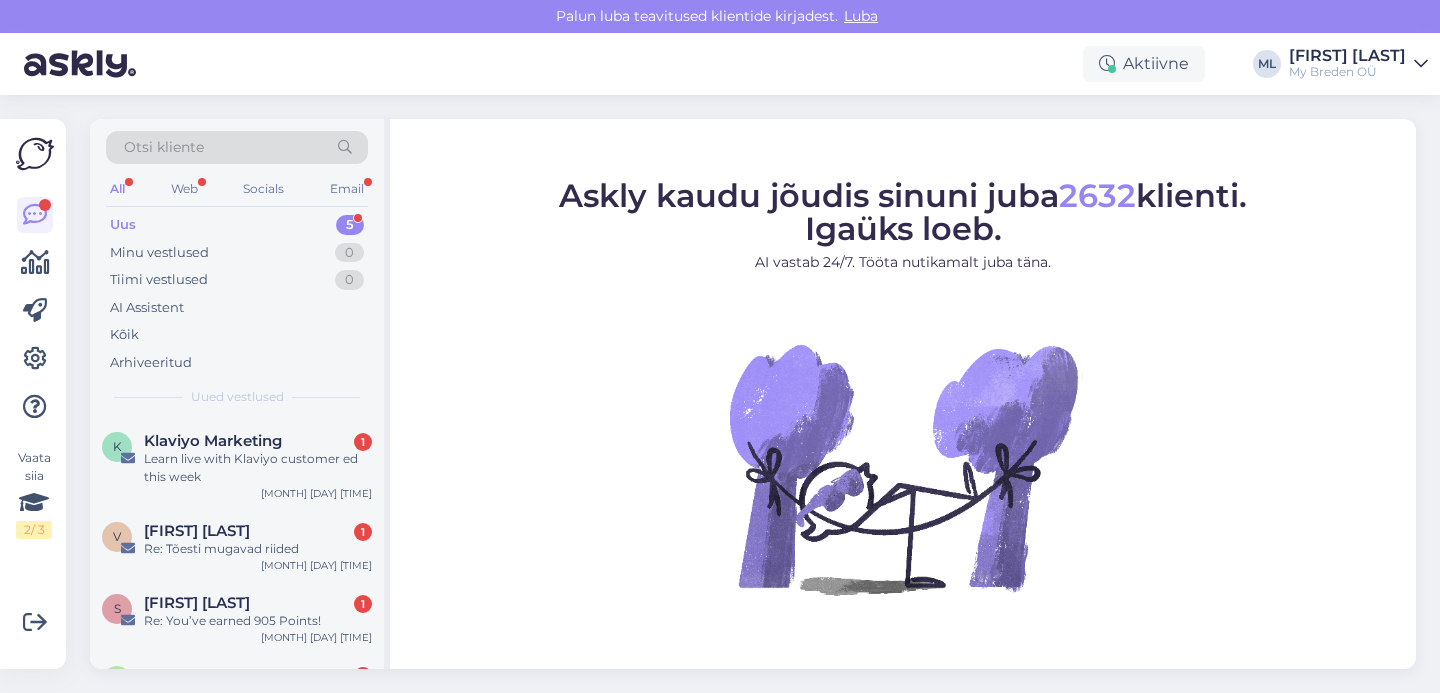 scroll, scrollTop: 0, scrollLeft: 0, axis: both 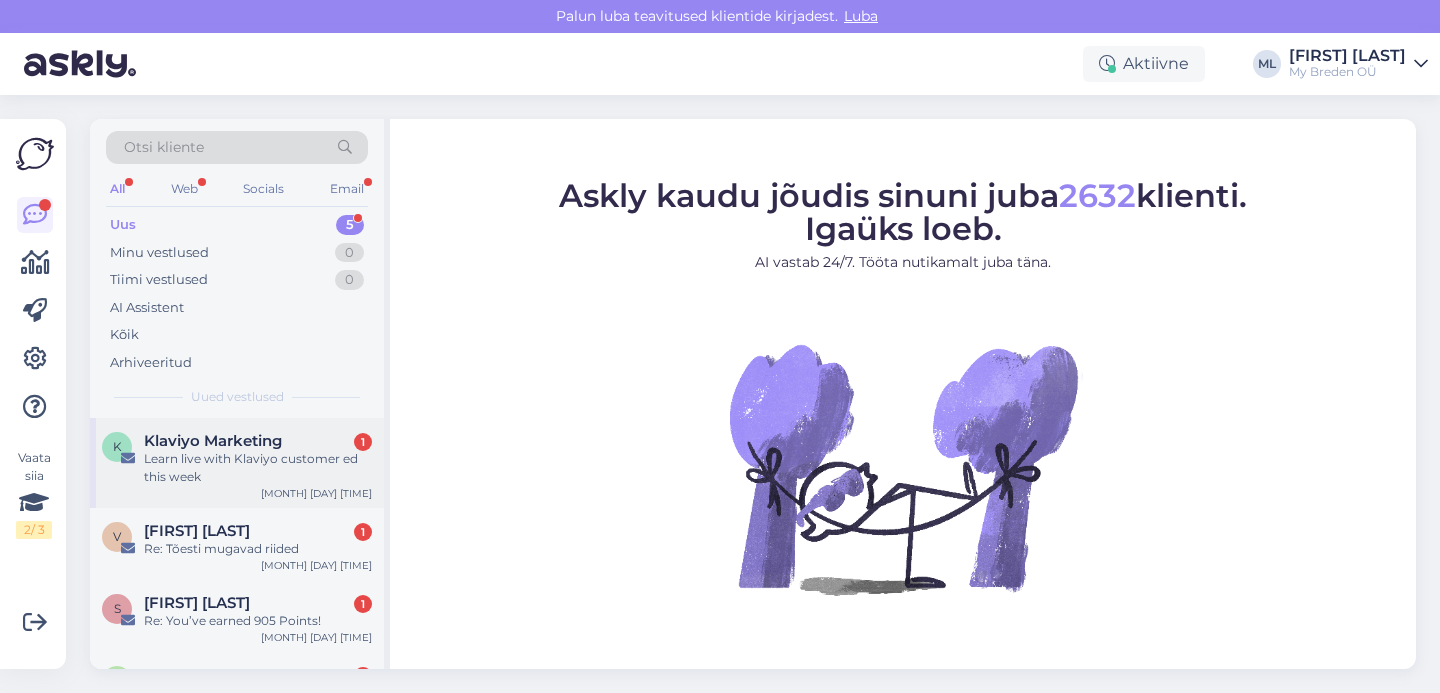 click on "Klaviyo Marketing" at bounding box center [213, 441] 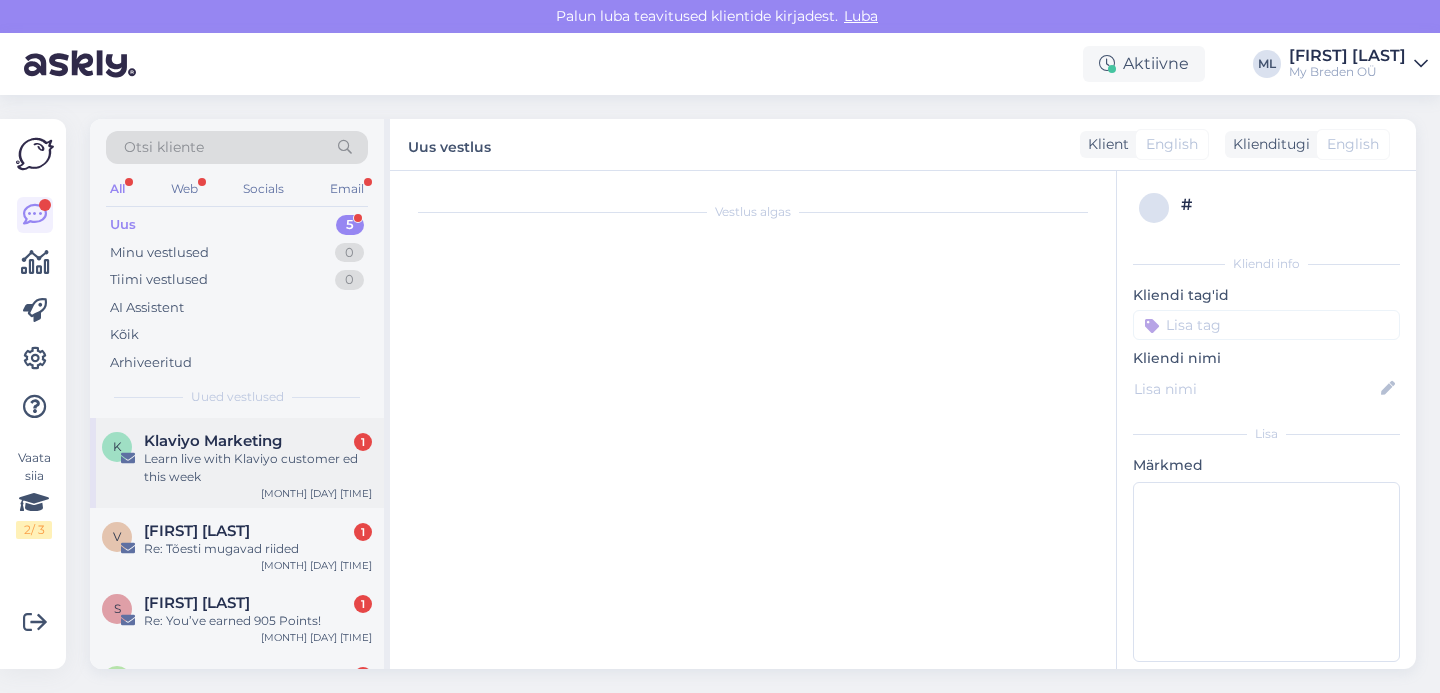 scroll, scrollTop: 564, scrollLeft: 0, axis: vertical 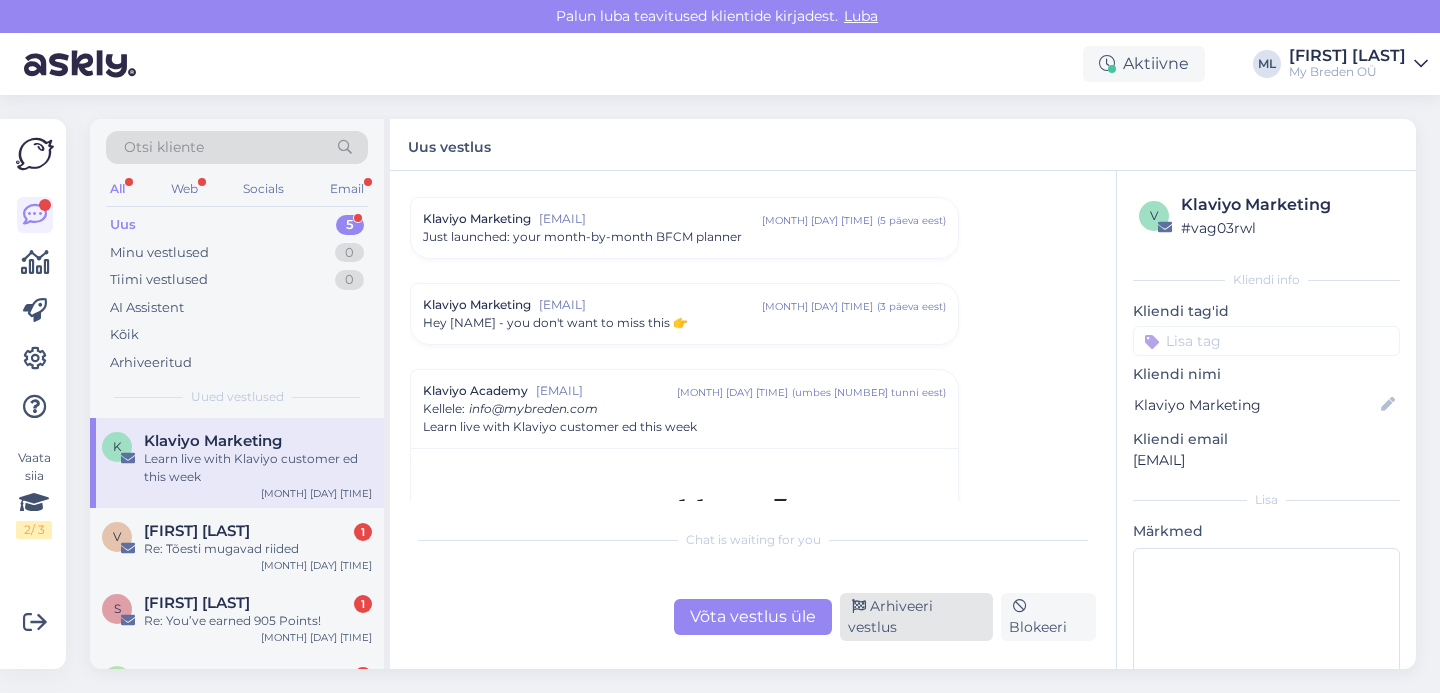 click on "Arhiveeri vestlus" at bounding box center [916, 617] 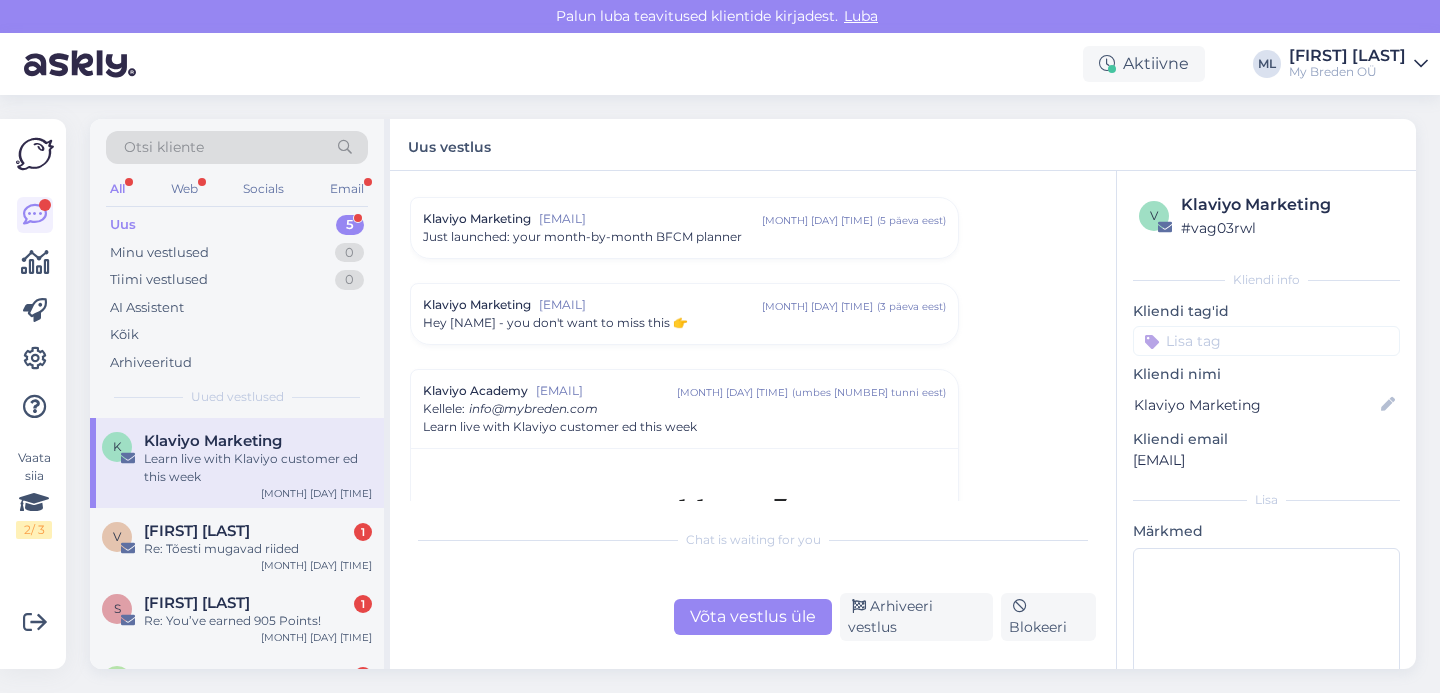 scroll, scrollTop: 742, scrollLeft: 0, axis: vertical 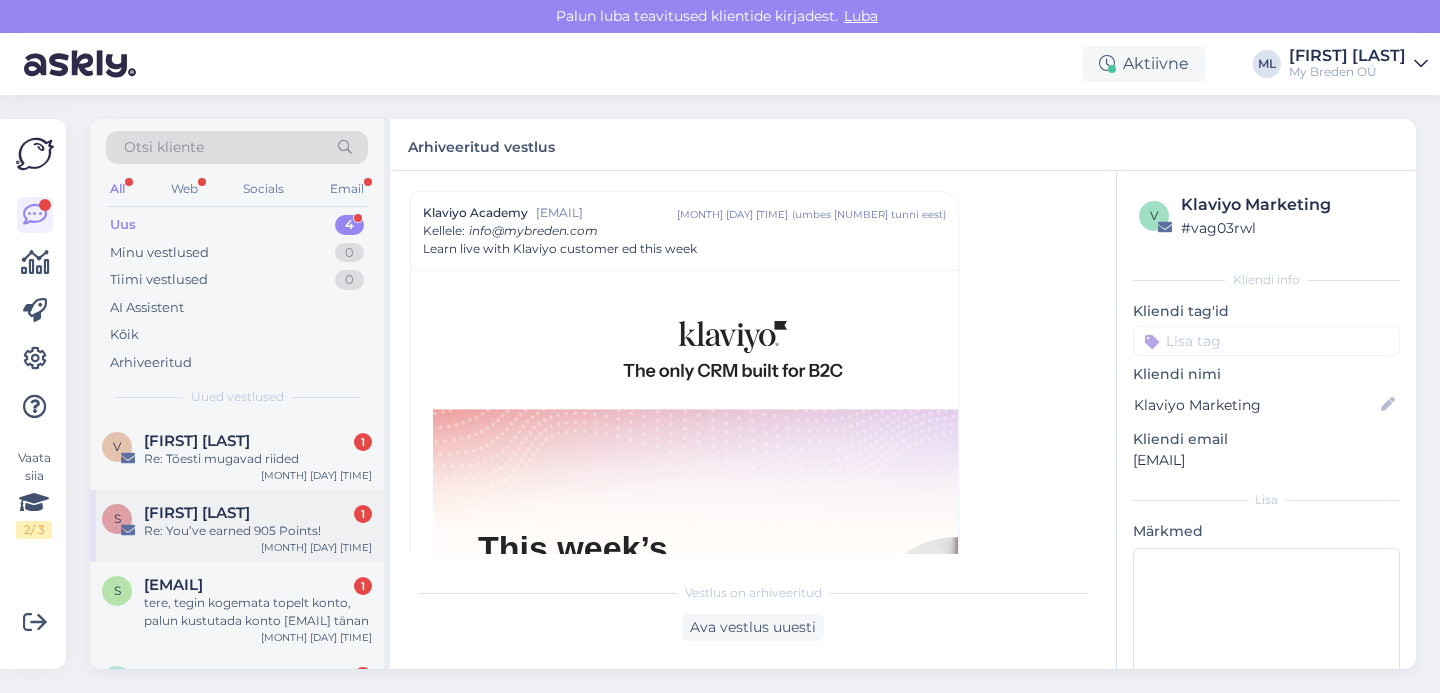 click on "Re: You’ve earned 905 Points!" at bounding box center (258, 531) 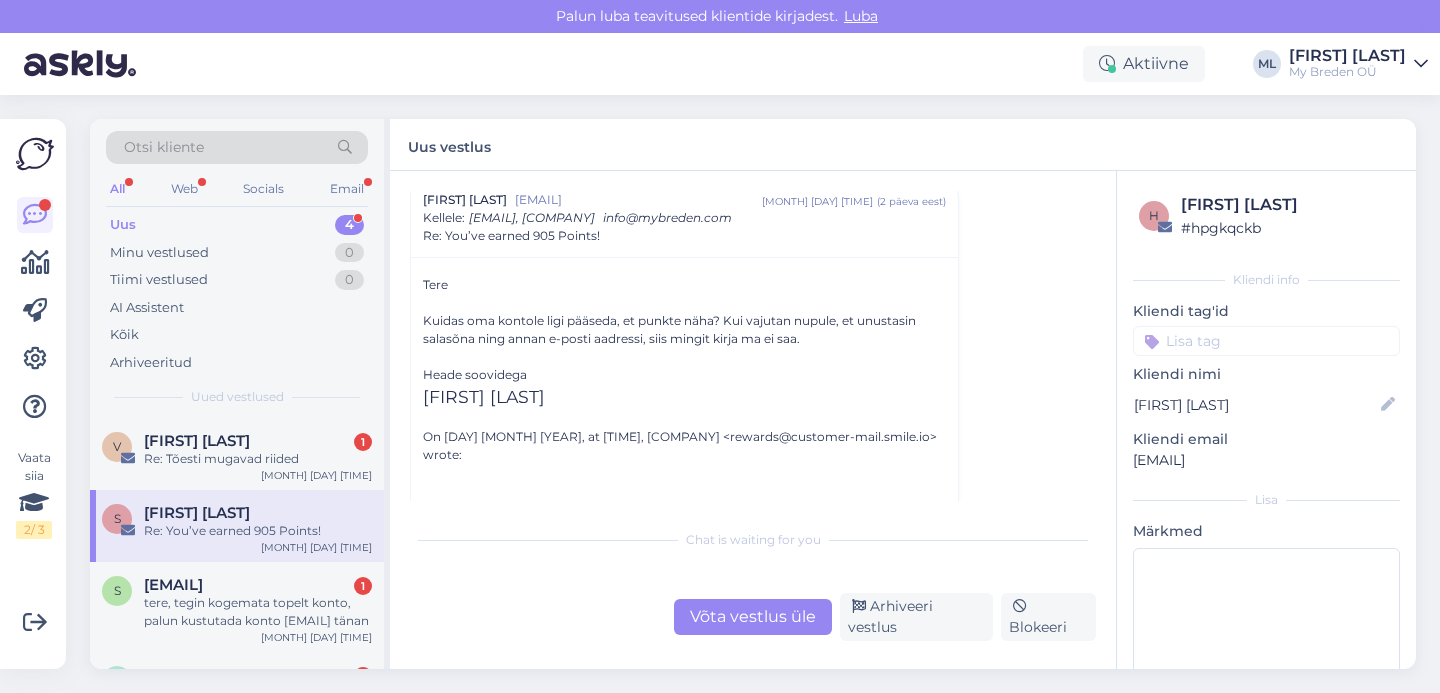 scroll, scrollTop: 0, scrollLeft: 0, axis: both 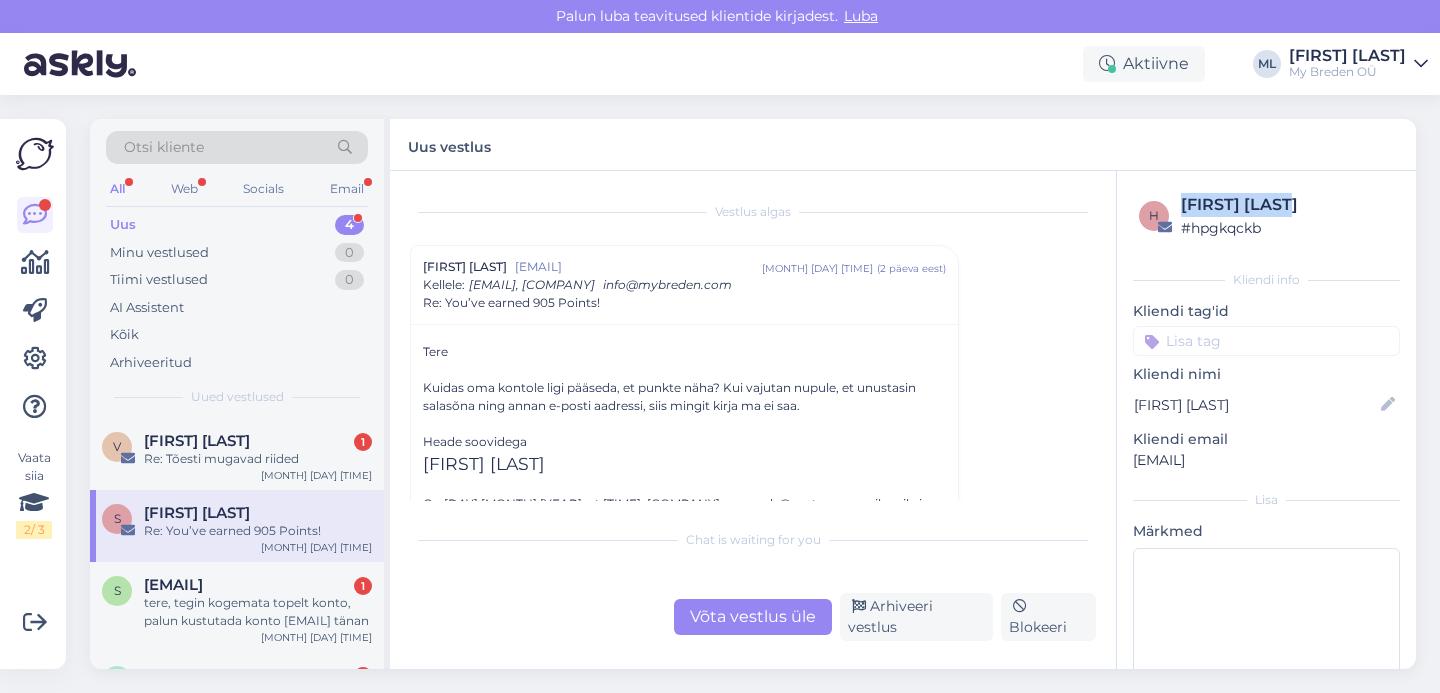 drag, startPoint x: 1181, startPoint y: 197, endPoint x: 1300, endPoint y: 214, distance: 120.20815 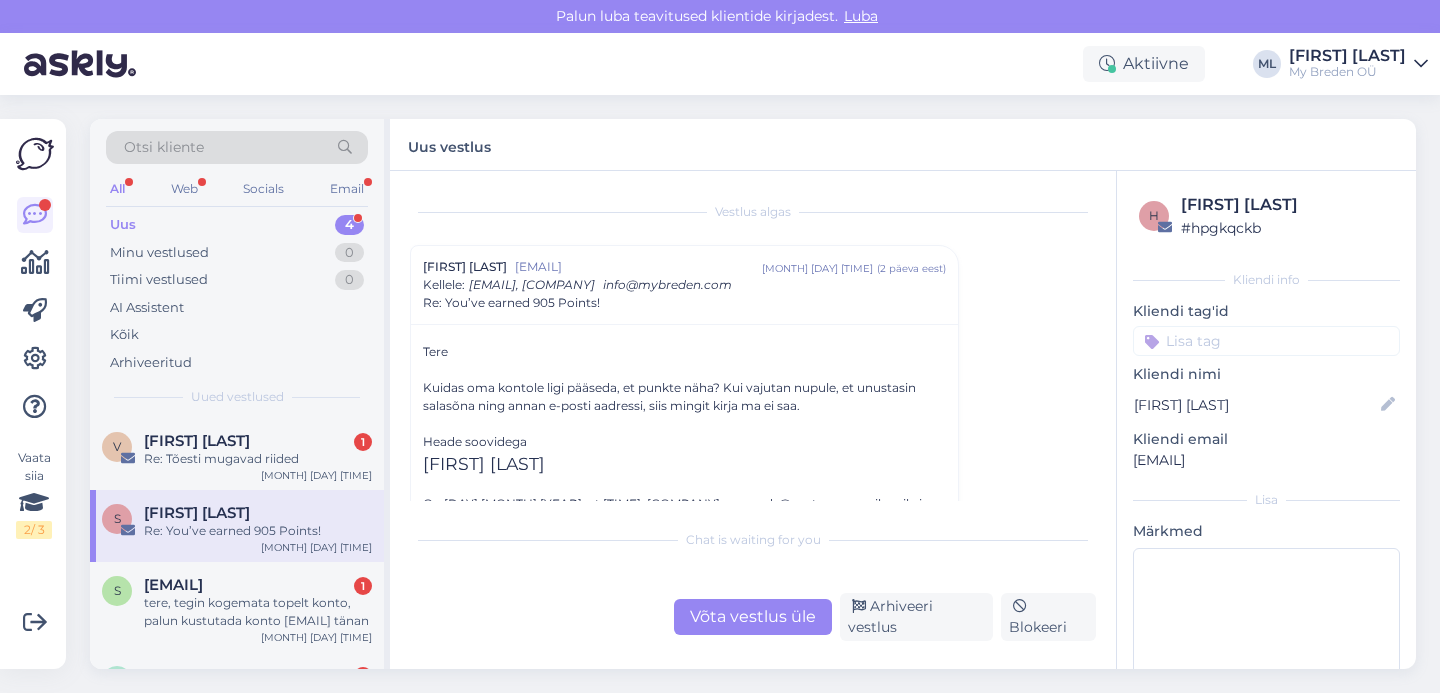 drag, startPoint x: 1255, startPoint y: 475, endPoint x: 1196, endPoint y: 480, distance: 59.211487 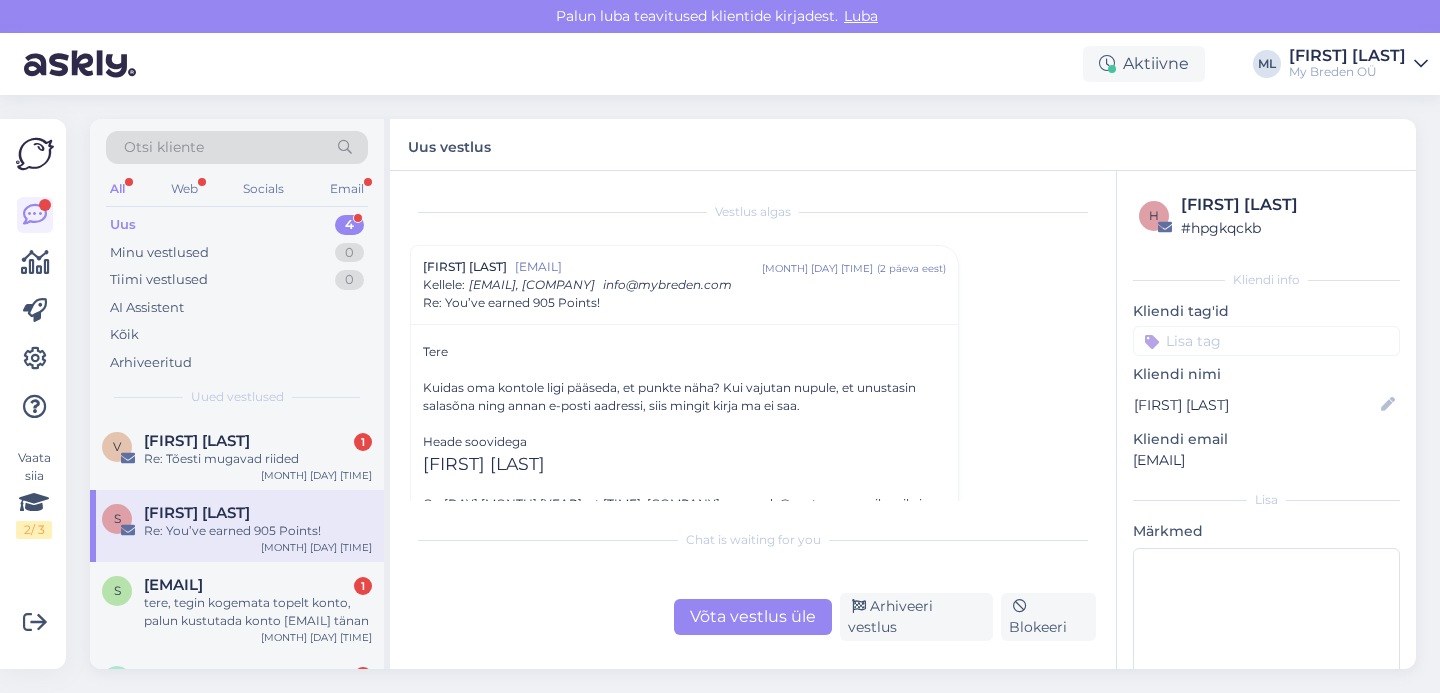 copy on "[EMAIL]" 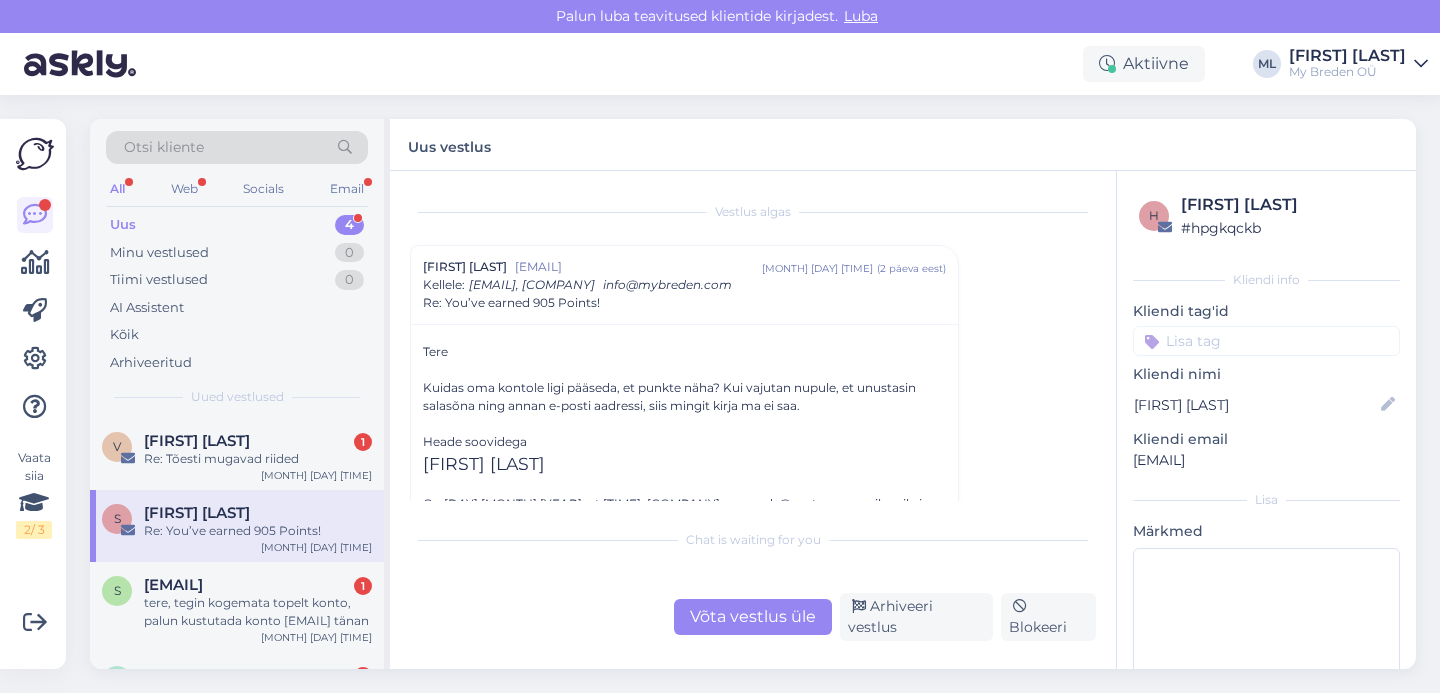 click on "Võta vestlus üle" at bounding box center [753, 617] 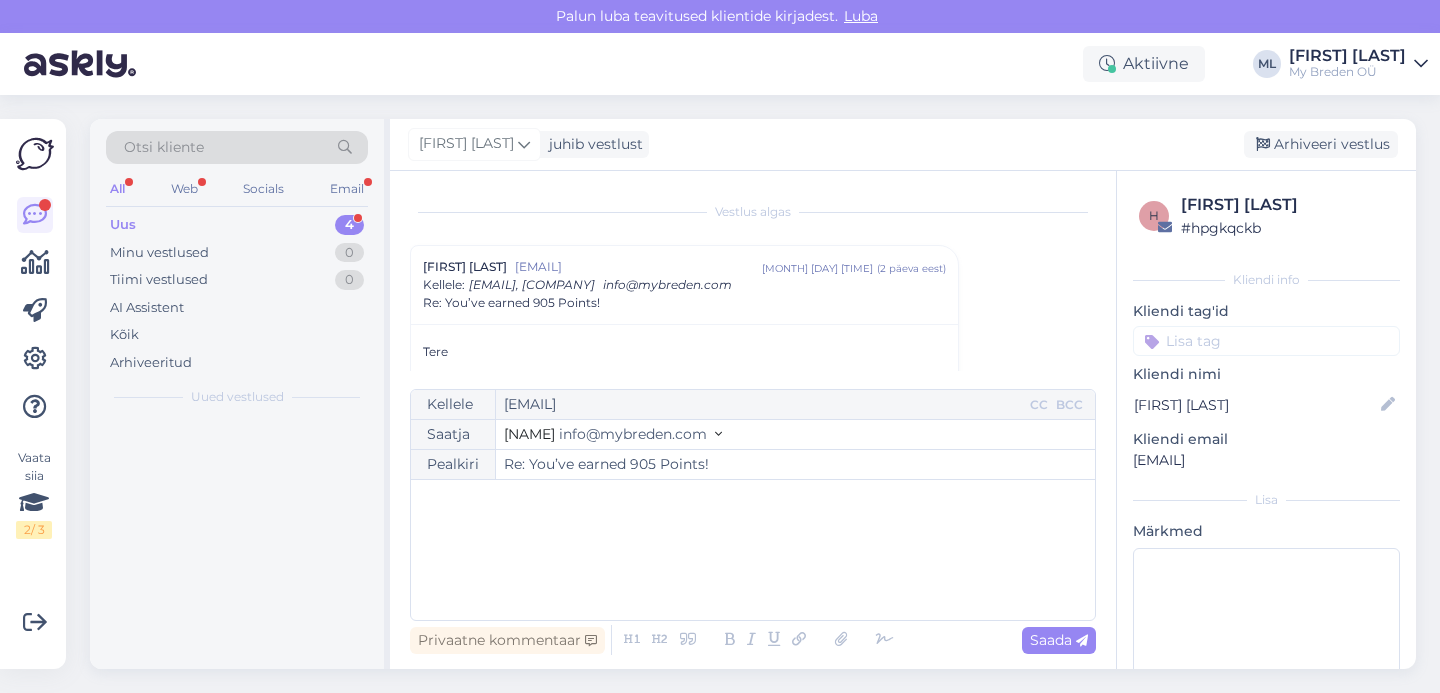 scroll, scrollTop: 54, scrollLeft: 0, axis: vertical 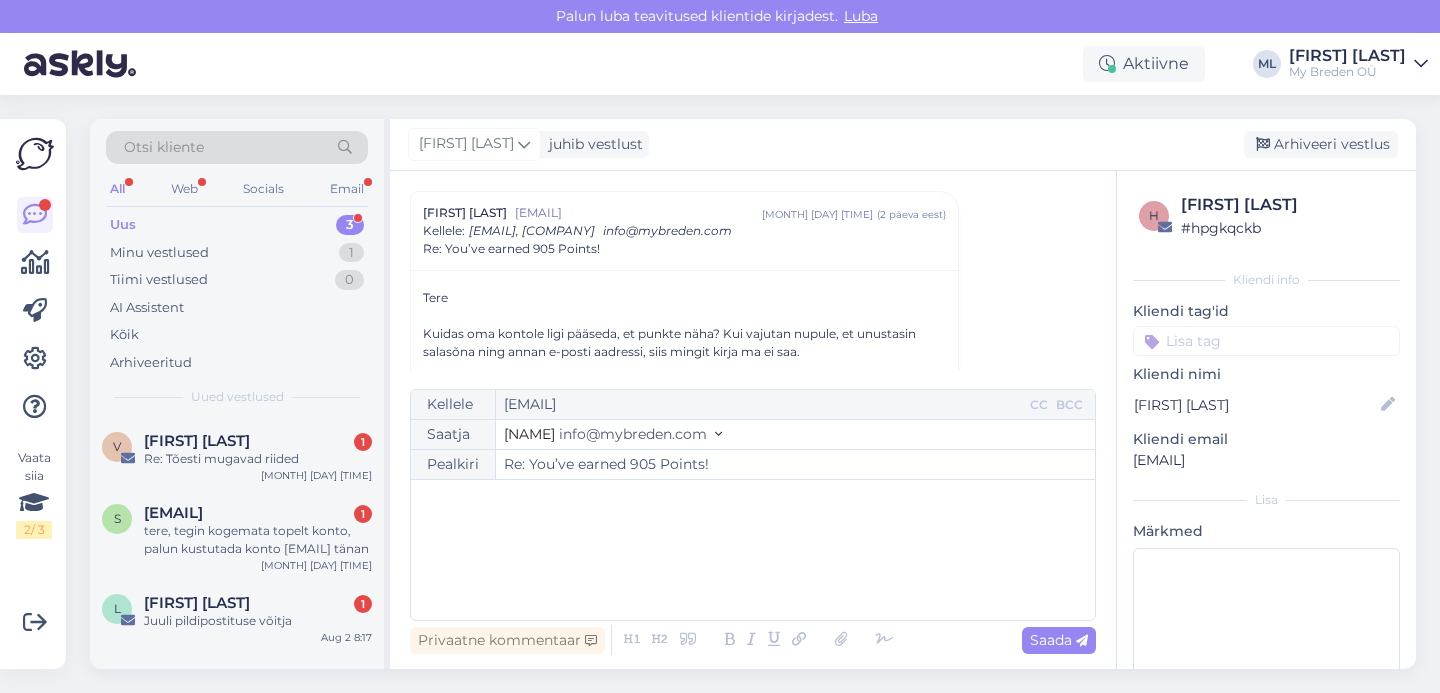 click on "info@mybreden.com" at bounding box center [633, 434] 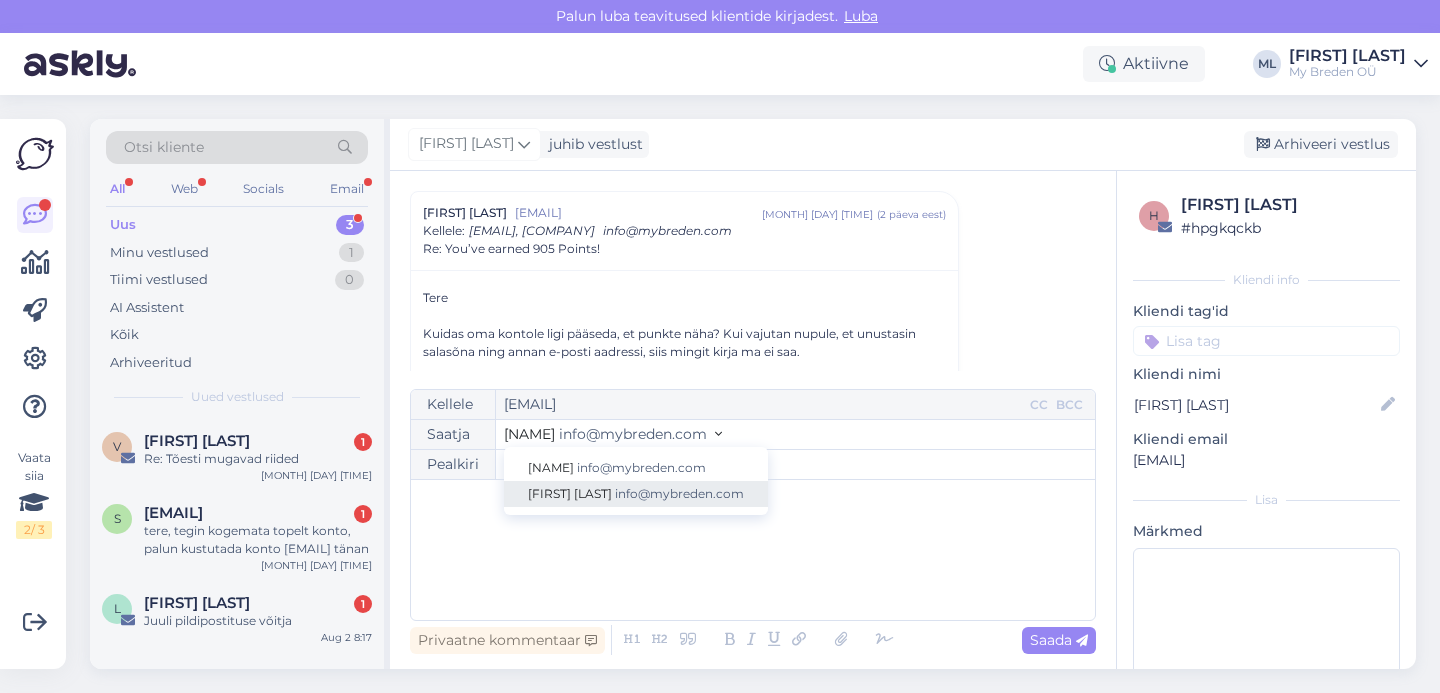 drag, startPoint x: 658, startPoint y: 487, endPoint x: 637, endPoint y: 506, distance: 28.319605 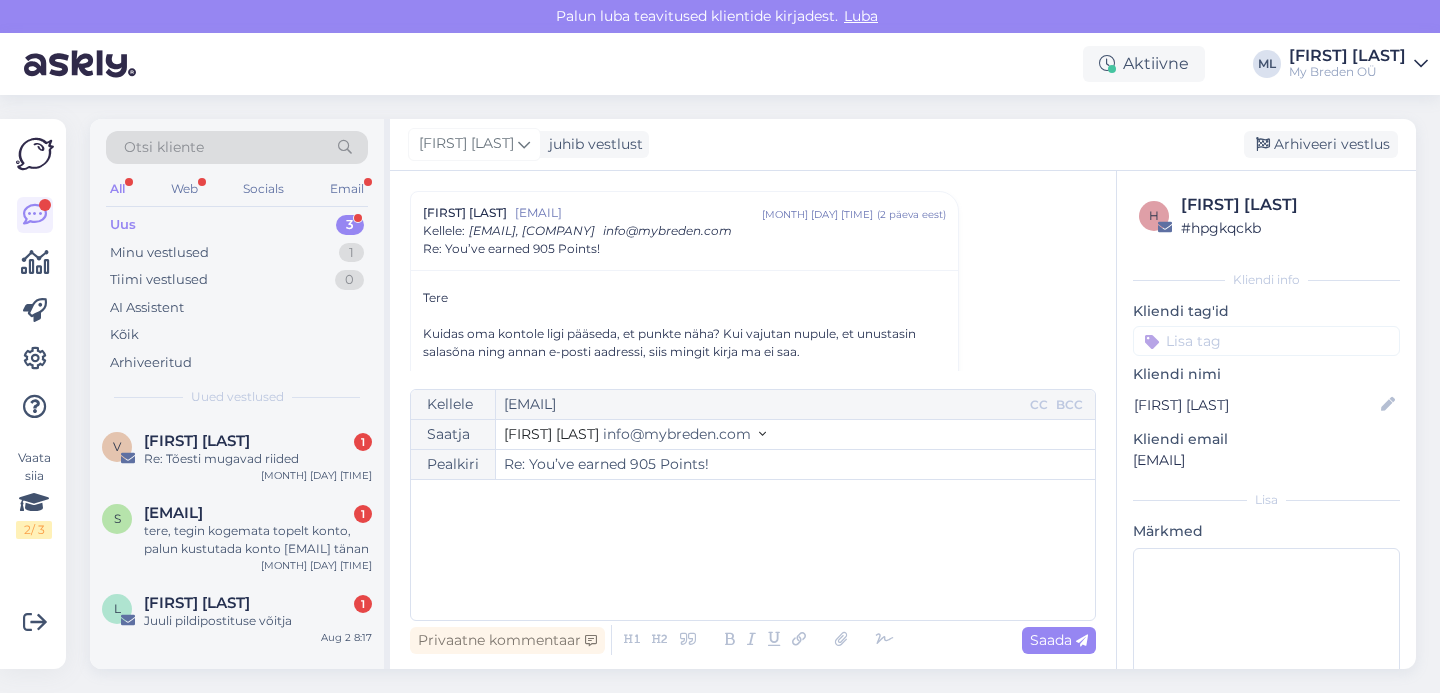 click on "﻿" at bounding box center [753, 500] 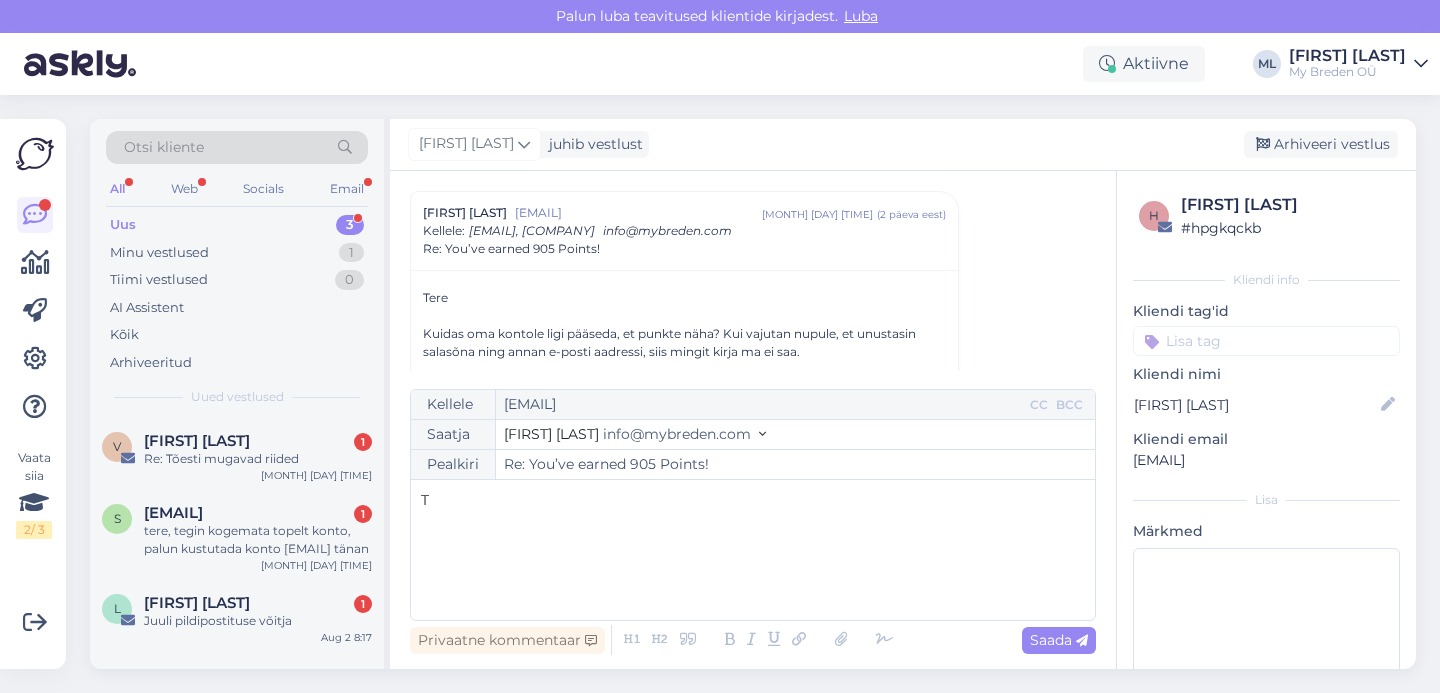 type 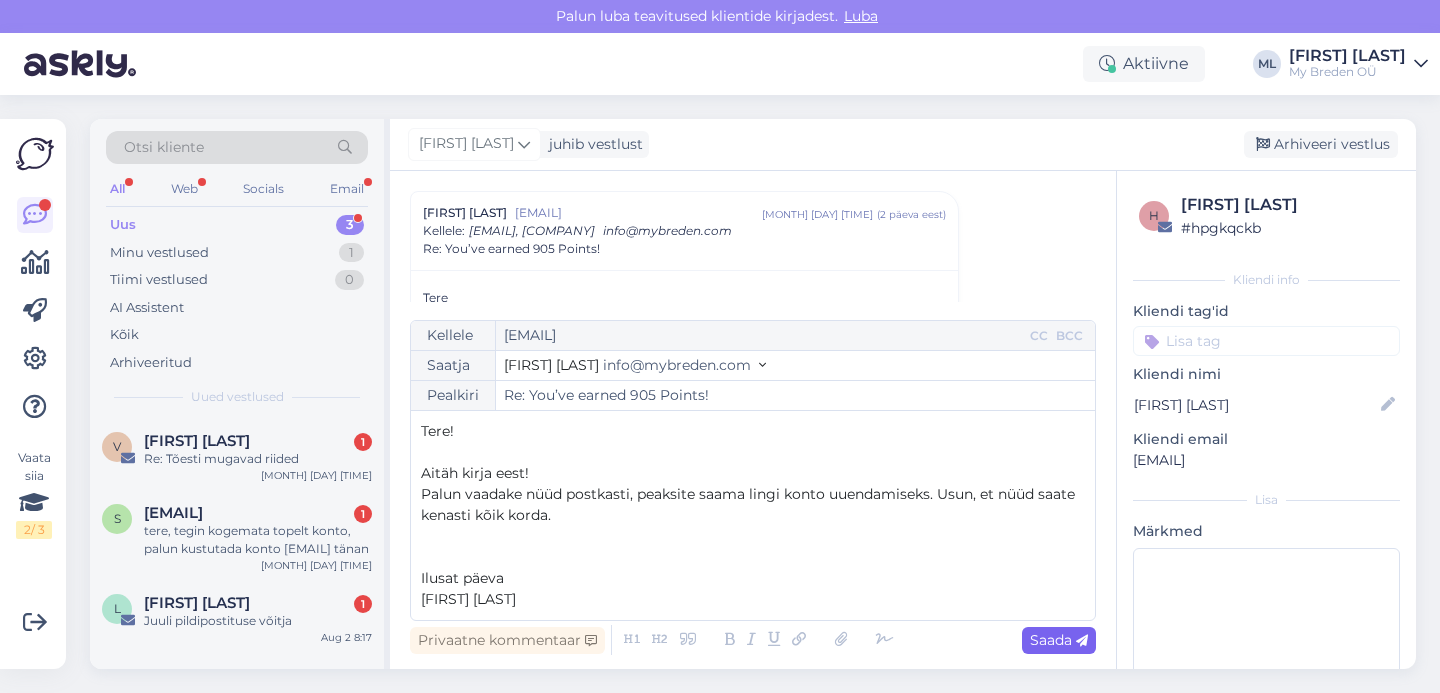 click on "Saada" at bounding box center [1059, 640] 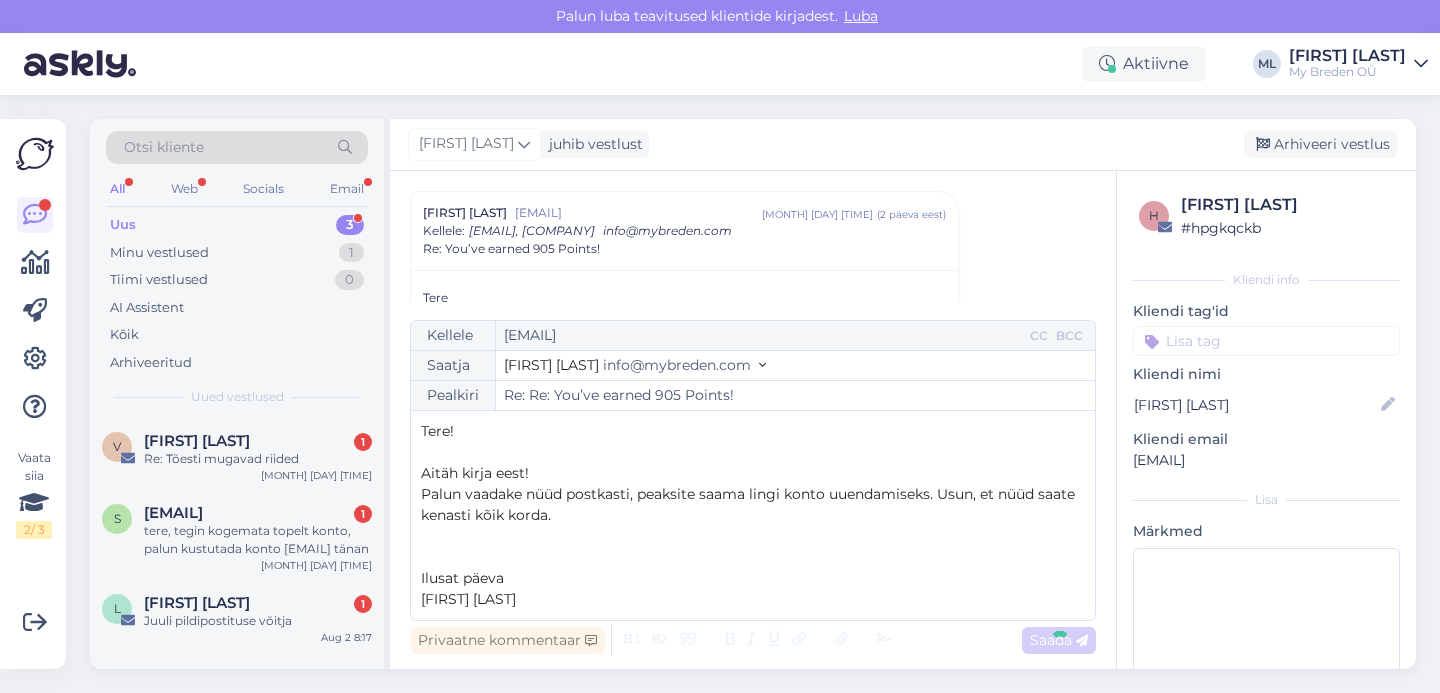 type on "Re: You’ve earned 905 Points!" 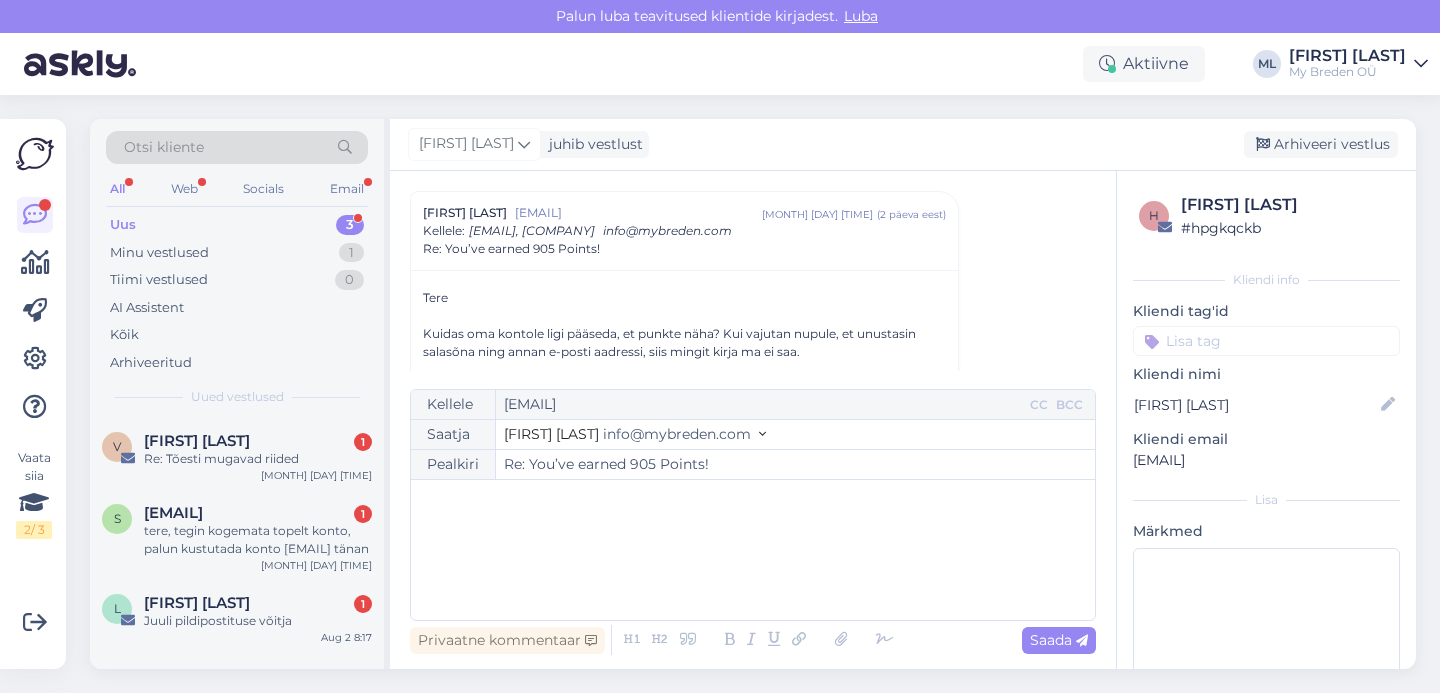 scroll, scrollTop: 1446, scrollLeft: 0, axis: vertical 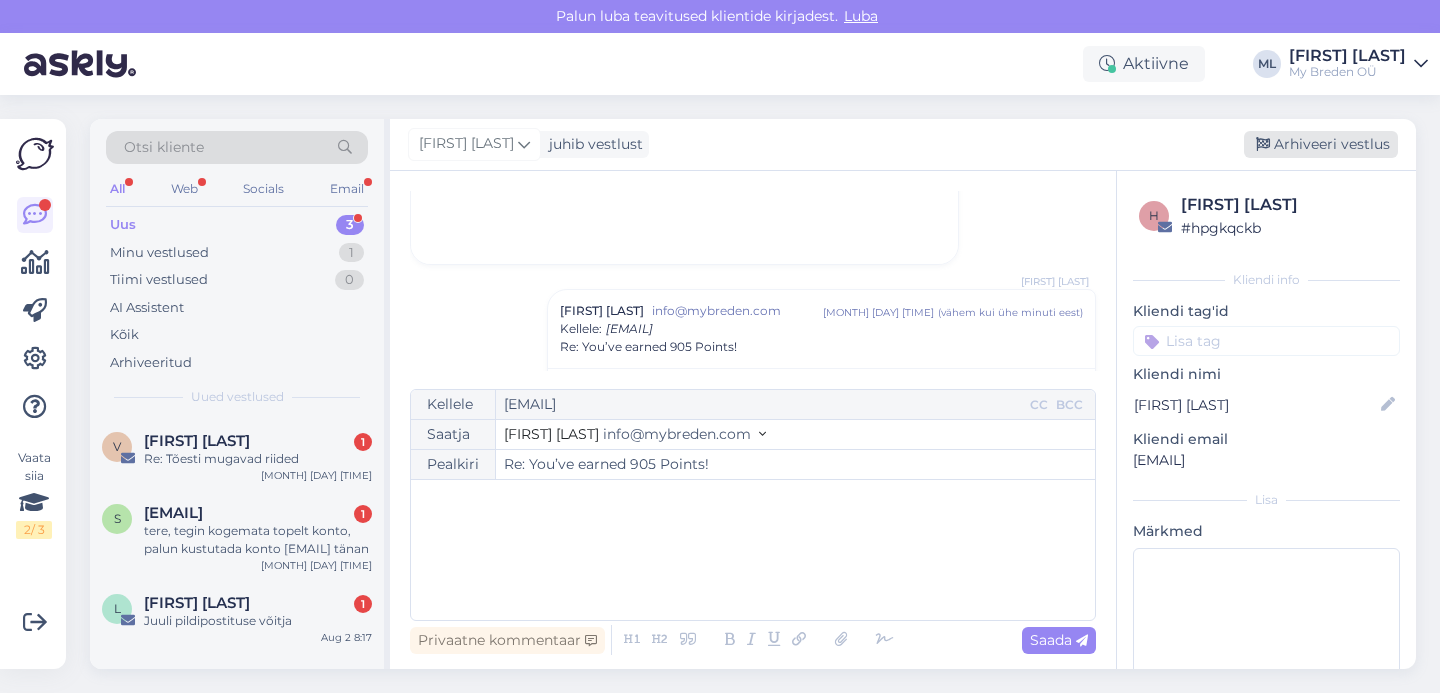 click on "Arhiveeri vestlus" at bounding box center (1321, 144) 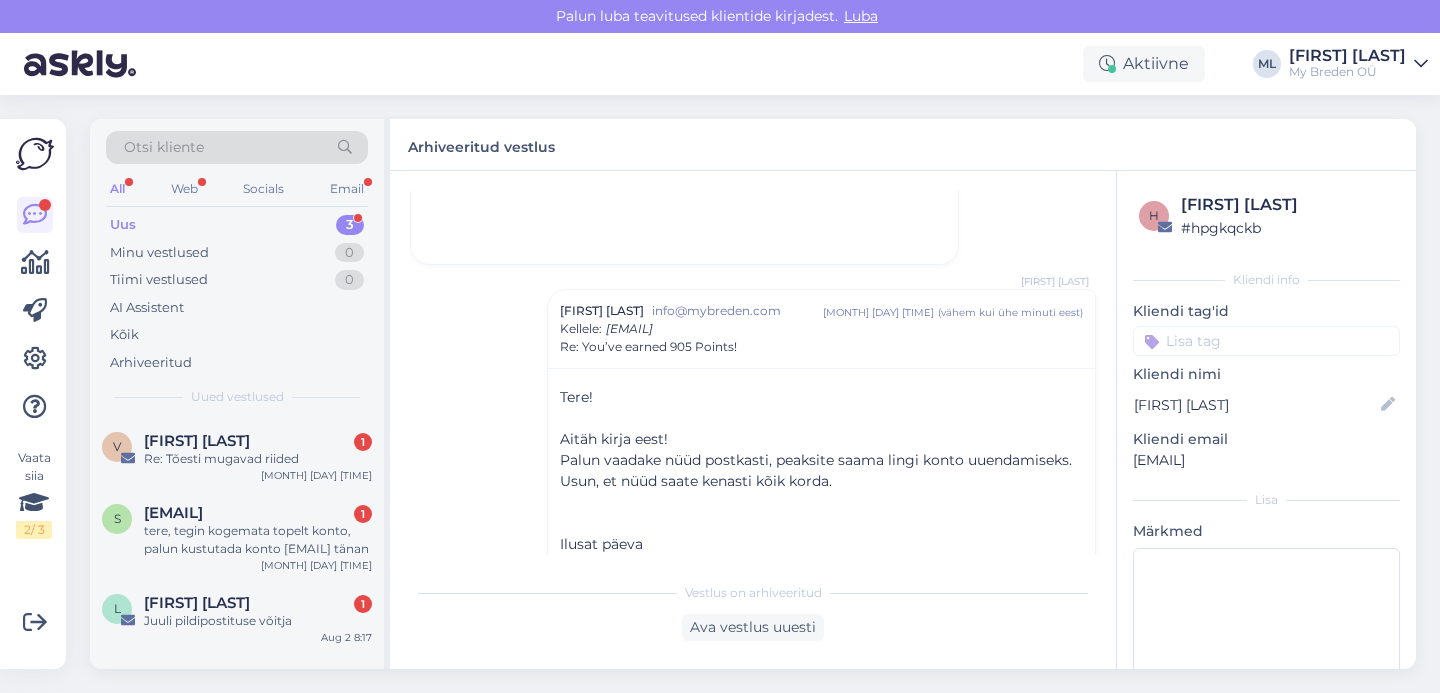 scroll, scrollTop: 1431, scrollLeft: 0, axis: vertical 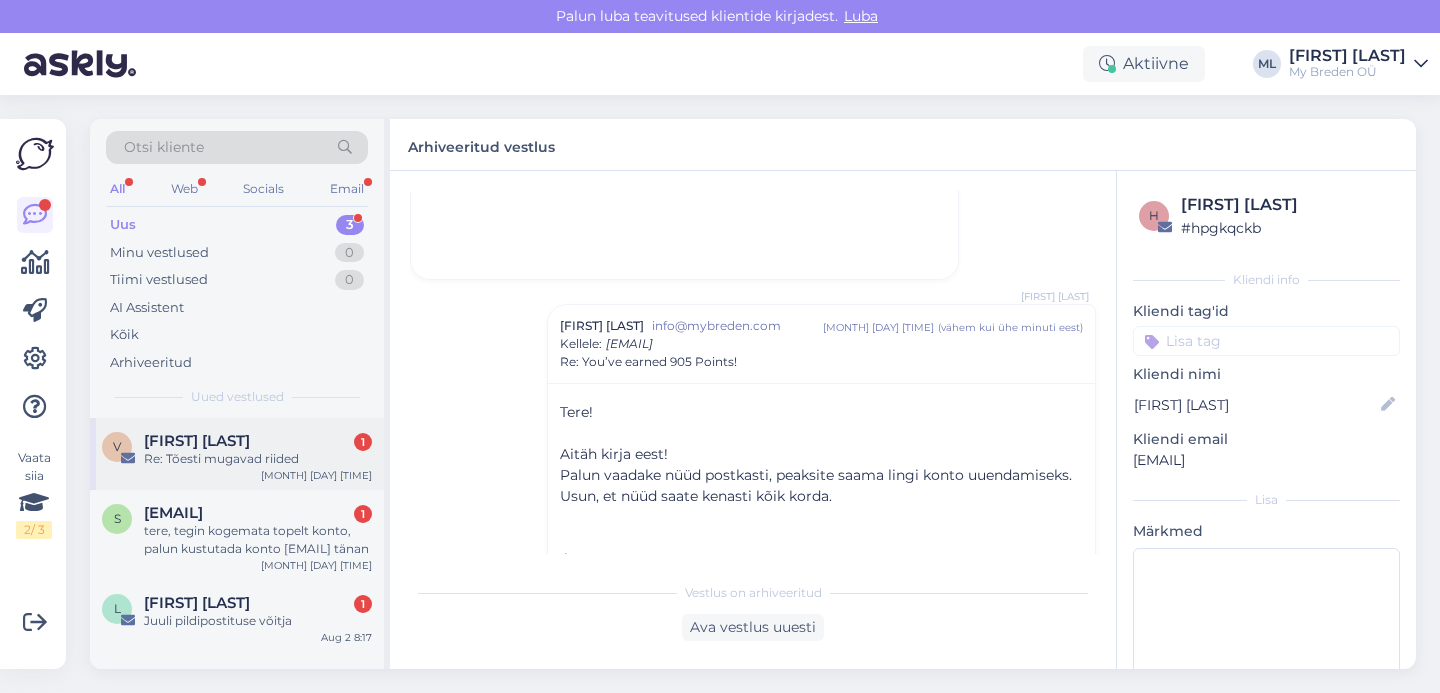 click on "Re: Tõesti mugavad riided" at bounding box center [258, 459] 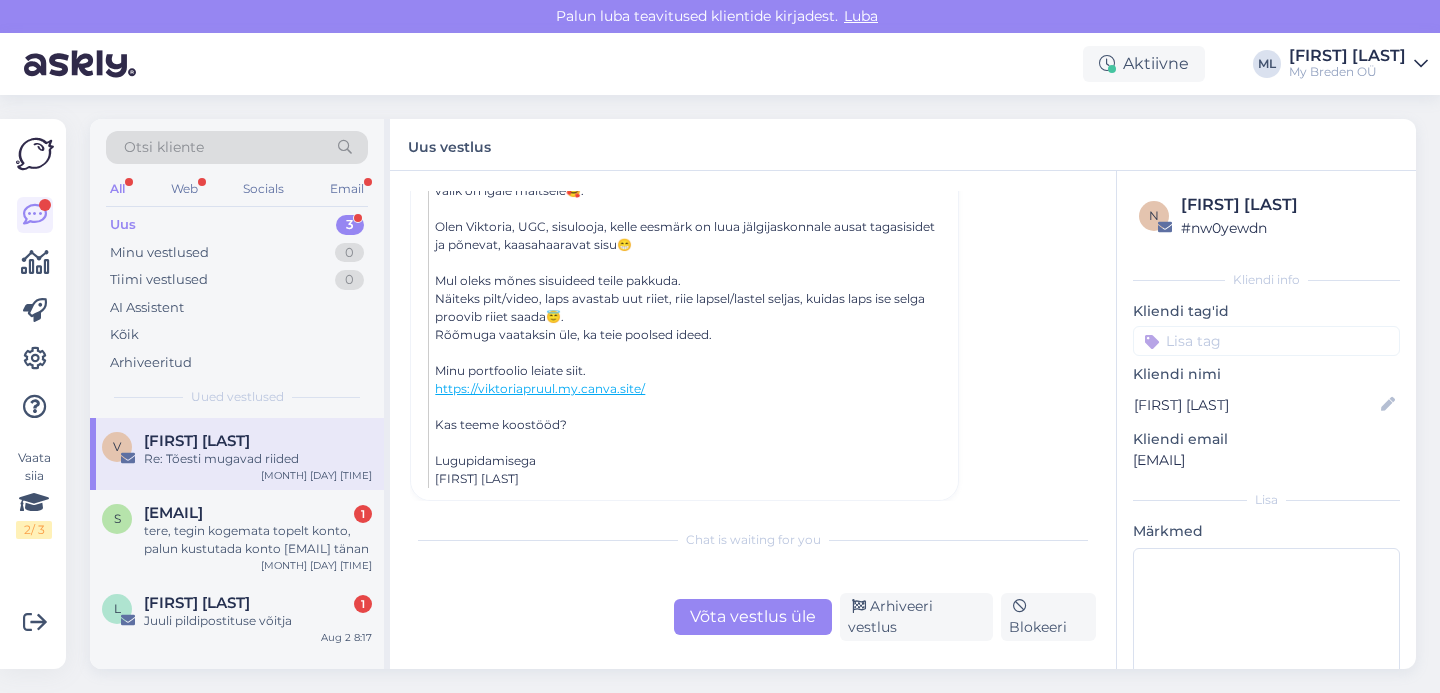 scroll, scrollTop: 0, scrollLeft: 0, axis: both 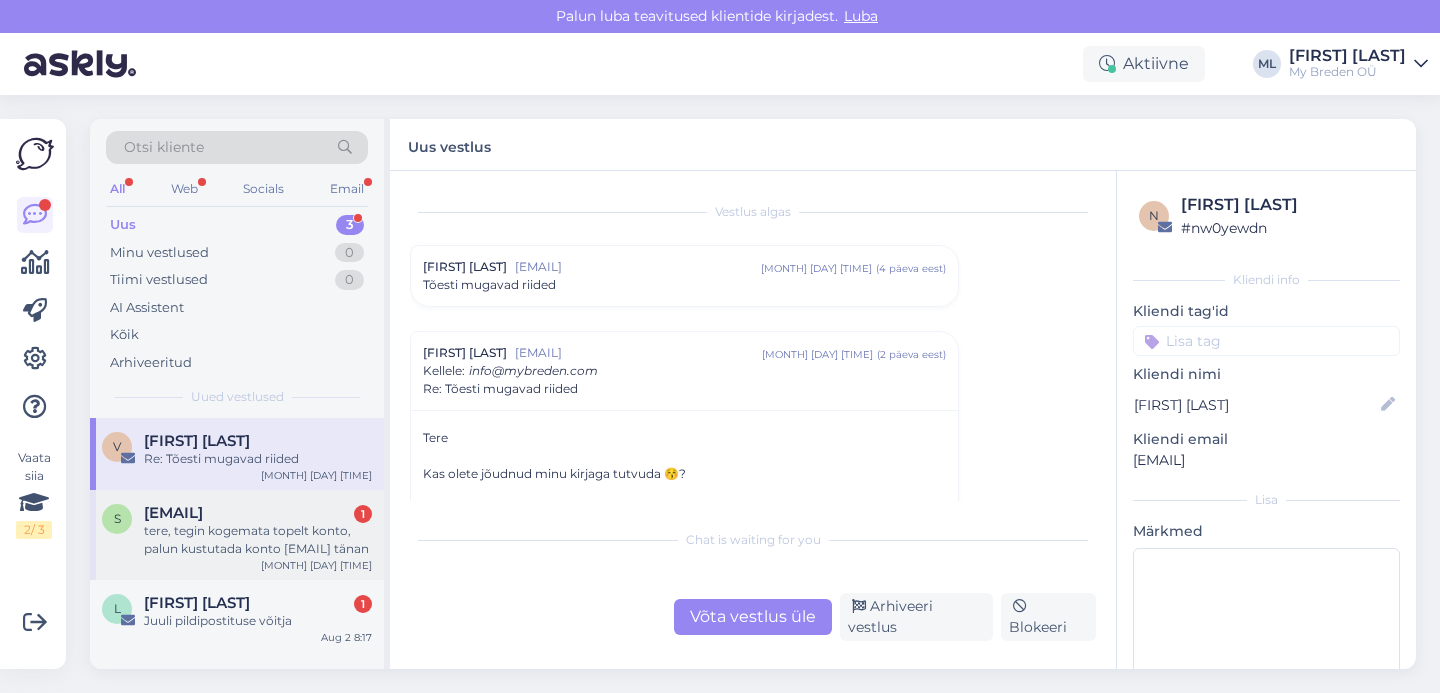 click on "tere, tegin kogemata topelt konto, palun kustutada konto [EMAIL] tänan" at bounding box center (258, 540) 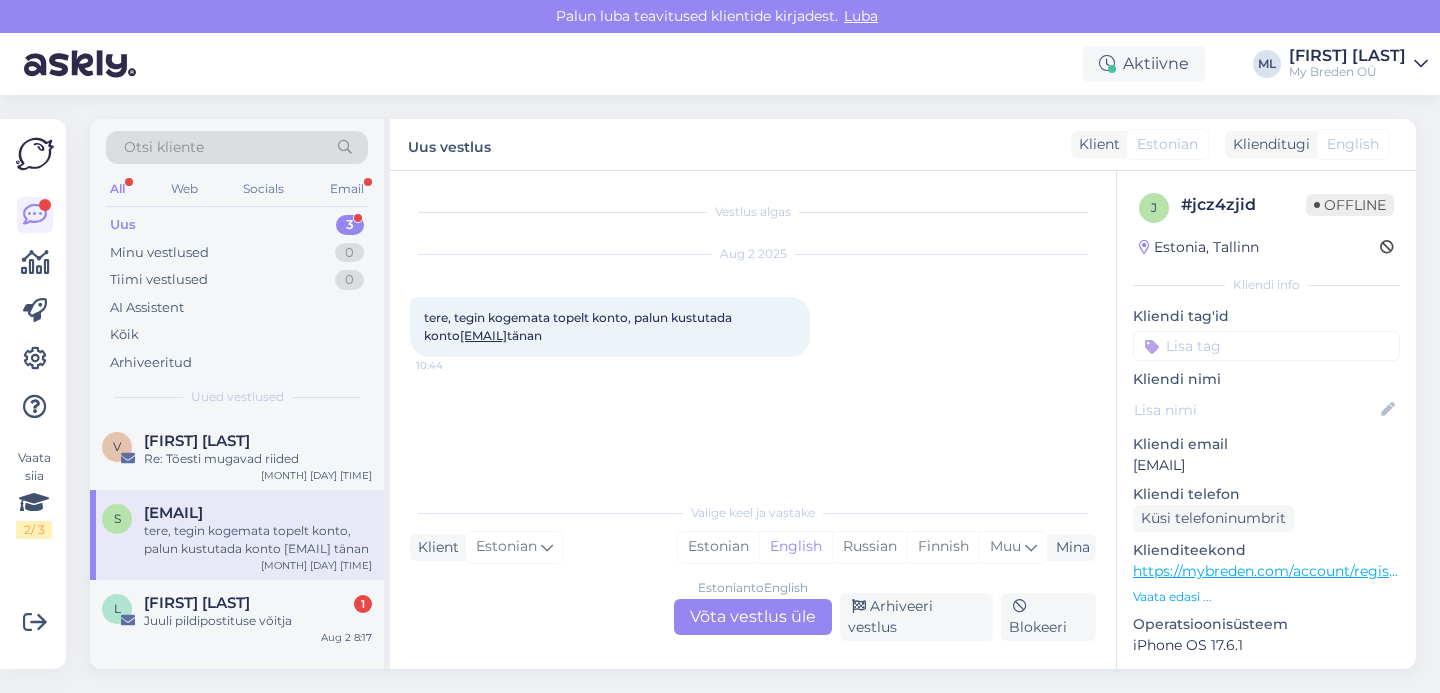 click on "tere, tegin kogemata topelt konto, palun kustutada konto [EMAIL] tänan" at bounding box center (258, 540) 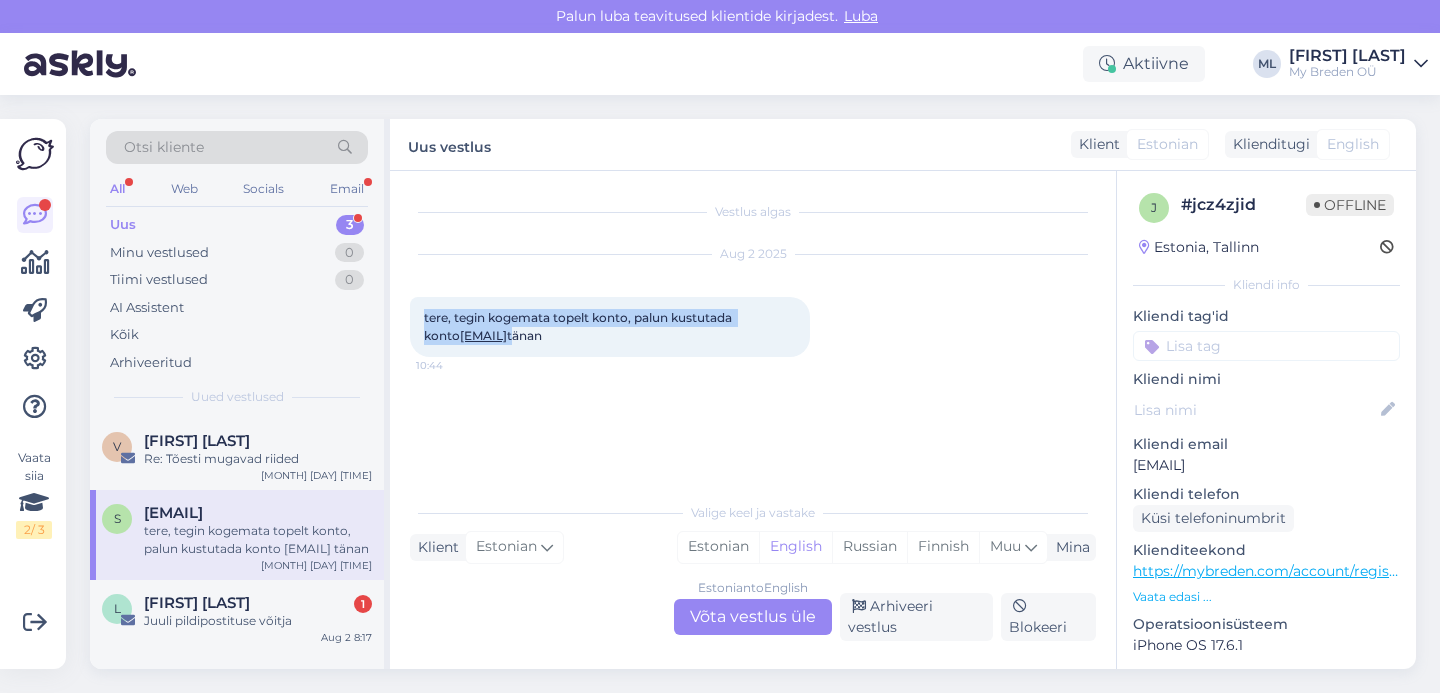 drag, startPoint x: 584, startPoint y: 340, endPoint x: 417, endPoint y: 319, distance: 168.31519 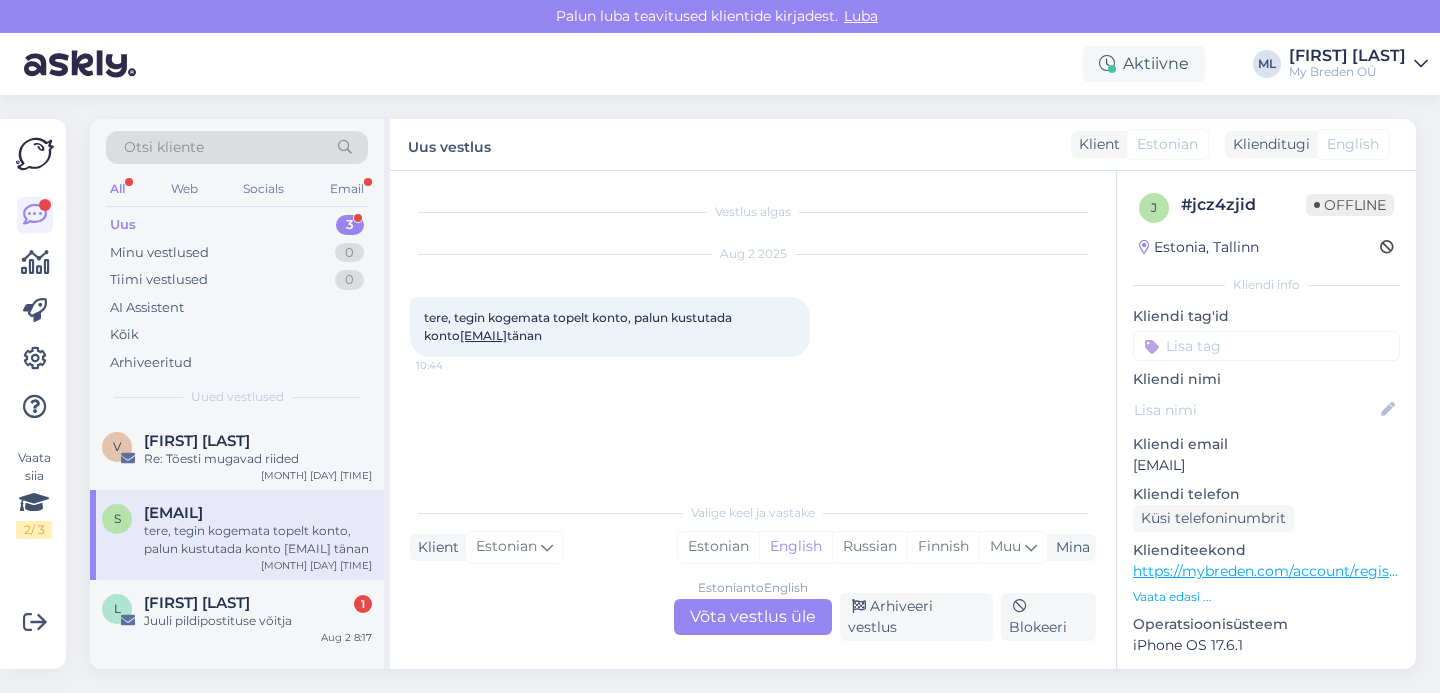 drag, startPoint x: 470, startPoint y: 381, endPoint x: 568, endPoint y: 367, distance: 98.99495 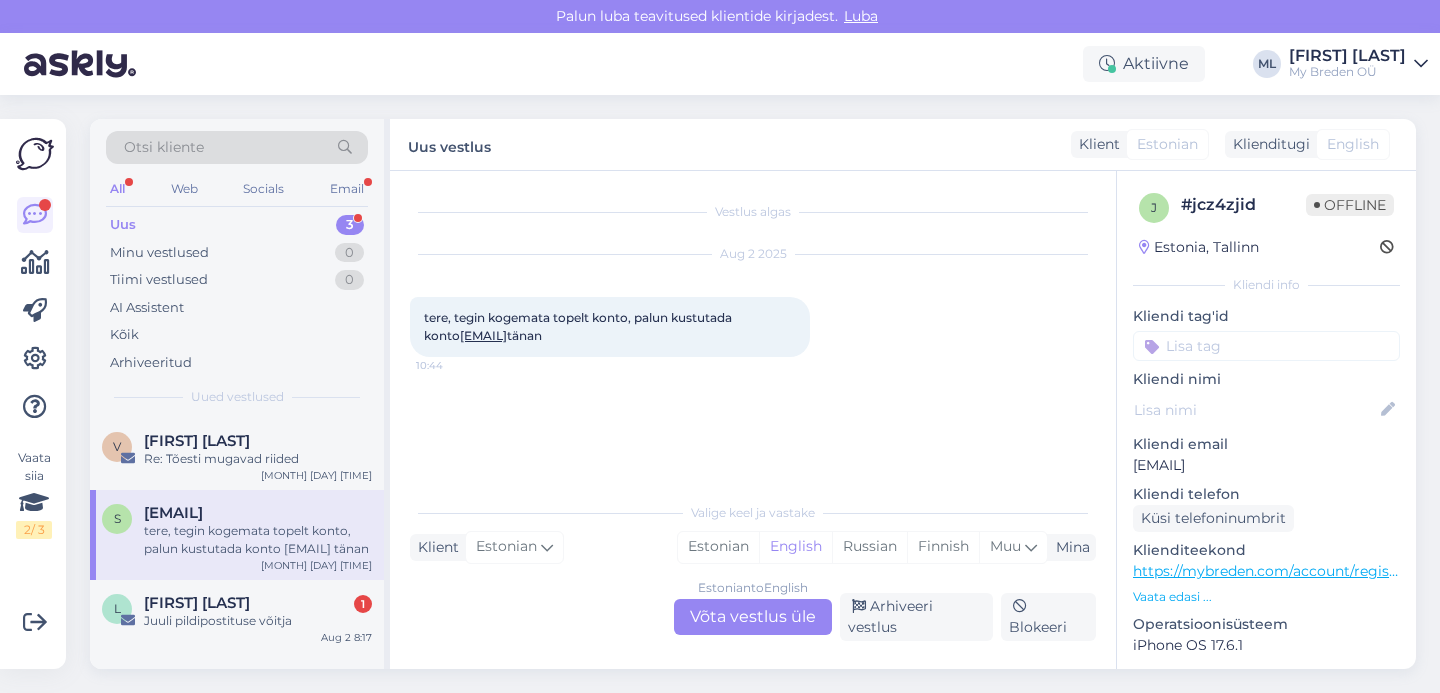 drag, startPoint x: 579, startPoint y: 341, endPoint x: 420, endPoint y: 331, distance: 159.31415 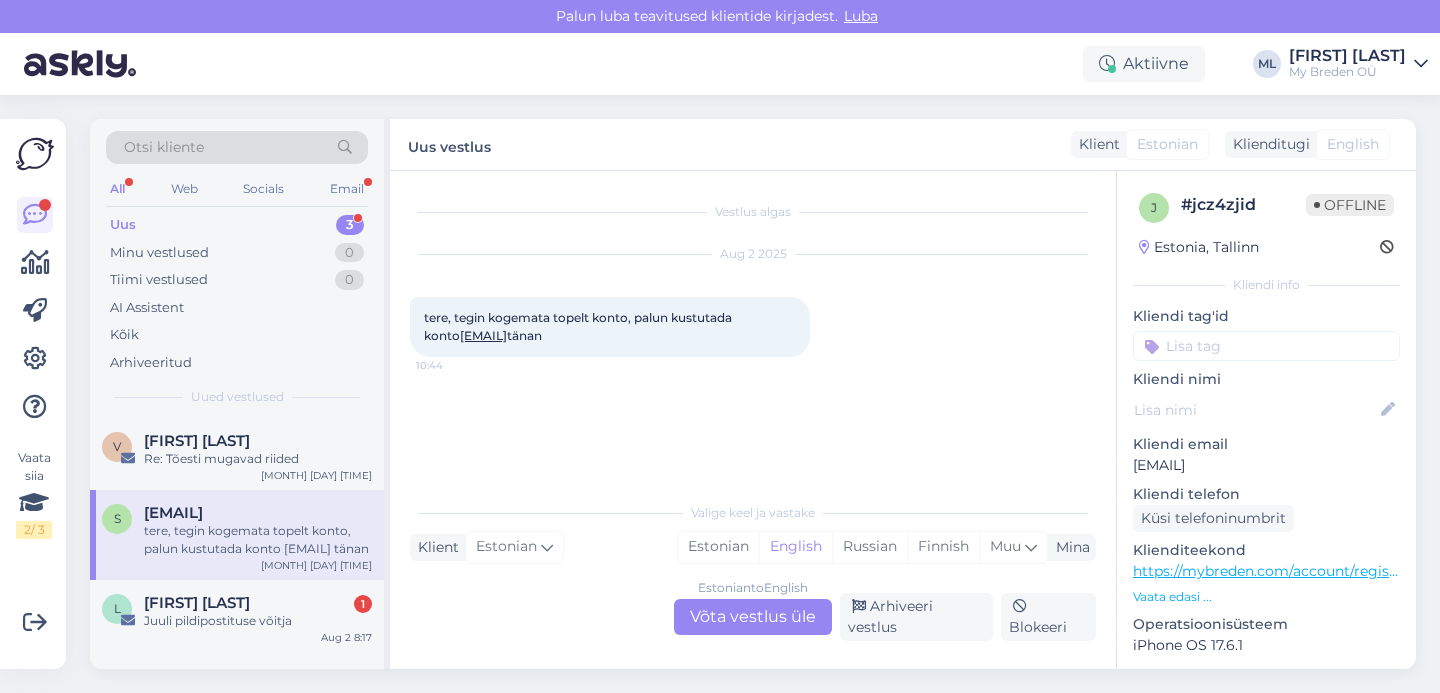 click on "tere, tegin kogemata topelt konto, palun kustutada konto [EMAIL] tänan [TIME]" at bounding box center [610, 327] 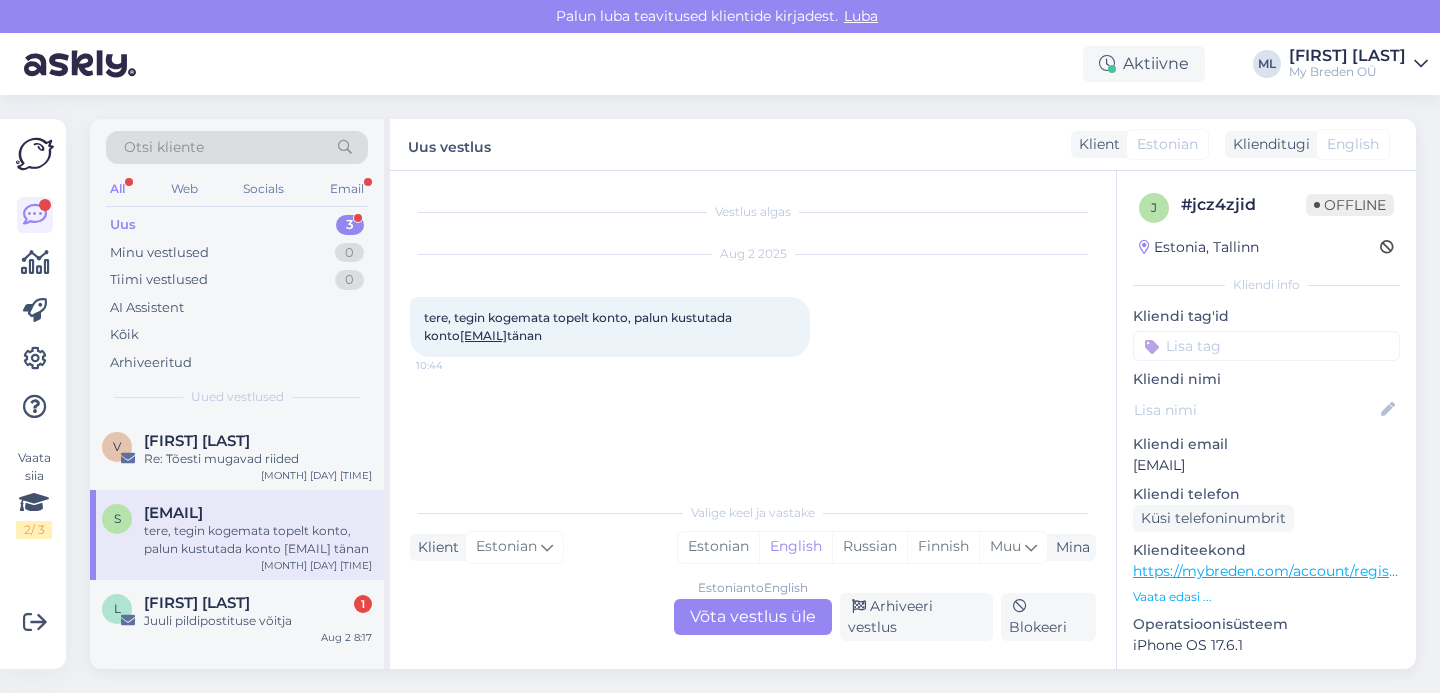 copy on "[EMAIL]" 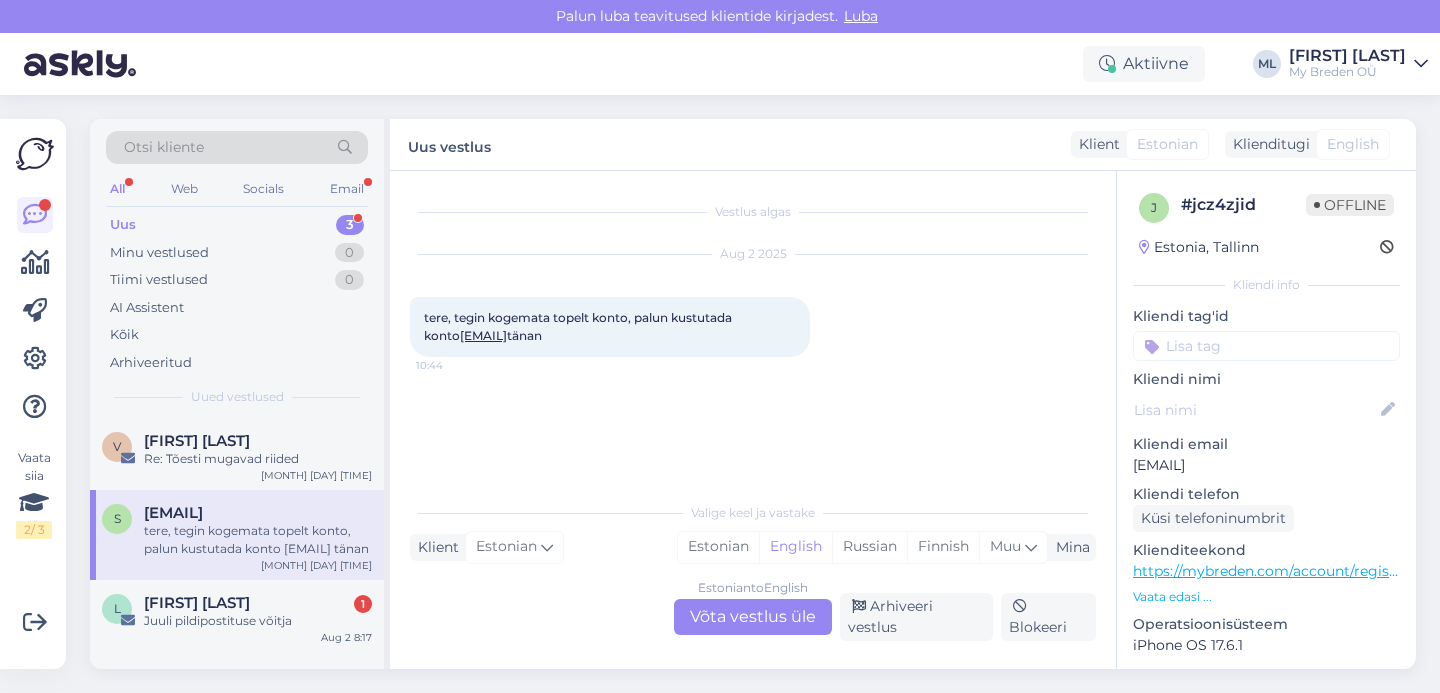 click on "Vestlus algas [MONTH] [DAY] [YEAR] tere, tegin kogemata topelt konto, palun kustutada konto  [EMAIL]  tänan [TIME]" at bounding box center (762, 332) 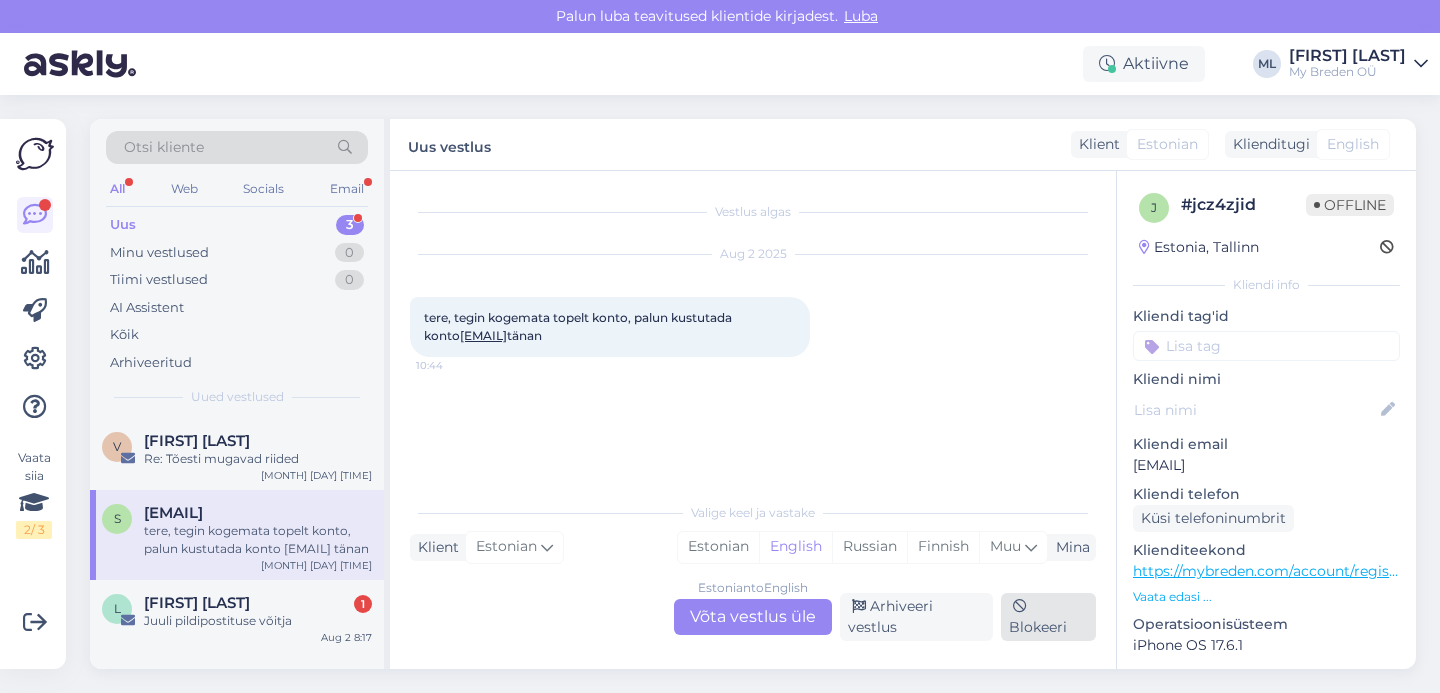 click on "Blokeeri" at bounding box center [1048, 617] 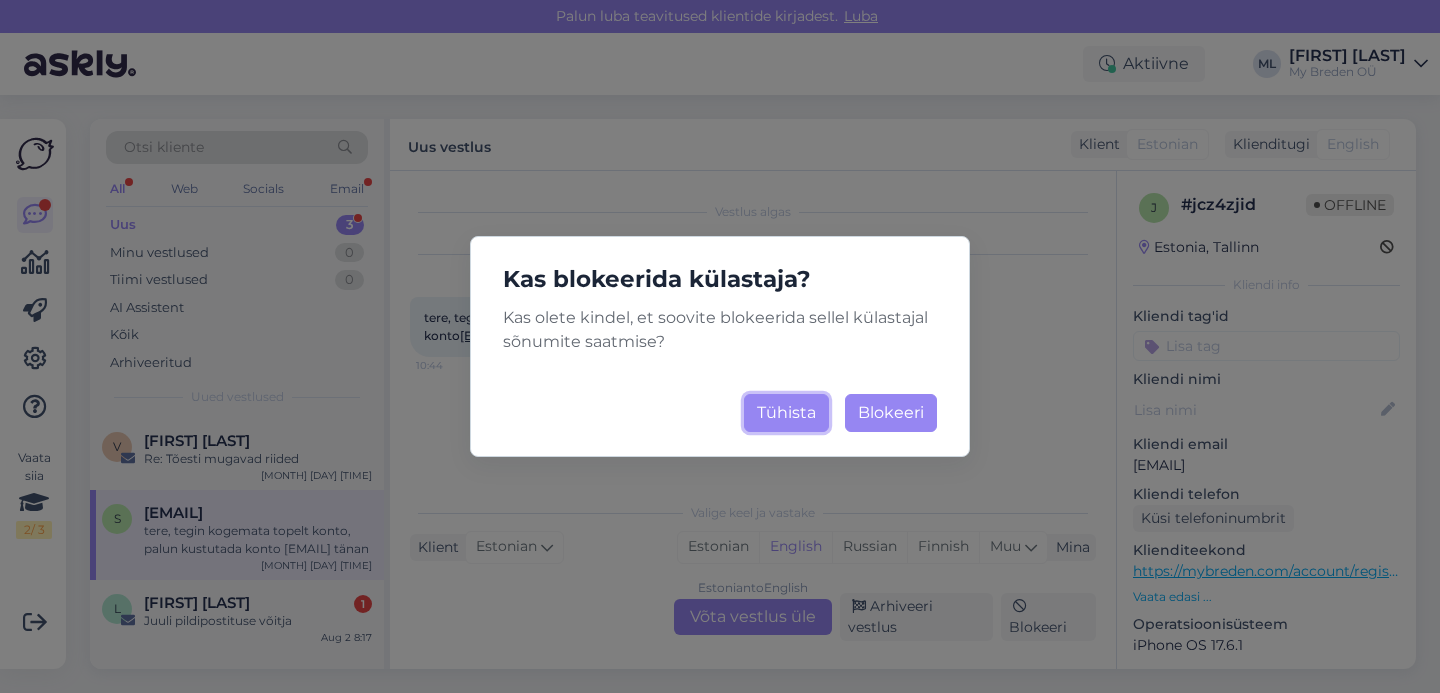 click on "Tühista" at bounding box center [786, 413] 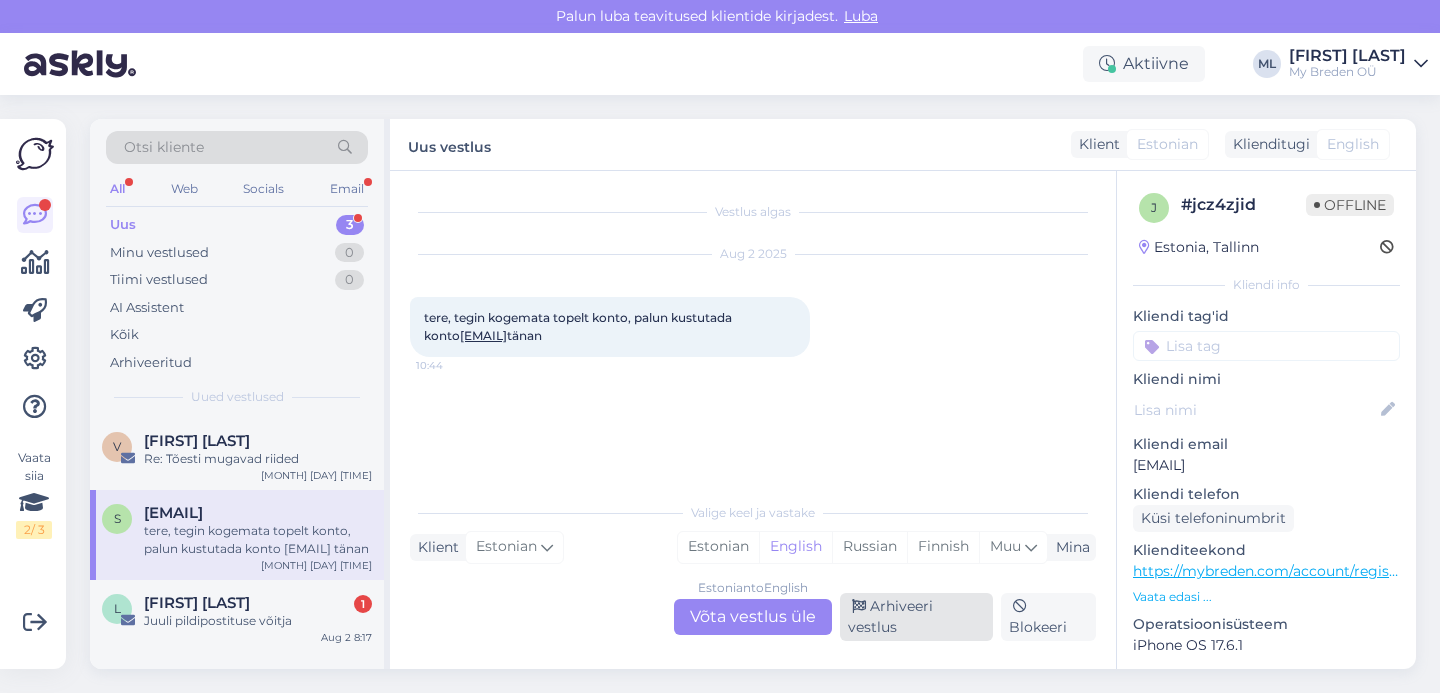 click on "Arhiveeri vestlus" at bounding box center [916, 617] 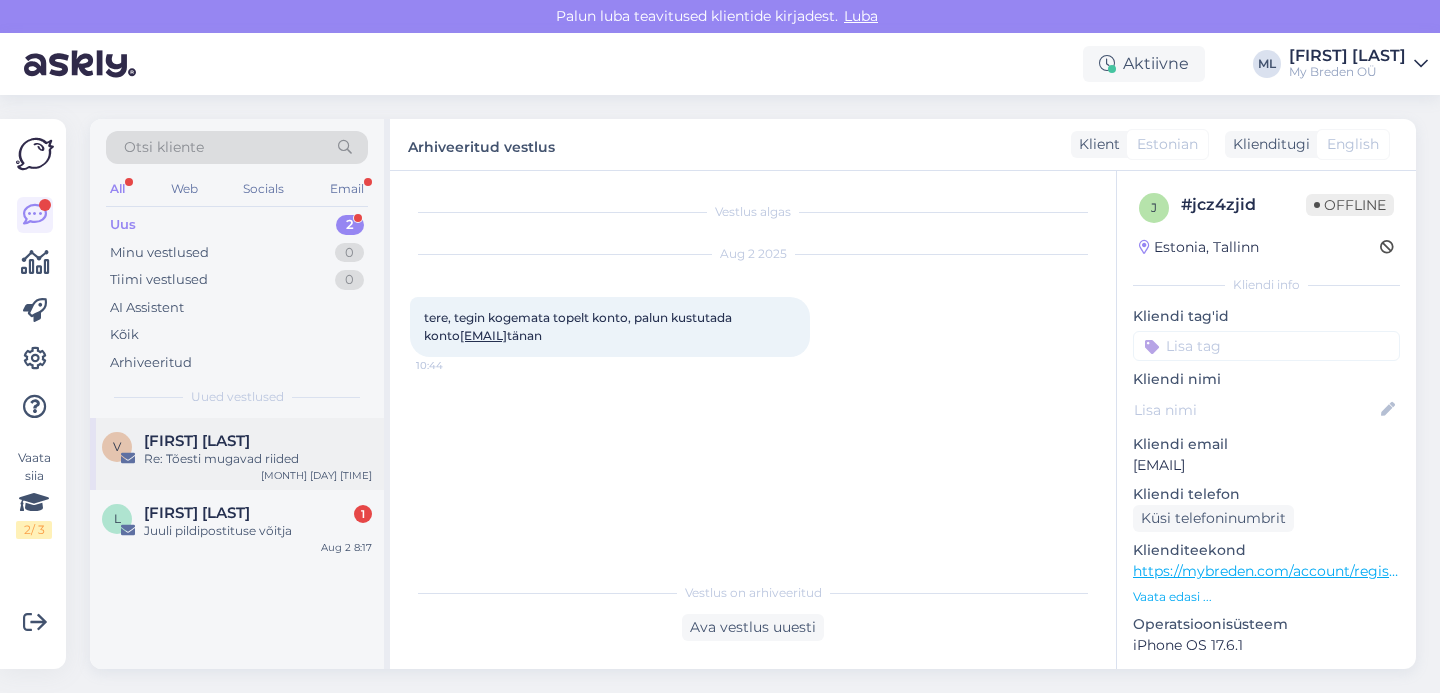 click on "Re: Tõesti mugavad riided" at bounding box center (258, 459) 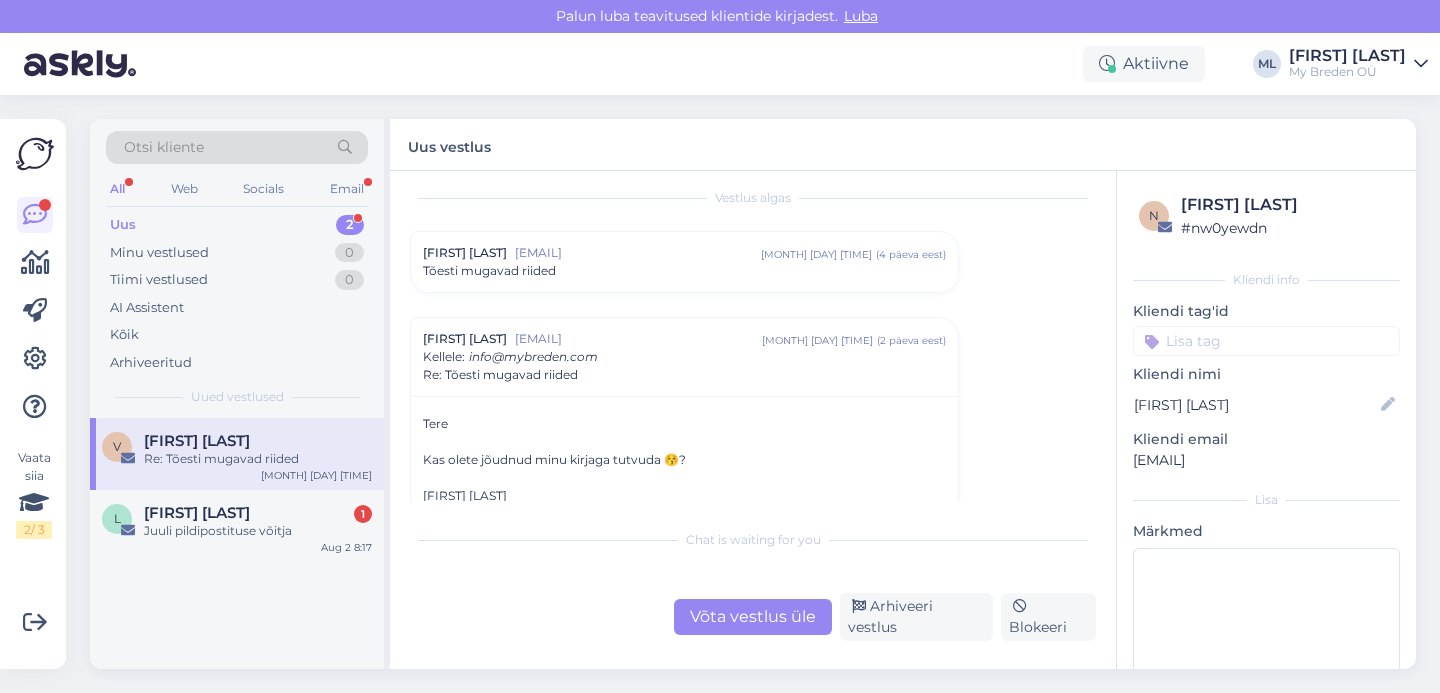 scroll, scrollTop: 0, scrollLeft: 0, axis: both 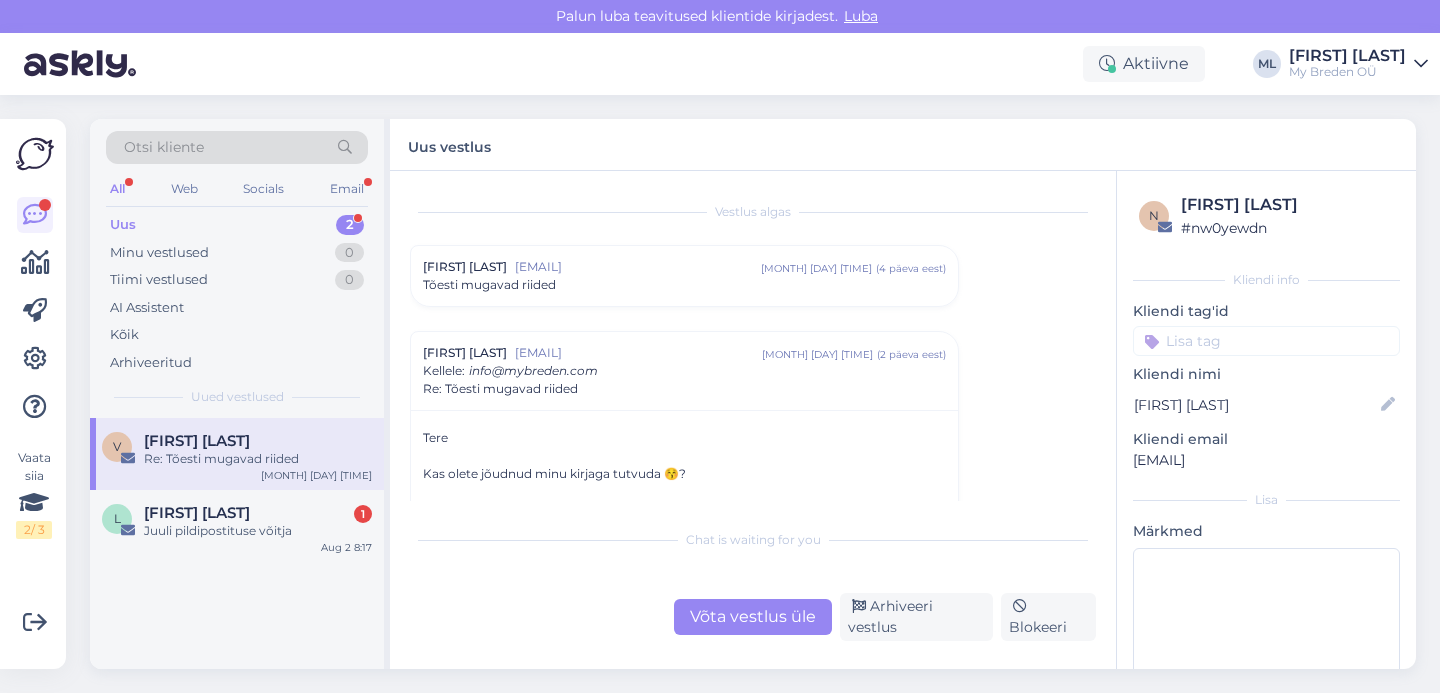 click on "[EMAIL]" at bounding box center (638, 267) 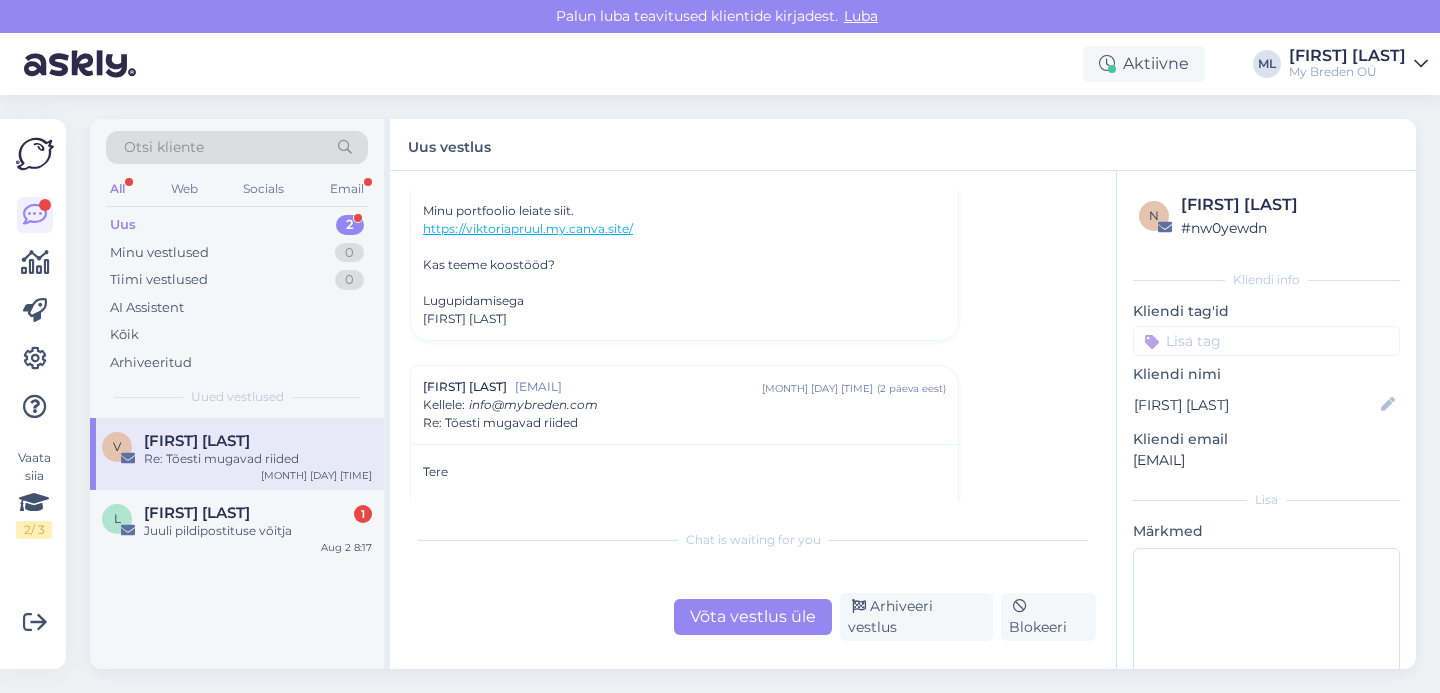 scroll, scrollTop: 0, scrollLeft: 0, axis: both 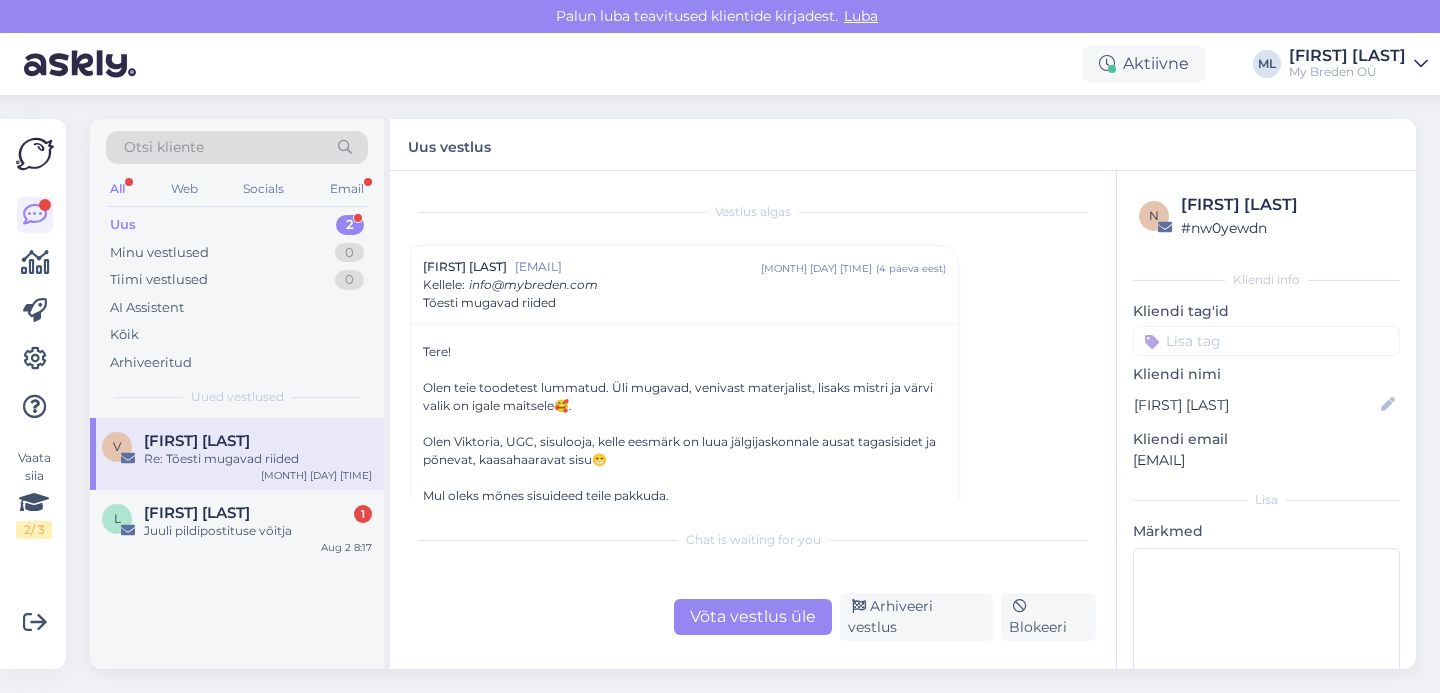 click on "[FIRST] [LAST]" at bounding box center [258, 441] 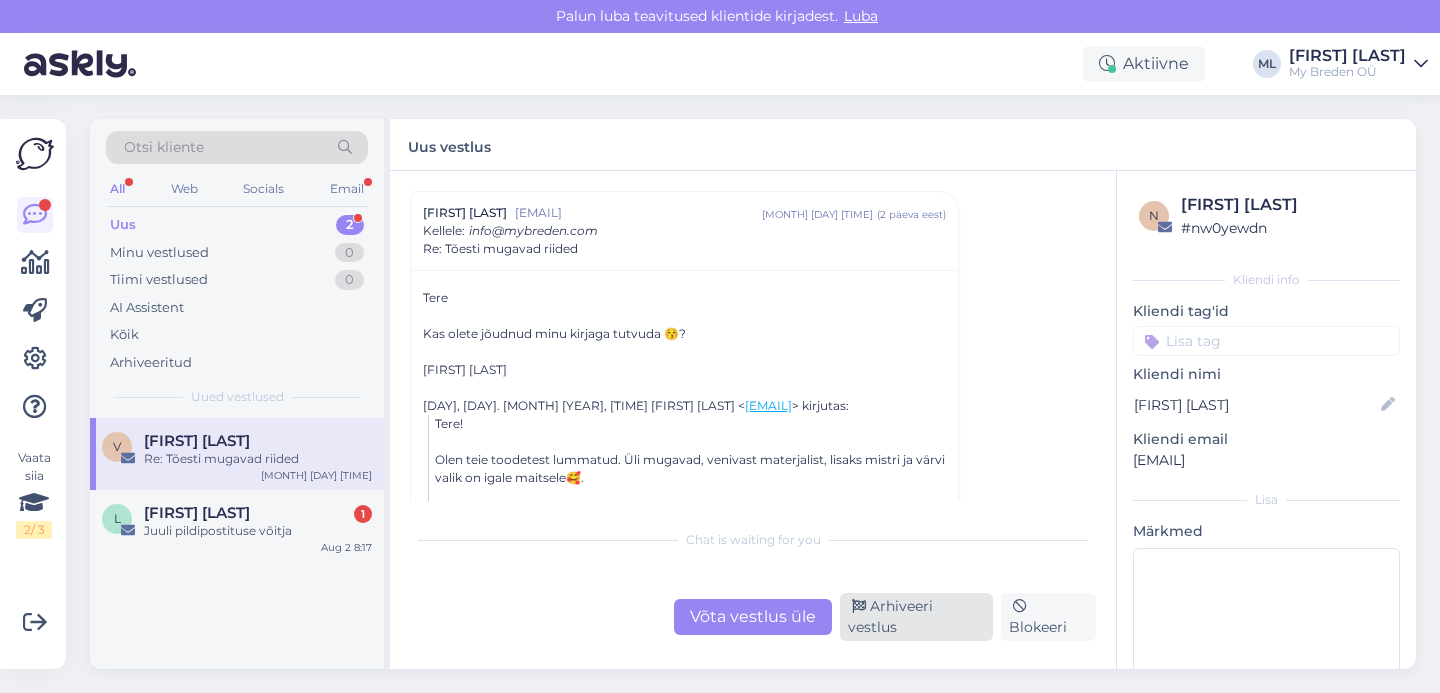 click on "Arhiveeri vestlus" at bounding box center [916, 617] 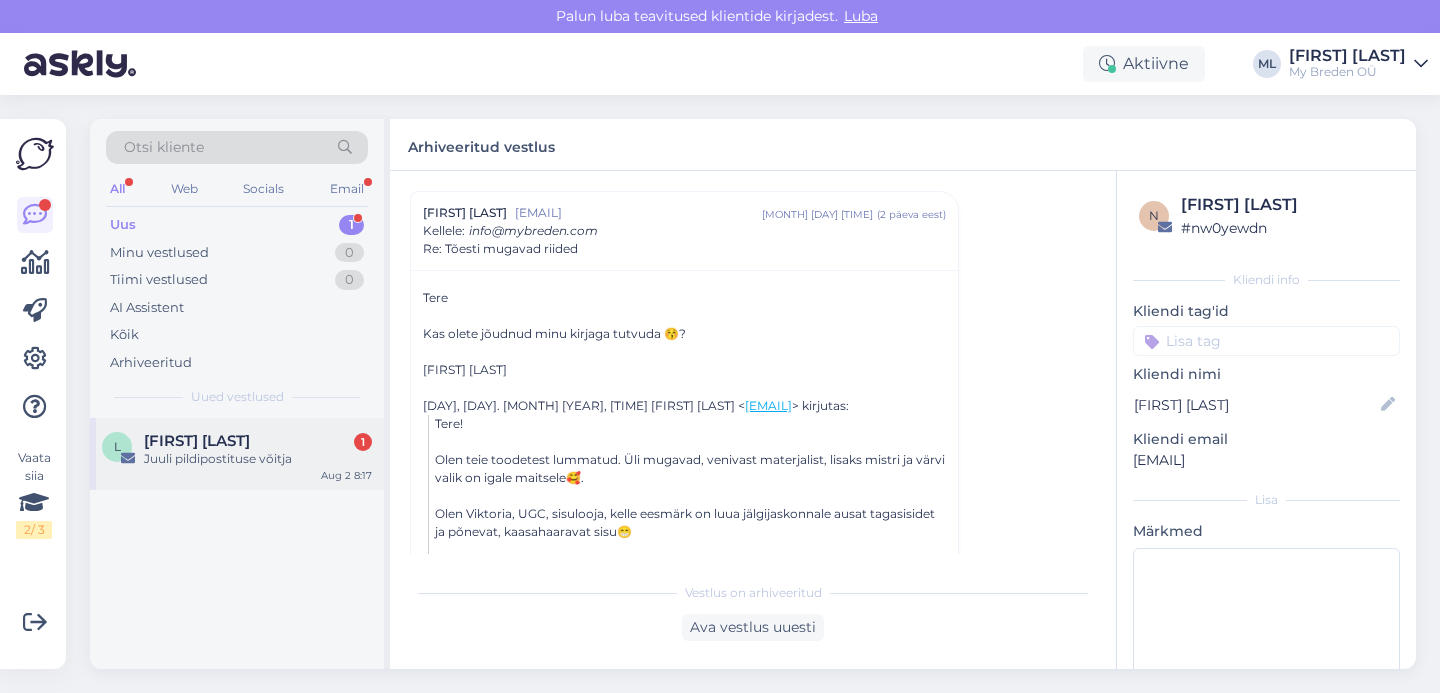 click on "[FIRST] [LAST] [MONTH] [DAY] [TIME]" at bounding box center (237, 454) 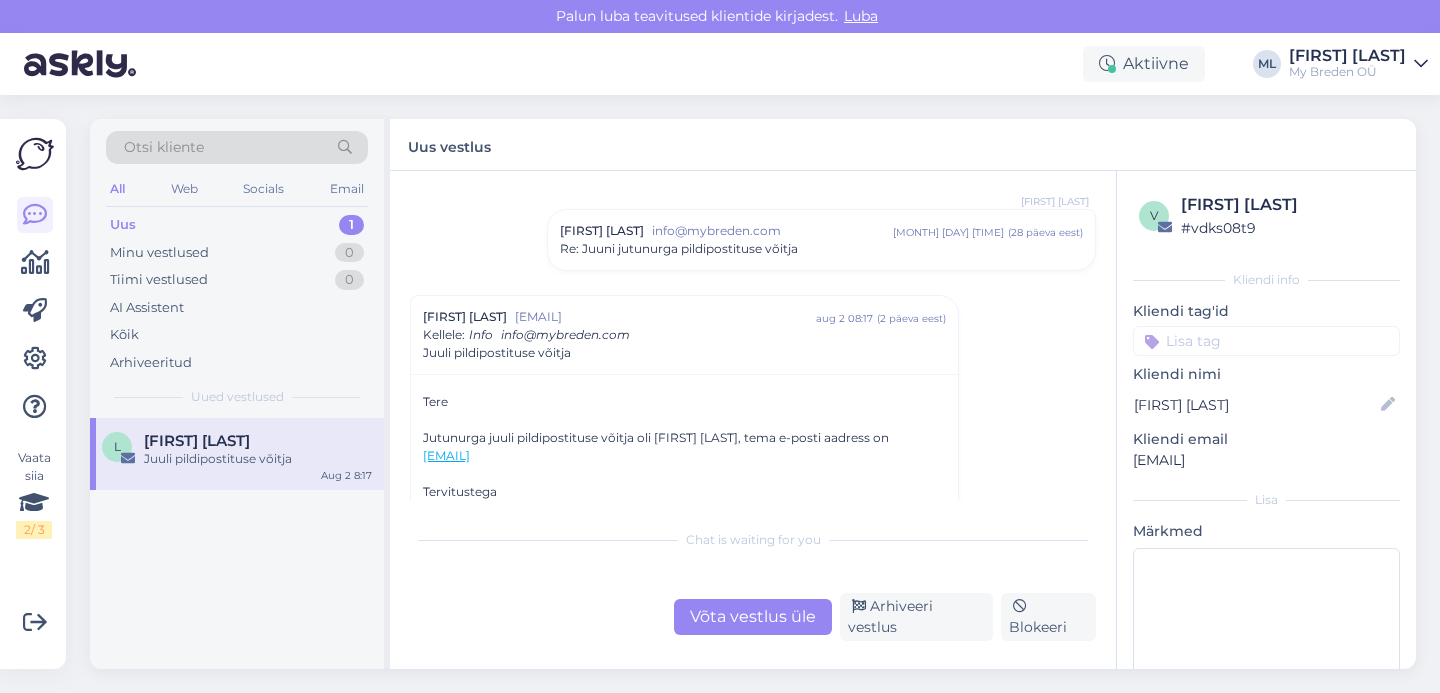 scroll, scrollTop: 2192, scrollLeft: 0, axis: vertical 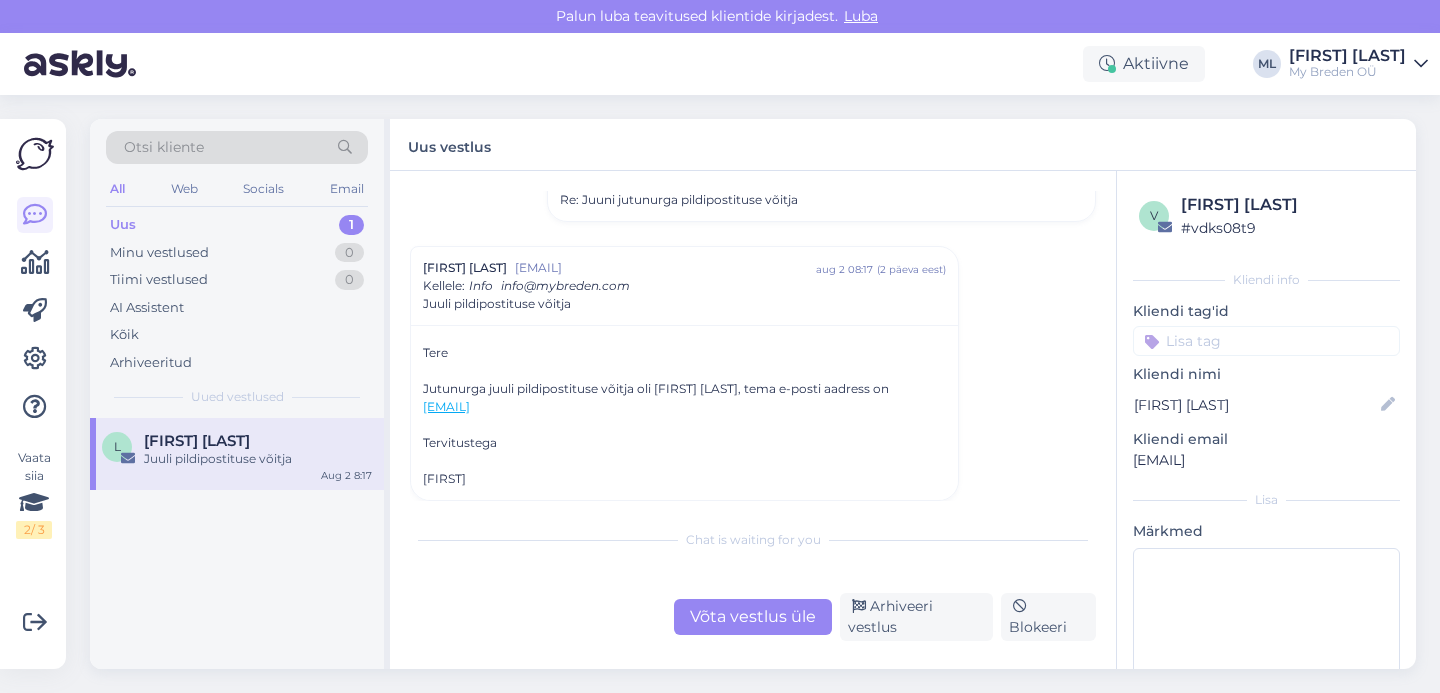 drag, startPoint x: 592, startPoint y: 412, endPoint x: 398, endPoint y: 415, distance: 194.0232 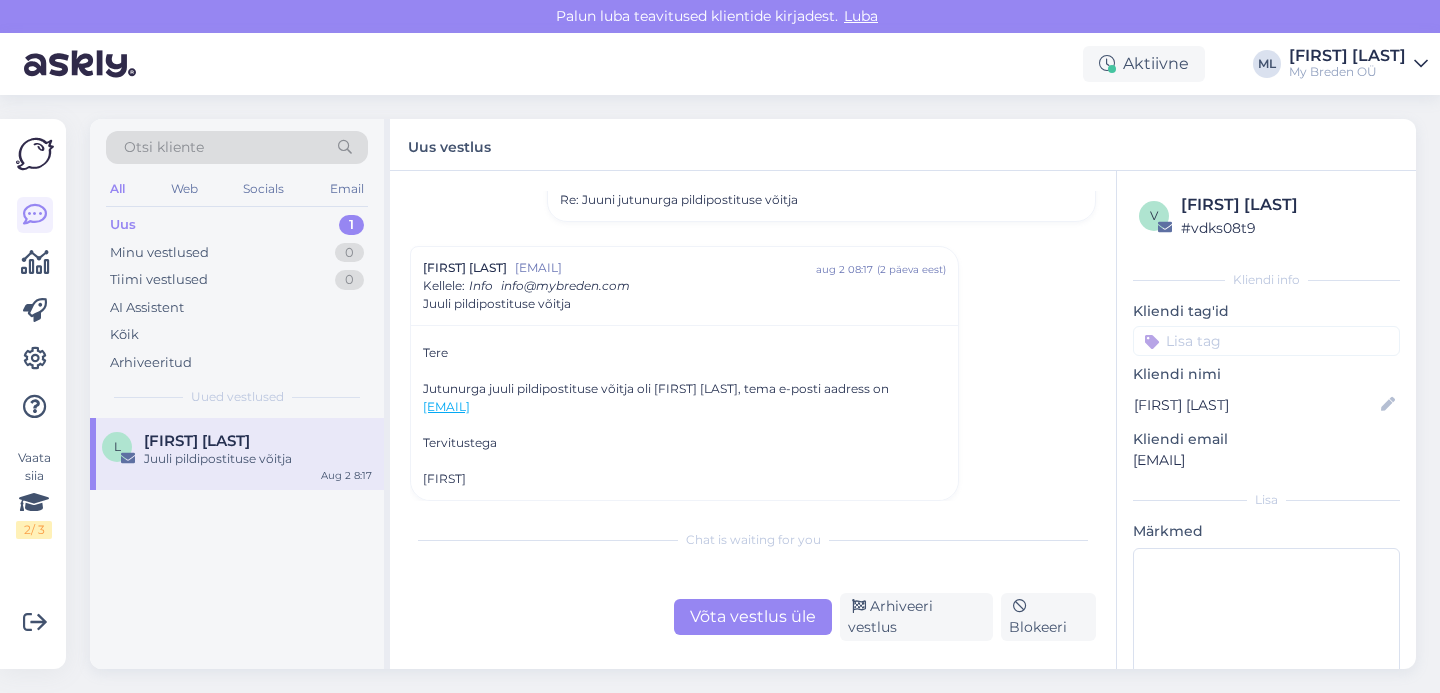 click on "Vestlus algas [FIRST] [LAST] [EMAIL] [MONTH] [DAY] [TIME] ( umbes ühe aasta eest ) Re: Sinu tellimus #[NUMBER] on teele pandud! IMG_5373.jpg 3.0 MB [FIRST] [LAST] [EMAIL] [MONTH] [DAY] [TIME] ( umbes ühe aasta eest ) Re: Sinu tellimus #[NUMBER] on teele pandud! [FIRST] [LAST] [EMAIL] [MONTH] [DAY] [TIME] ( [NUMBER] kuu eest ) Re: [MONTH] jutuka pildipostituse võitja [FIRST] Sinu [COMPANY] [EMAIL] [MONTH] [DAY] [TIME] ( [NUMBER] kuu eest ) Re: [MONTH] jutuka pildipostituse võitja [FIRST] [LAST] [EMAIL] [MONTH] [DAY] [TIME] ( [NUMBER] kuu eest ) Jutunurga pildipostituse võitja [FIRST] [LAST] [EMAIL] [MONTH] [DAY] [TIME] ( [NUMBER] kuu eest ) [MONTH] jutuka pildipostituse võitja [FIRST] [LAST] [EMAIL] [MONTH] [DAY] [TIME] ( [NUMBER] kuu eest ) Topelt raha [FIRST] [LAST] [EMAIL] [MONTH] [DAY] [TIME] ( [NUMBER] kuu eest ) Re: Topelt raha IMG_6206.jpg 196.1 kB [FIRST] [LAST] [EMAIL] [MONTH] [DAY] [TIME] ( [NUMBER] kuu eest ) Oktoobri jutunurga võitja [FIRST] [LAST] [EMAIL] [MONTH] [DAY] [TIME] ( [NUMBER]kuu eest ) ( ) ( )" at bounding box center (753, 420) 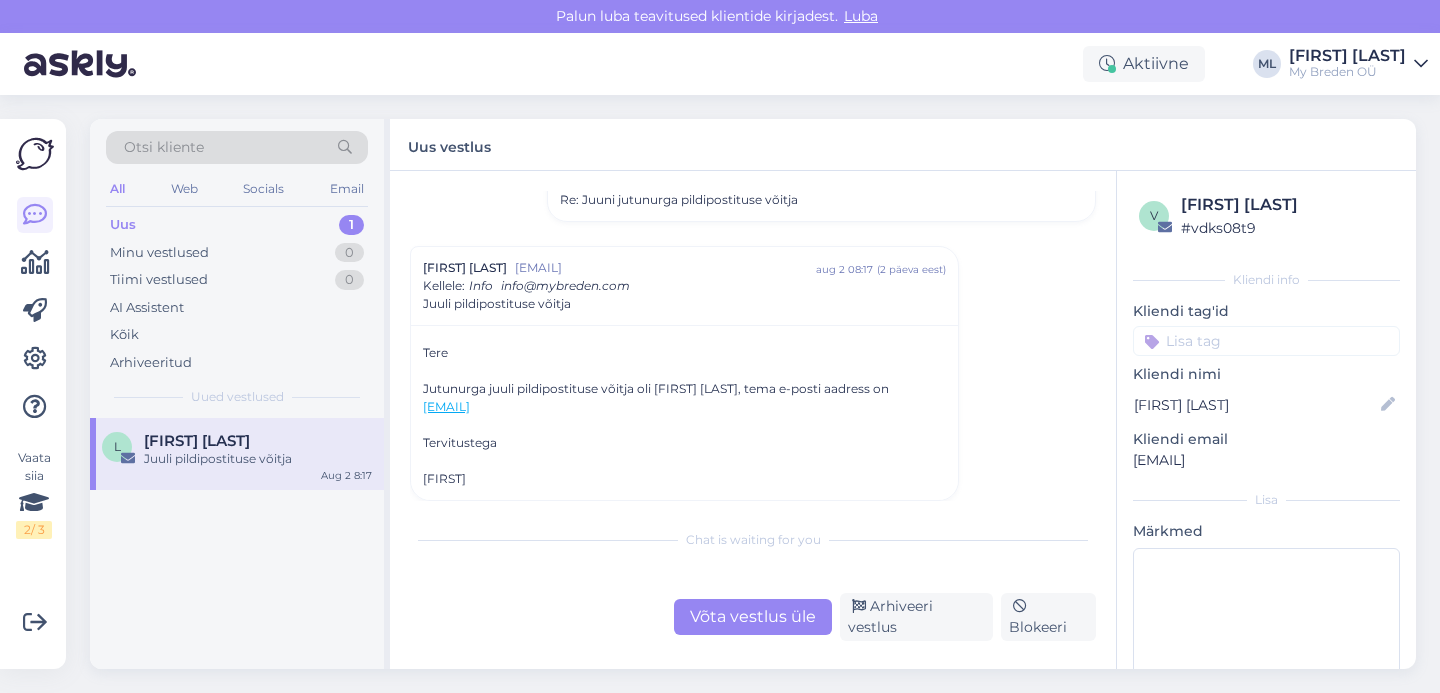 copy on "[EMAIL]" 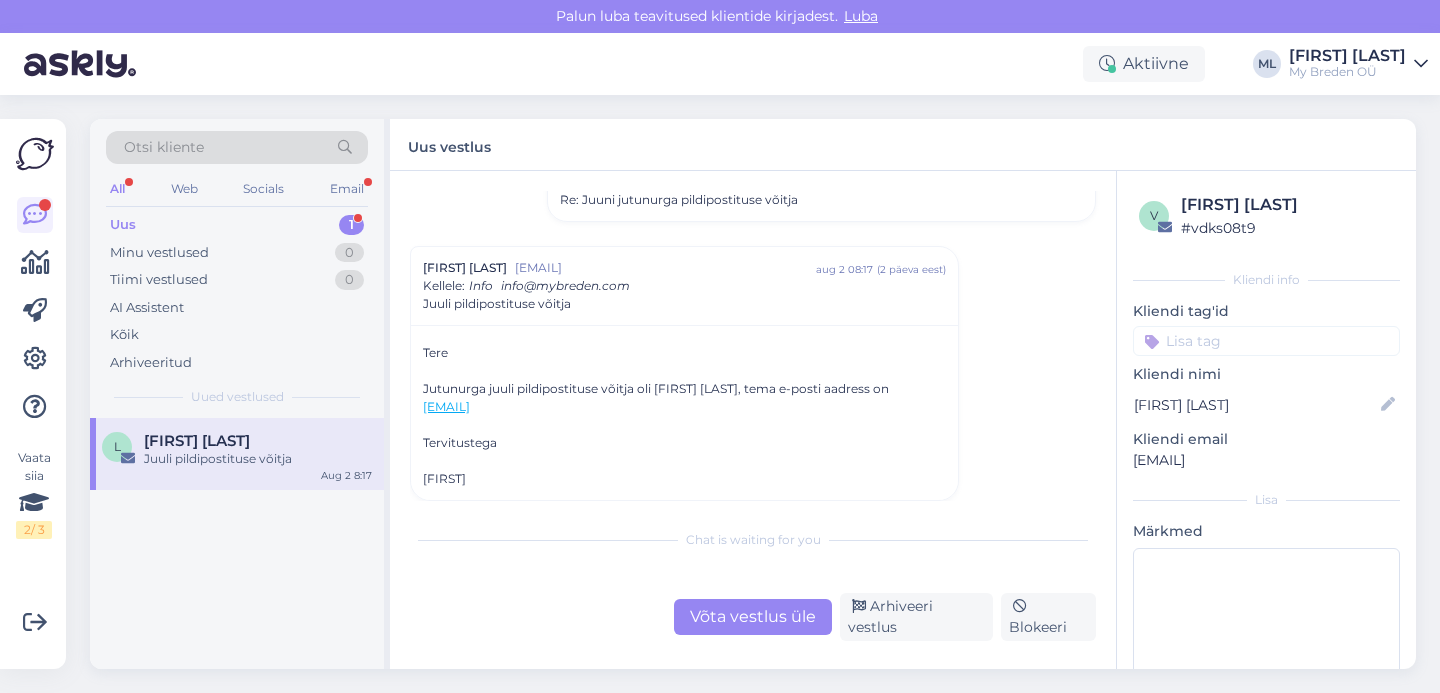 drag, startPoint x: 600, startPoint y: 403, endPoint x: 404, endPoint y: 414, distance: 196.30843 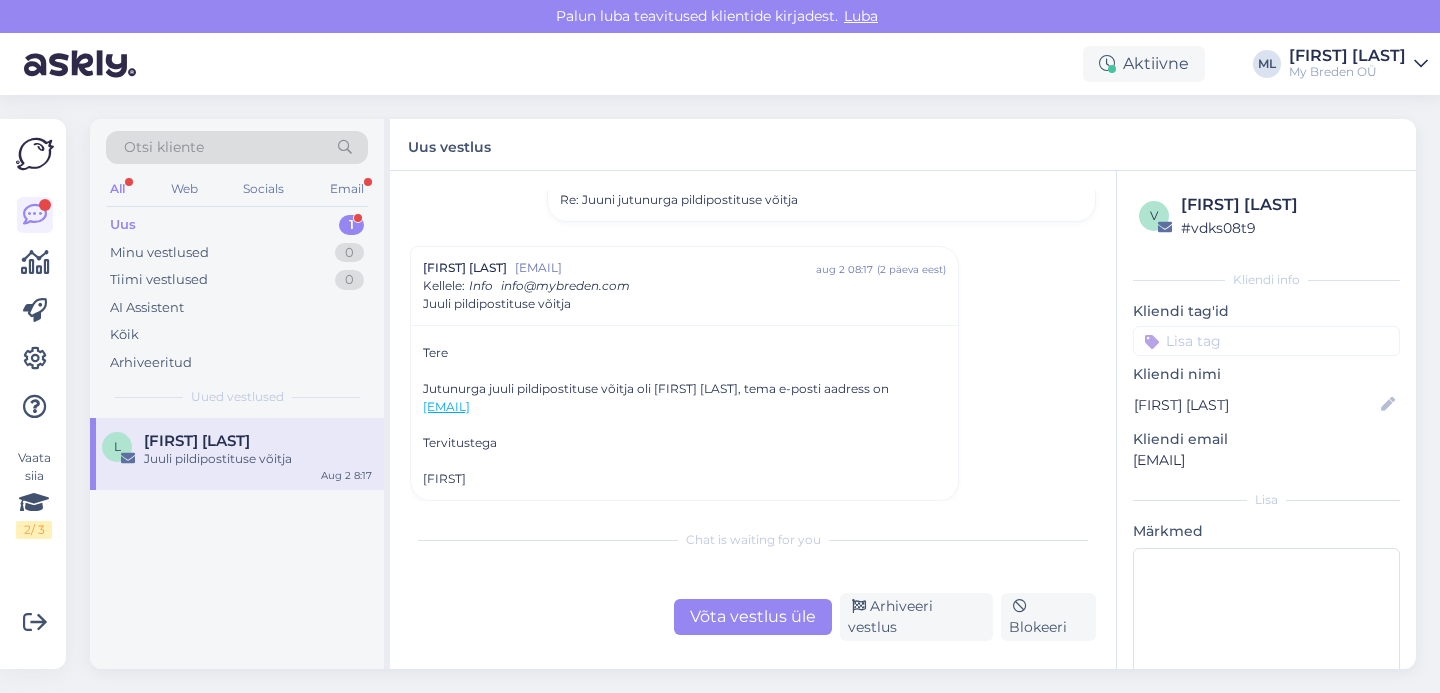 click on "Vestlus algas [FIRST] [LAST] [EMAIL] [MONTH] [DAY] [TIME] ( umbes ühe aasta eest ) Re: Sinu tellimus #[NUMBER] on teele pandud! IMG_5373.jpg 3.0 MB [FIRST] [LAST] [EMAIL] [MONTH] [DAY] [TIME] ( umbes ühe aasta eest ) Re: Sinu tellimus #[NUMBER] on teele pandud! [FIRST] [LAST] [EMAIL] [MONTH] [DAY] [TIME] ( [NUMBER] kuu eest ) Re: [MONTH] jutuka pildipostituse võitja [FIRST] Sinu [COMPANY] [EMAIL] [MONTH] [DAY] [TIME] ( [NUMBER] kuu eest ) Re: [MONTH] jutuka pildipostituse võitja [FIRST] [LAST] [EMAIL] [MONTH] [DAY] [TIME] ( [NUMBER] kuu eest ) Jutunurga pildipostituse võitja [FIRST] [LAST] [EMAIL] [MONTH] [DAY] [TIME] ( [NUMBER] kuu eest ) [MONTH] jutuka pildipostituse võitja [FIRST] [LAST] [EMAIL] [MONTH] [DAY] [TIME] ( [NUMBER] kuu eest ) Topelt raha [FIRST] [LAST] [EMAIL] [MONTH] [DAY] [TIME] ( [NUMBER] kuu eest ) Re: Topelt raha IMG_6206.jpg 196.1 kB [FIRST] [LAST] [EMAIL] [MONTH] [DAY] [TIME] ( [NUMBER] kuu eest ) Oktoobri jutunurga võitja [FIRST] [LAST] [EMAIL] [MONTH] [DAY] [TIME] ( [NUMBER]kuu eest ) ( ) ( )" at bounding box center [753, 420] 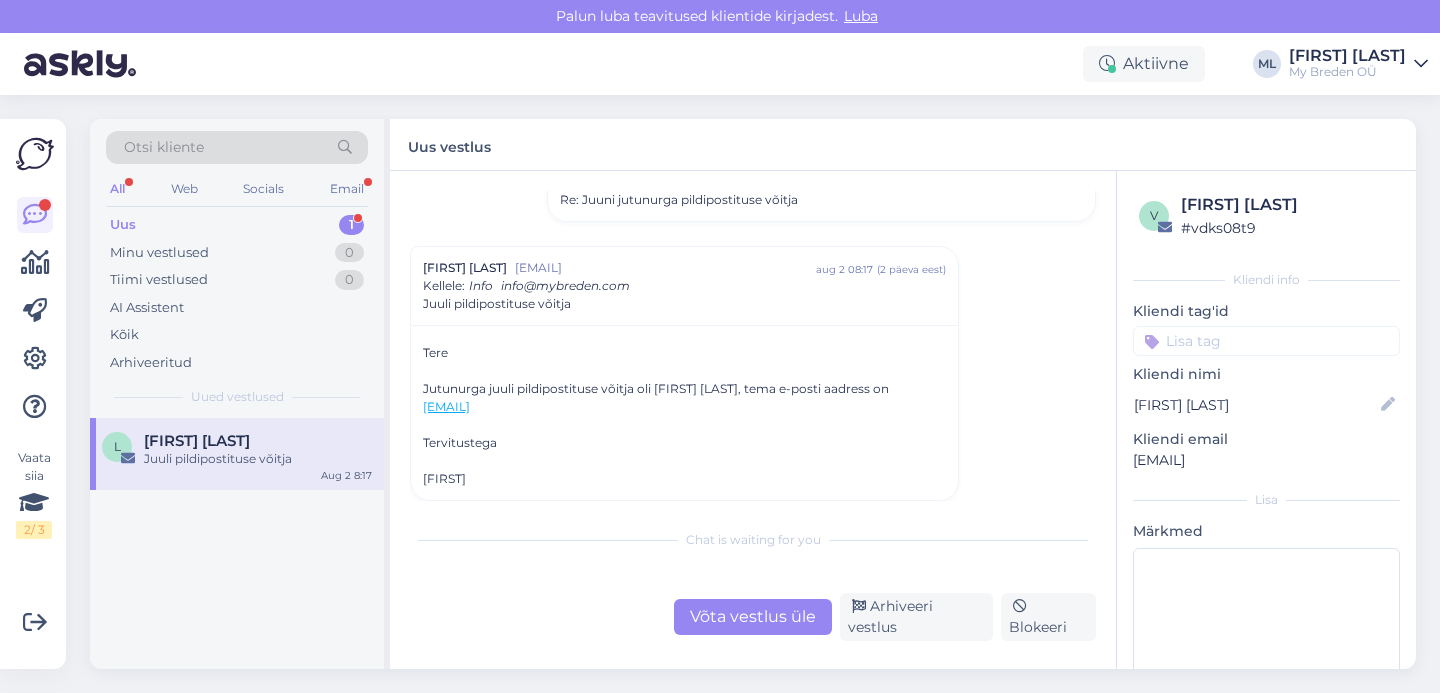 copy on "[EMAIL]" 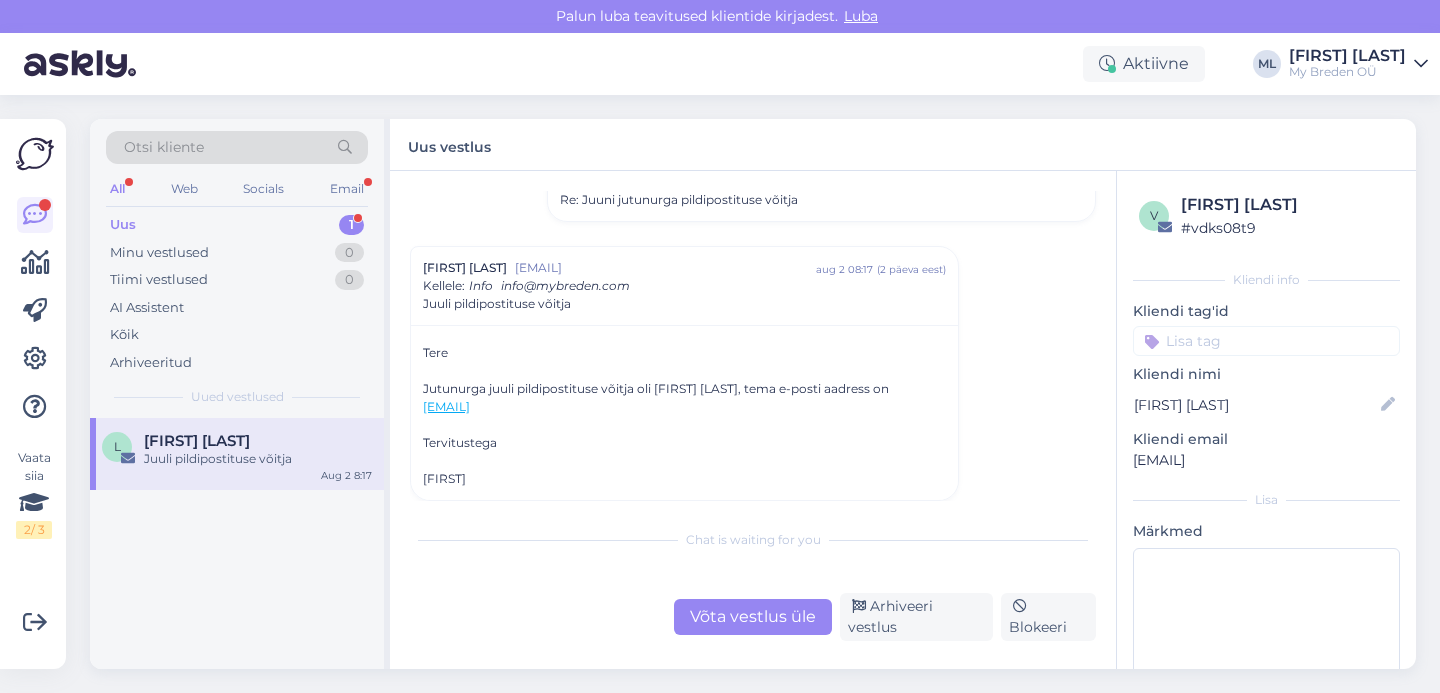 click on "Vestlus algas [FIRST] [LAST] [EMAIL] [MONTH] [DAY] [TIME] ( umbes ühe aasta eest ) Re: Sinu tellimus #[NUMBER] on teele pandud! IMG_5373.jpg 3.0 MB [FIRST] [LAST] [EMAIL] [MONTH] [DAY] [TIME] ( umbes ühe aasta eest ) Re: Sinu tellimus #[NUMBER] on teele pandud! [FIRST] [LAST] [EMAIL] [MONTH] [DAY] [TIME] ( [NUMBER] kuu eest ) Re: [MONTH] jutuka pildipostituse võitja [FIRST] Sinu [COMPANY] [EMAIL] [MONTH] [DAY] [TIME] ( [NUMBER] kuu eest ) Re: [MONTH] jutuka pildipostituse võitja [FIRST] [LAST] [EMAIL] [MONTH] [DAY] [TIME] ( [NUMBER] kuu eest ) Jutunurga pildipostituse võitja [FIRST] [LAST] [EMAIL] [MONTH] [DAY] [TIME] ( [NUMBER] kuu eest ) [MONTH] jutuka pildipostituse võitja [FIRST] [LAST] [EMAIL] [MONTH] [DAY] [TIME] ( [NUMBER] kuu eest ) Topelt raha [FIRST] [LAST] [EMAIL] [MONTH] [DAY] [TIME] ( [NUMBER] kuu eest ) Re: Topelt raha IMG_6206.jpg 196.1 kB [FIRST] [LAST] [EMAIL] [MONTH] [DAY] [TIME] ( [NUMBER] kuu eest ) Oktoobri jutunurga võitja [FIRST] [LAST] [EMAIL] [MONTH] [DAY] [TIME] ( [NUMBER]kuu eest ) ( ) ( )" at bounding box center (753, 420) 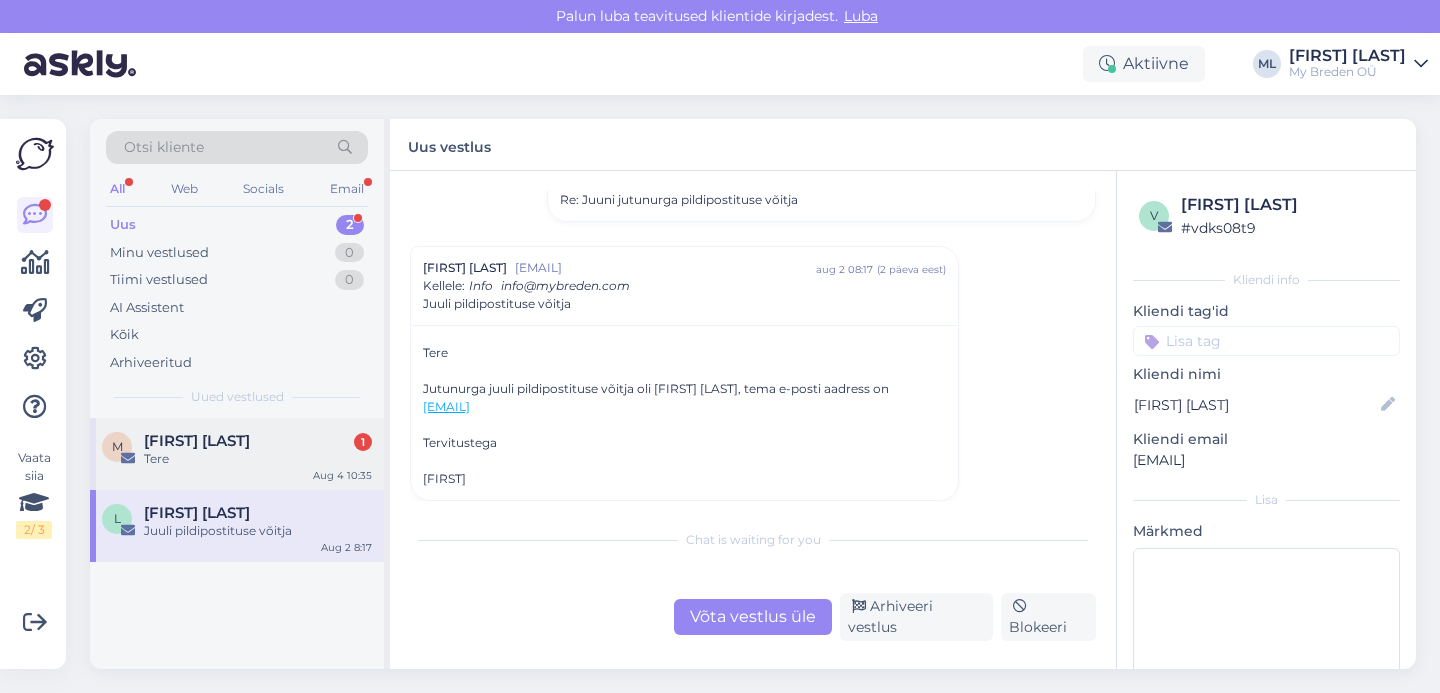 click on "[NAME] [NAME] [NUMBER] [MONTH] [DAY] [TIME]" at bounding box center (237, 454) 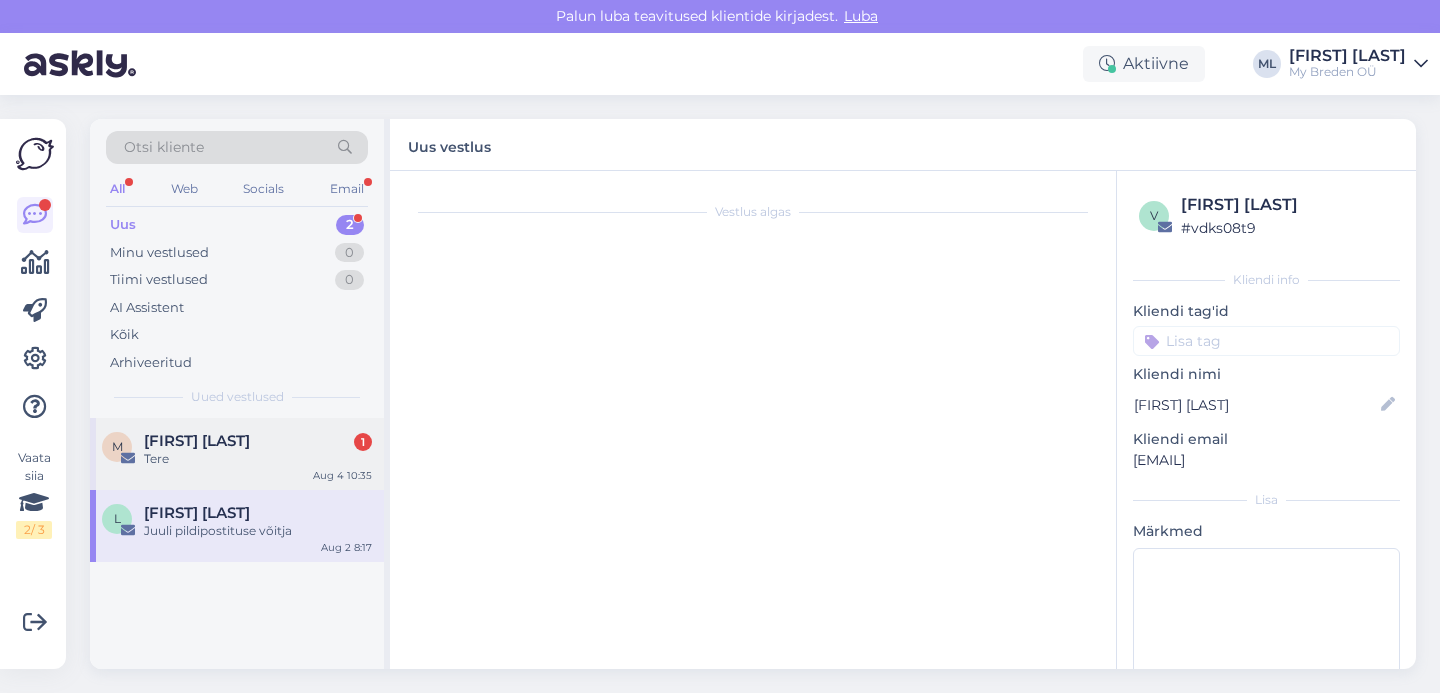 scroll, scrollTop: 0, scrollLeft: 0, axis: both 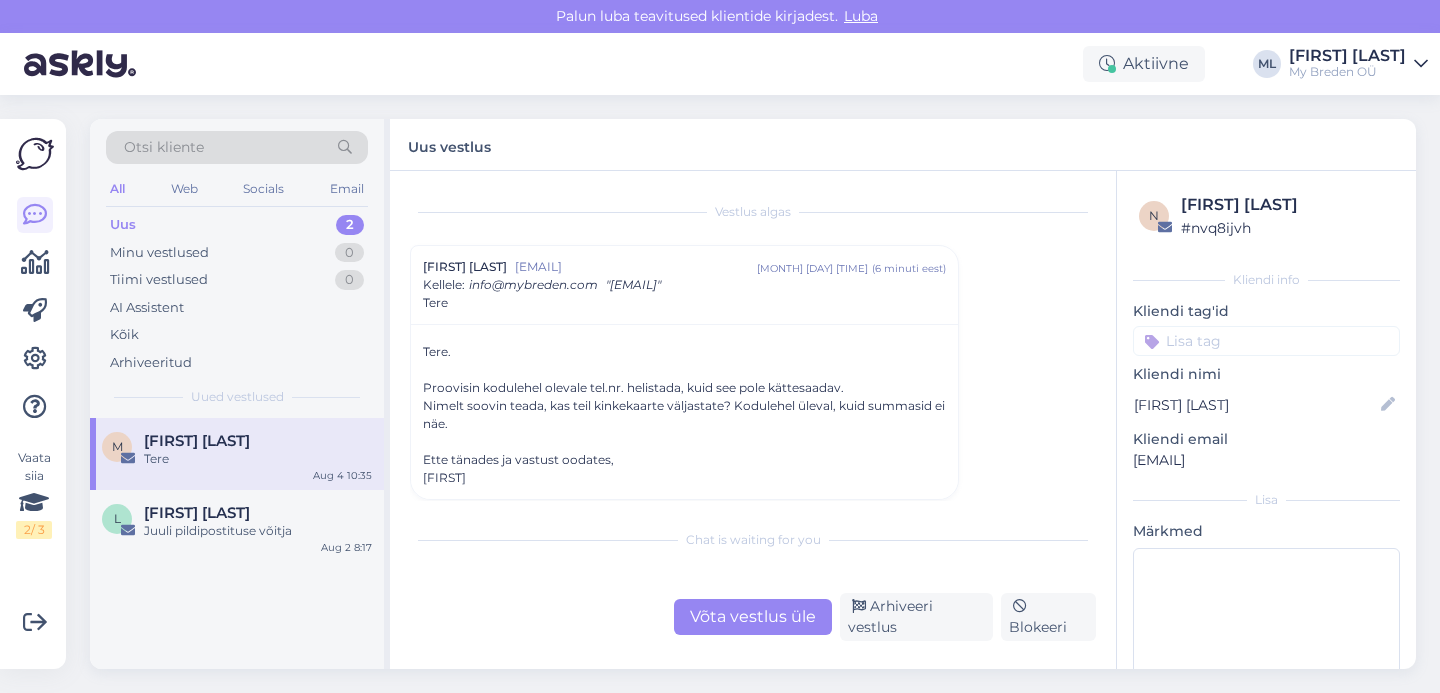 click on "Võta vestlus üle" at bounding box center (753, 617) 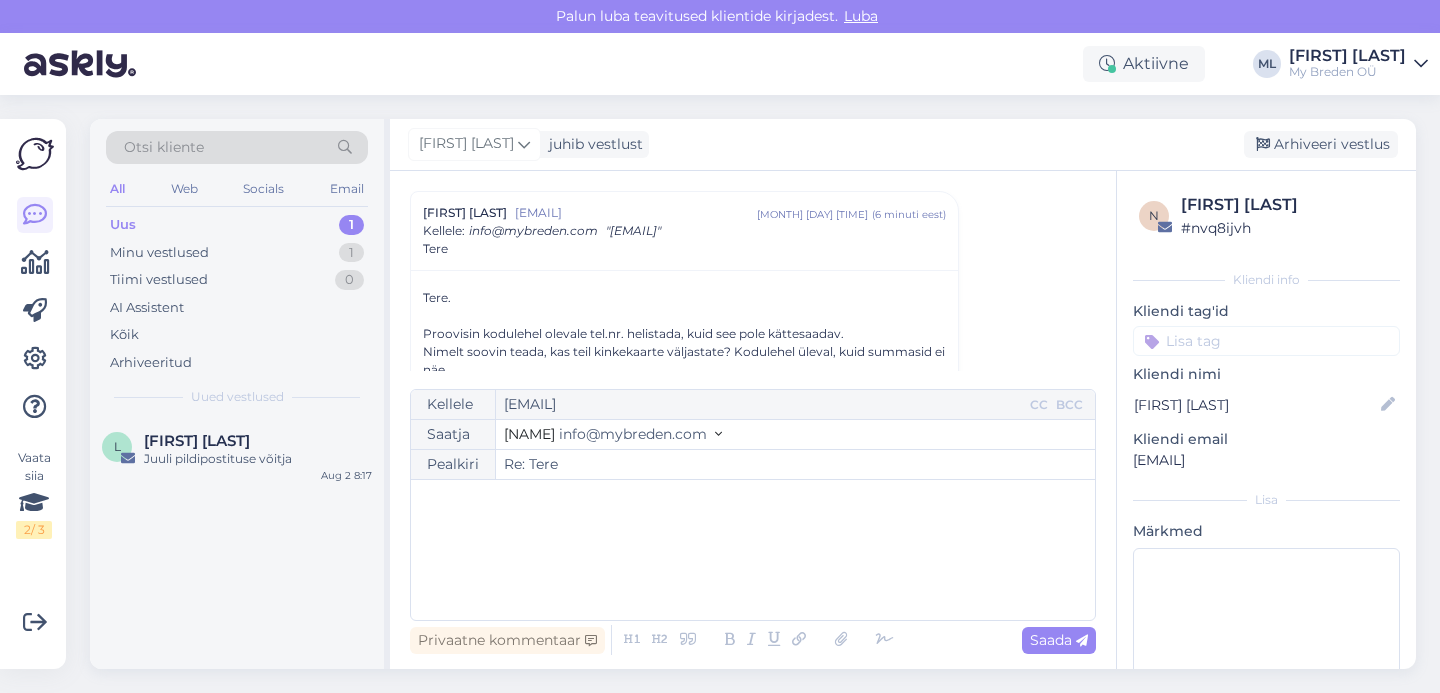 click on "info@mybreden.com" at bounding box center (633, 434) 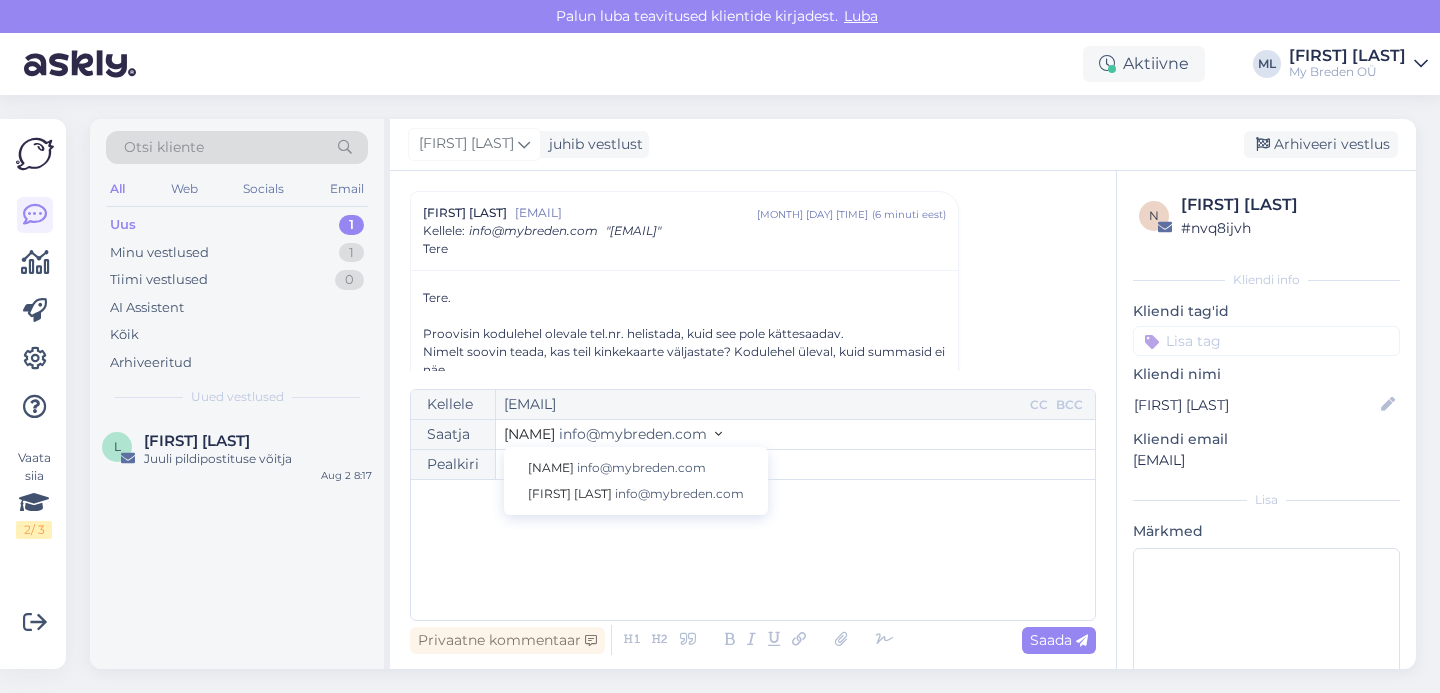 click on "﻿" at bounding box center (753, 550) 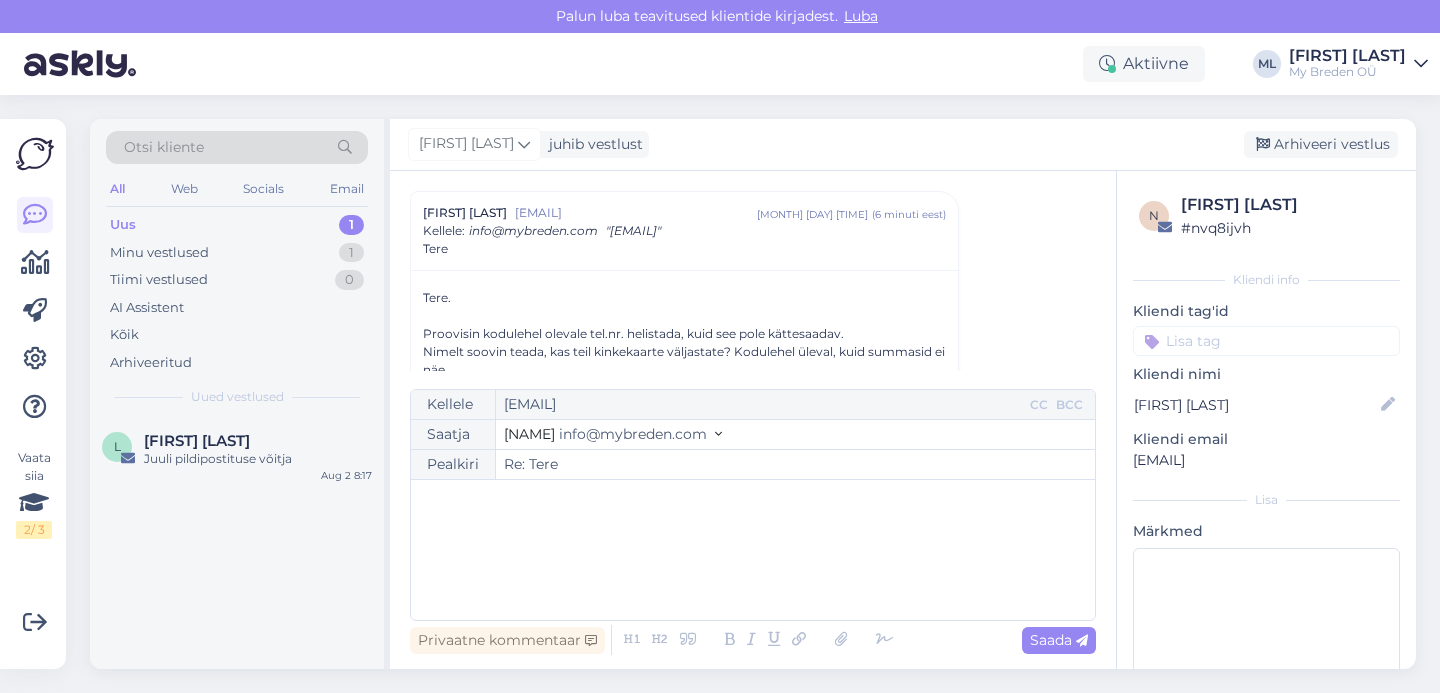 click on "﻿" at bounding box center (753, 550) 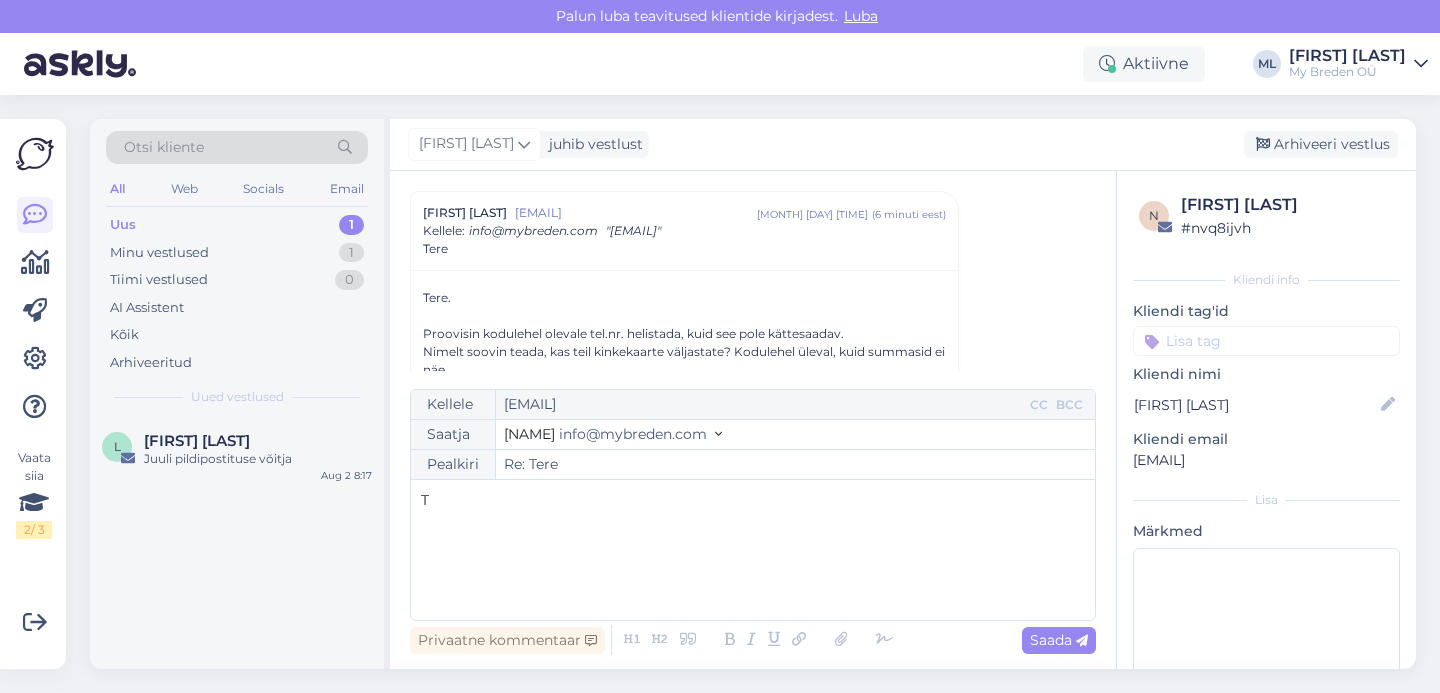 type 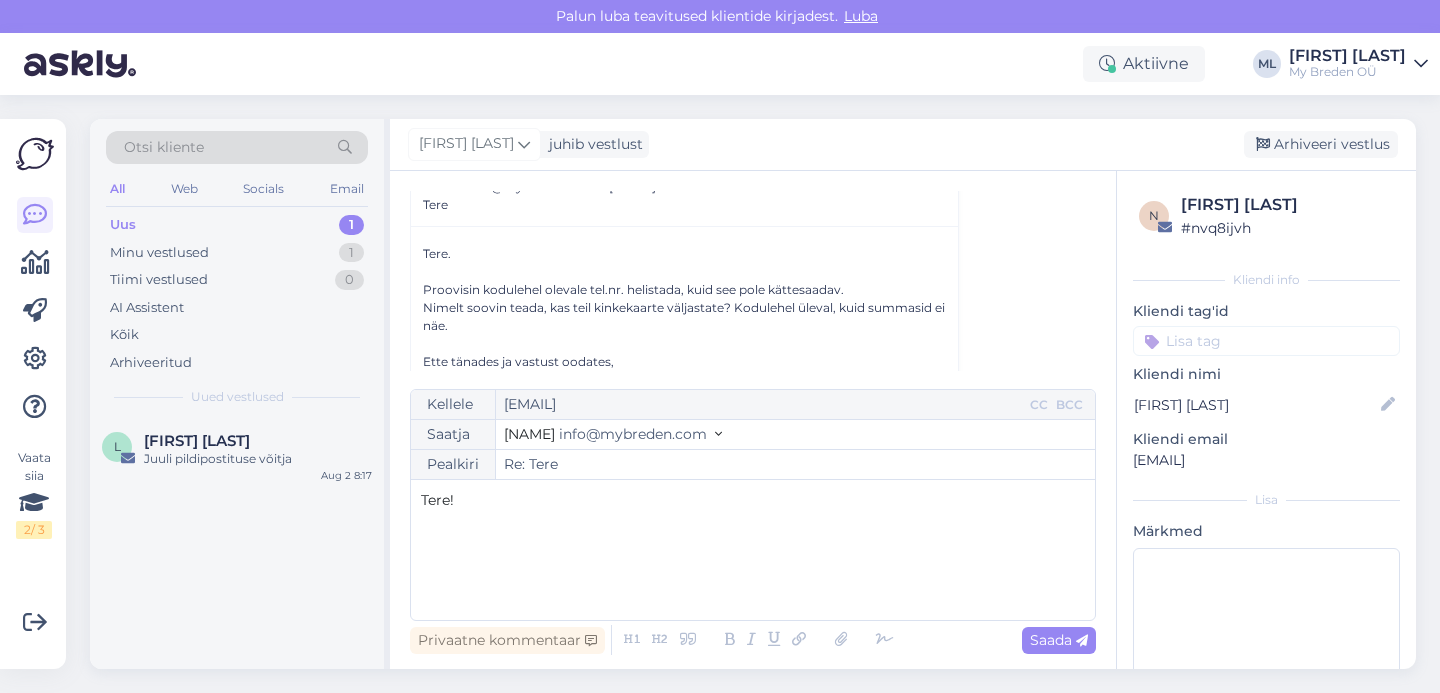 scroll, scrollTop: 141, scrollLeft: 0, axis: vertical 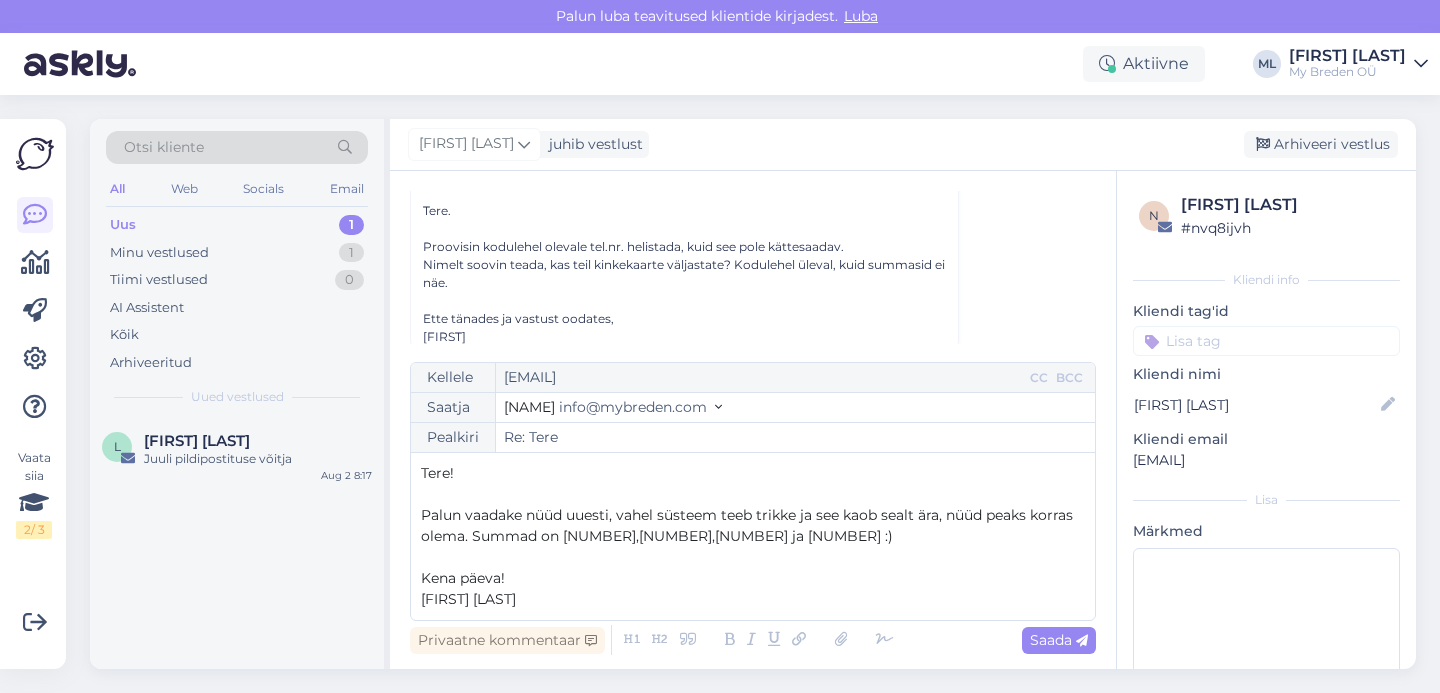 click on "Palun vaadake nüüd uuesti, vahel süsteem teeb trikke ja see kaob sealt ära, nüüd peaks korras olema. Summad on [NUMBER],[NUMBER],[NUMBER] ja [NUMBER] :)" at bounding box center (749, 525) 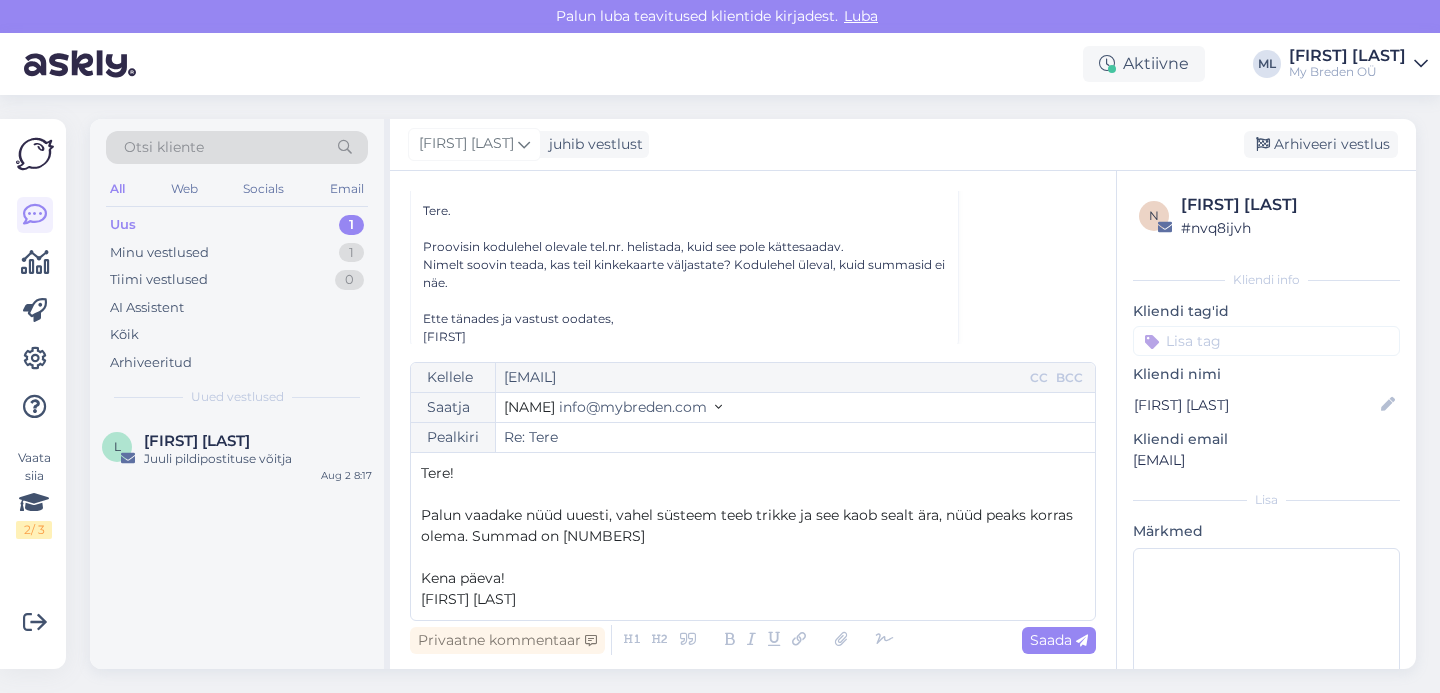 drag, startPoint x: 603, startPoint y: 533, endPoint x: 704, endPoint y: 605, distance: 124.036285 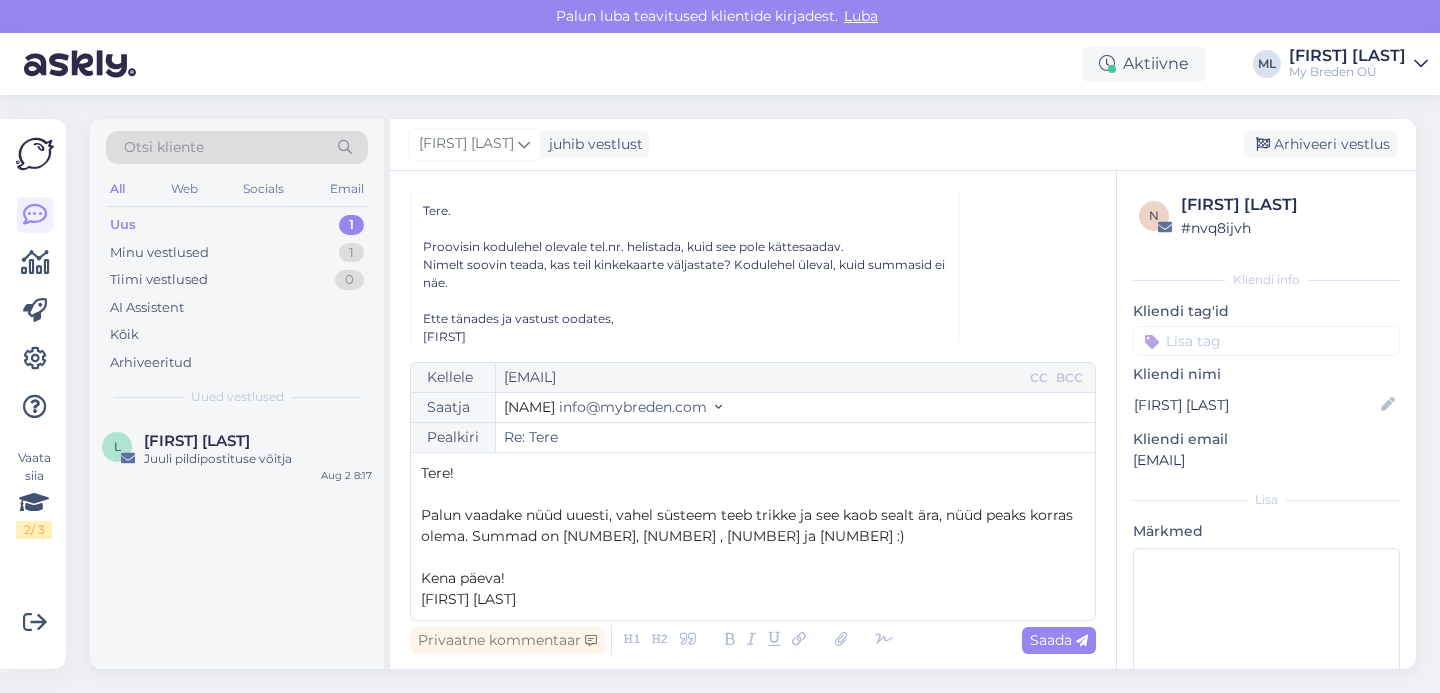 drag, startPoint x: 646, startPoint y: 595, endPoint x: 649, endPoint y: 579, distance: 16.27882 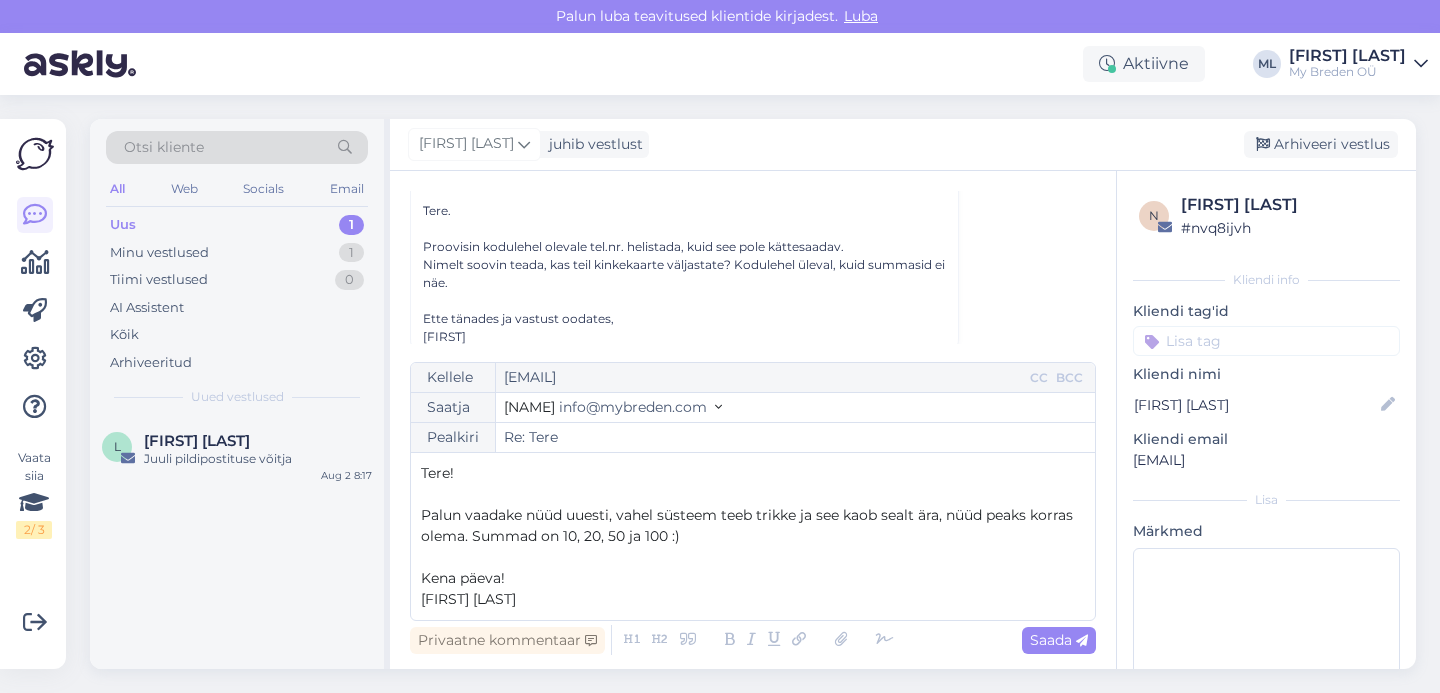 click on "Palun vaadake nüüd uuesti, vahel süsteem teeb trikke ja see kaob sealt ära, nüüd peaks korras olema. Summad on 10, 20, 50 ja 100 :)" at bounding box center [749, 525] 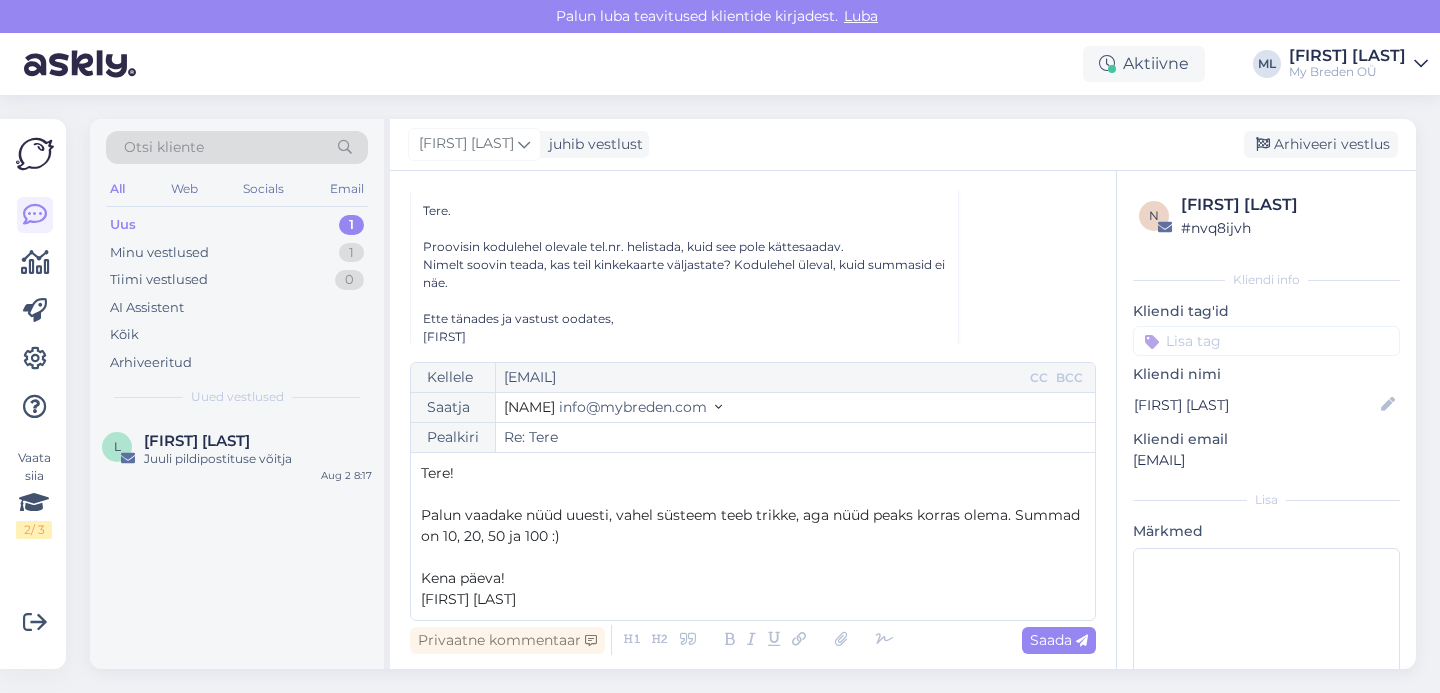 click on "Saada" at bounding box center (1059, 640) 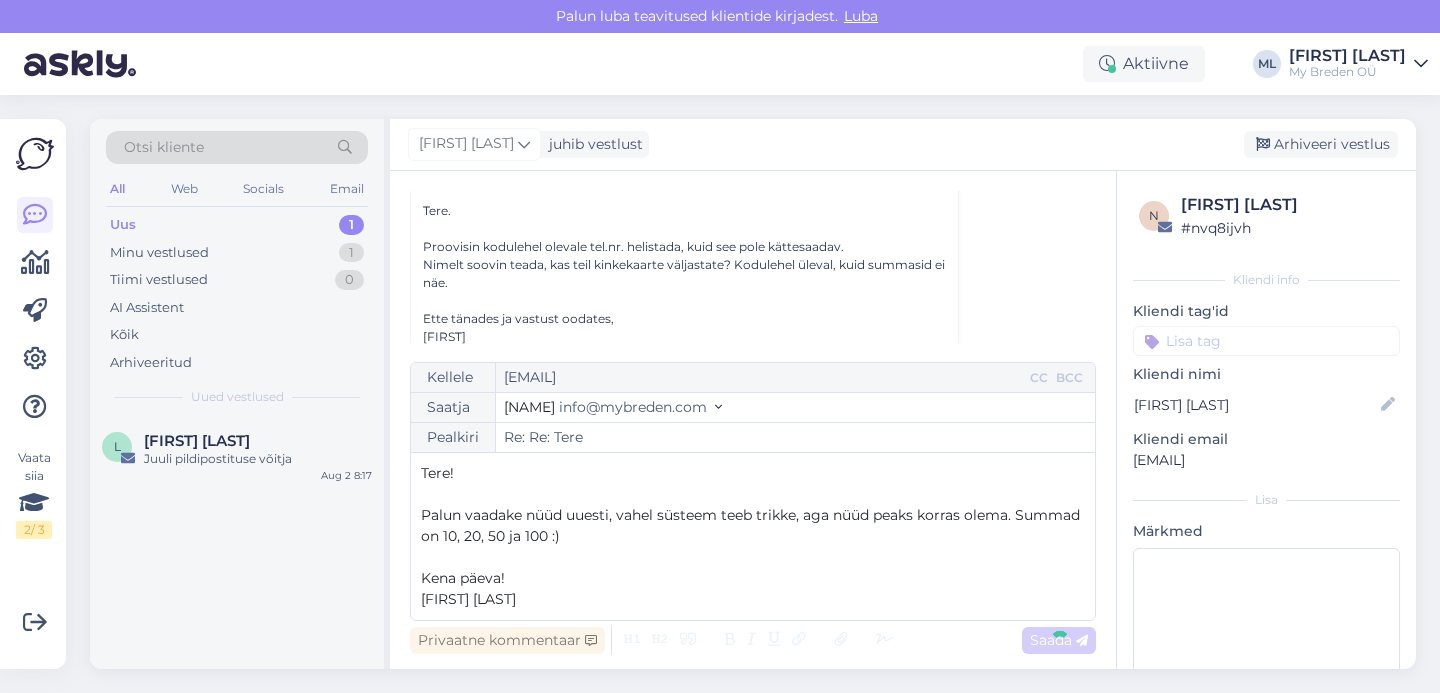 type on "Re: Tere" 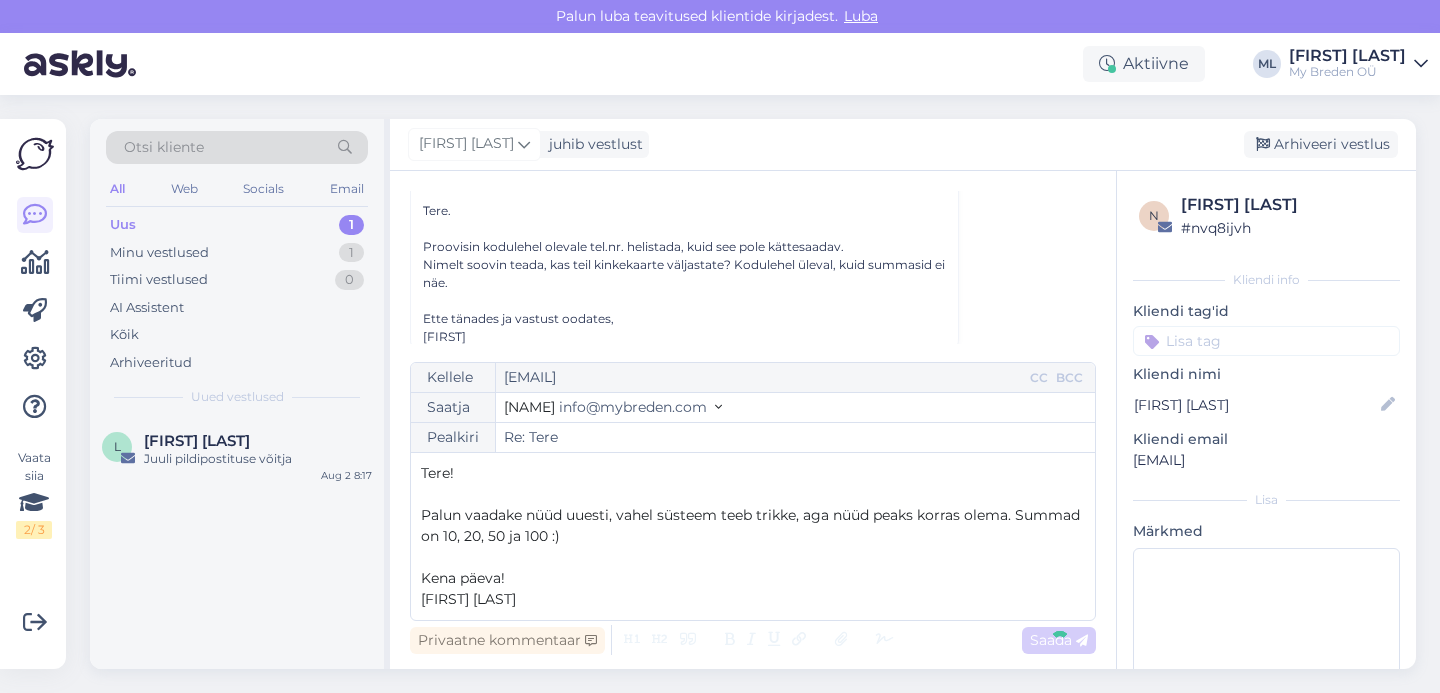 scroll, scrollTop: 297, scrollLeft: 0, axis: vertical 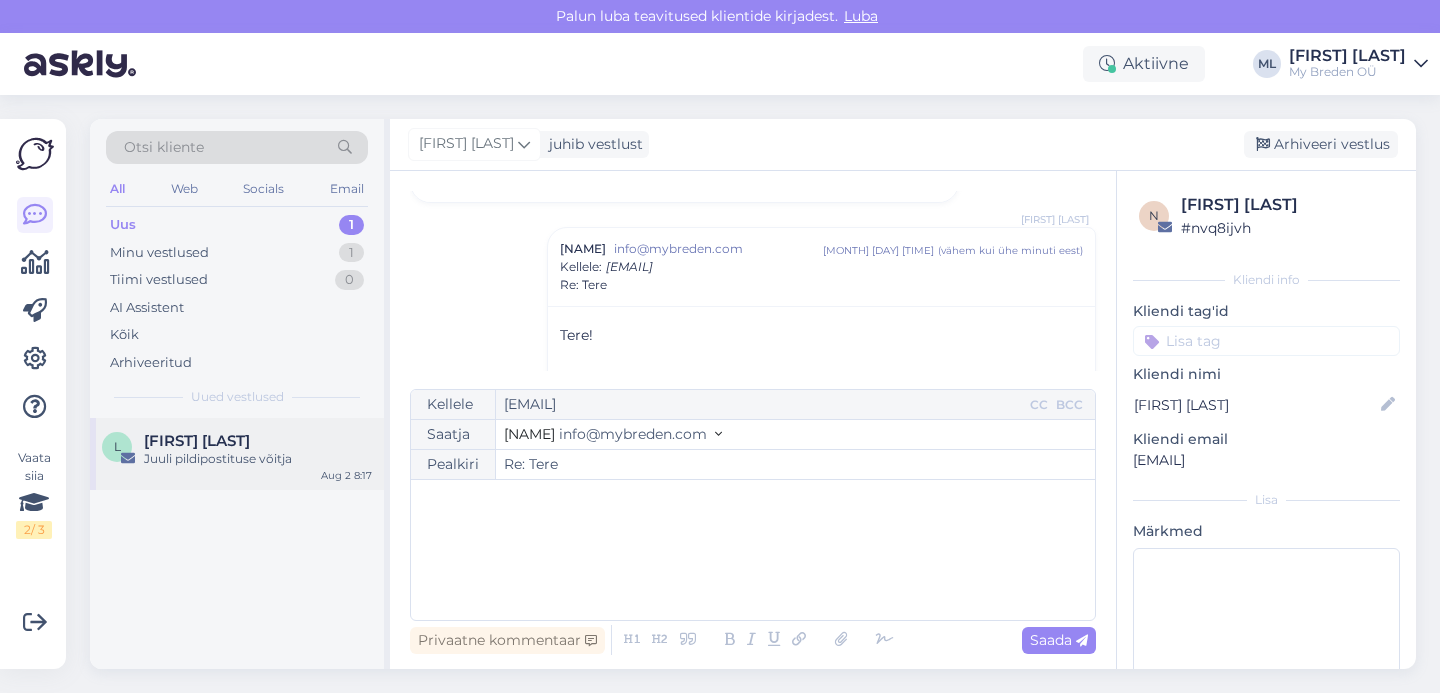 click on "[FIRST] [LAST]" at bounding box center [197, 441] 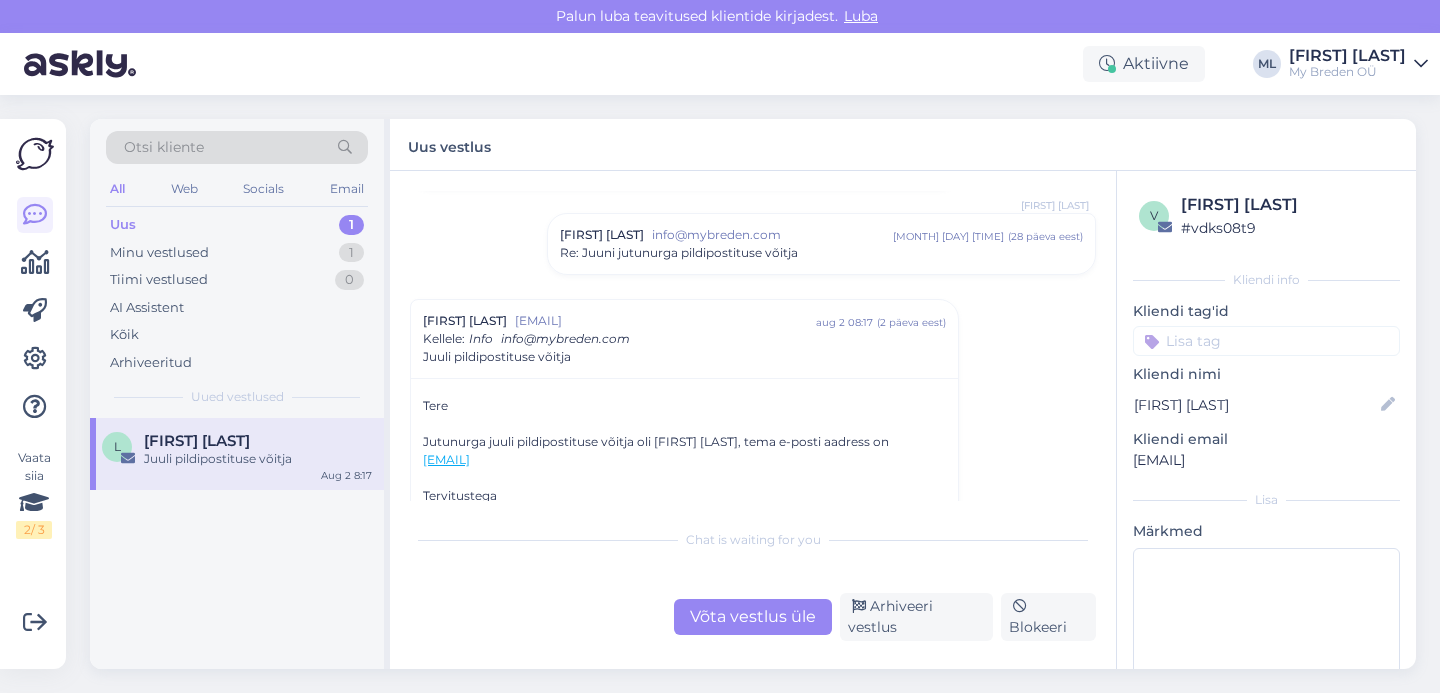 scroll, scrollTop: 2192, scrollLeft: 0, axis: vertical 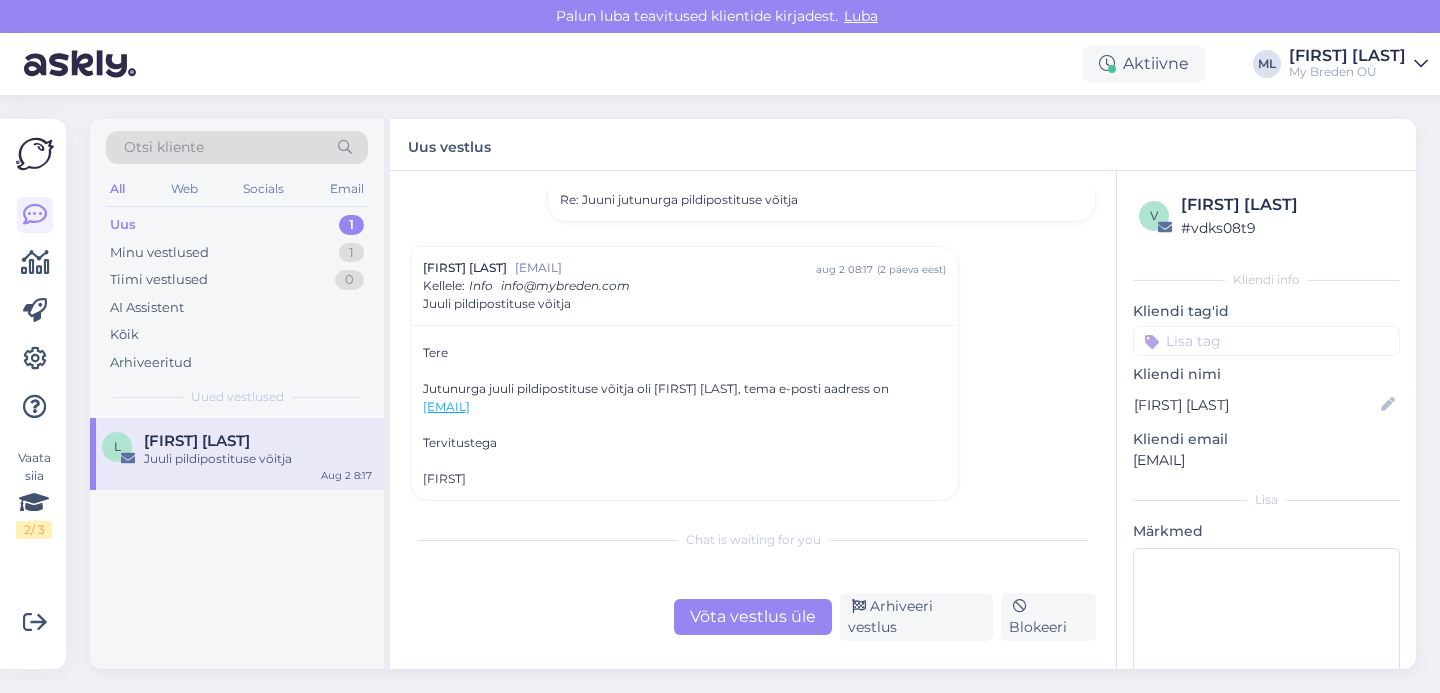 click on "Võta vestlus üle" at bounding box center (753, 617) 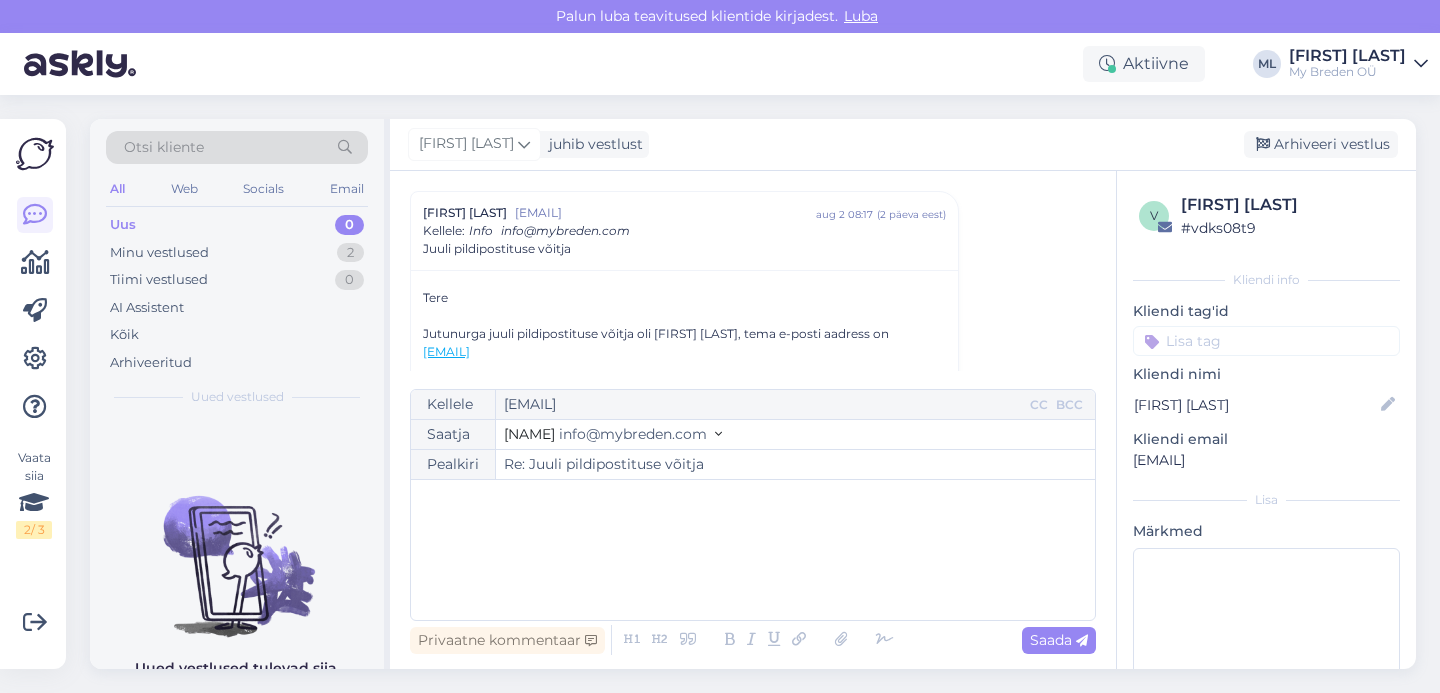 click on "info@mybreden.com" at bounding box center [633, 434] 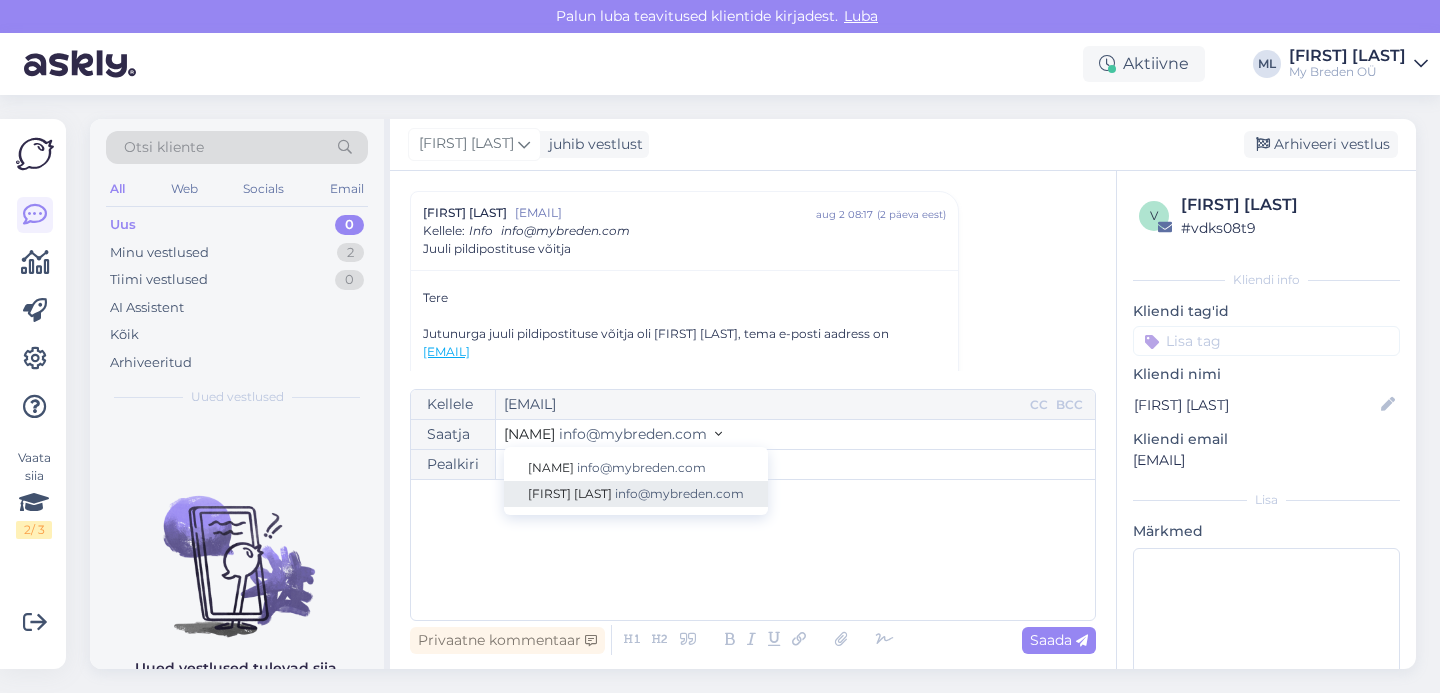 click on "[FIRST]-[INITIAL] [EMAIL]" at bounding box center (636, 494) 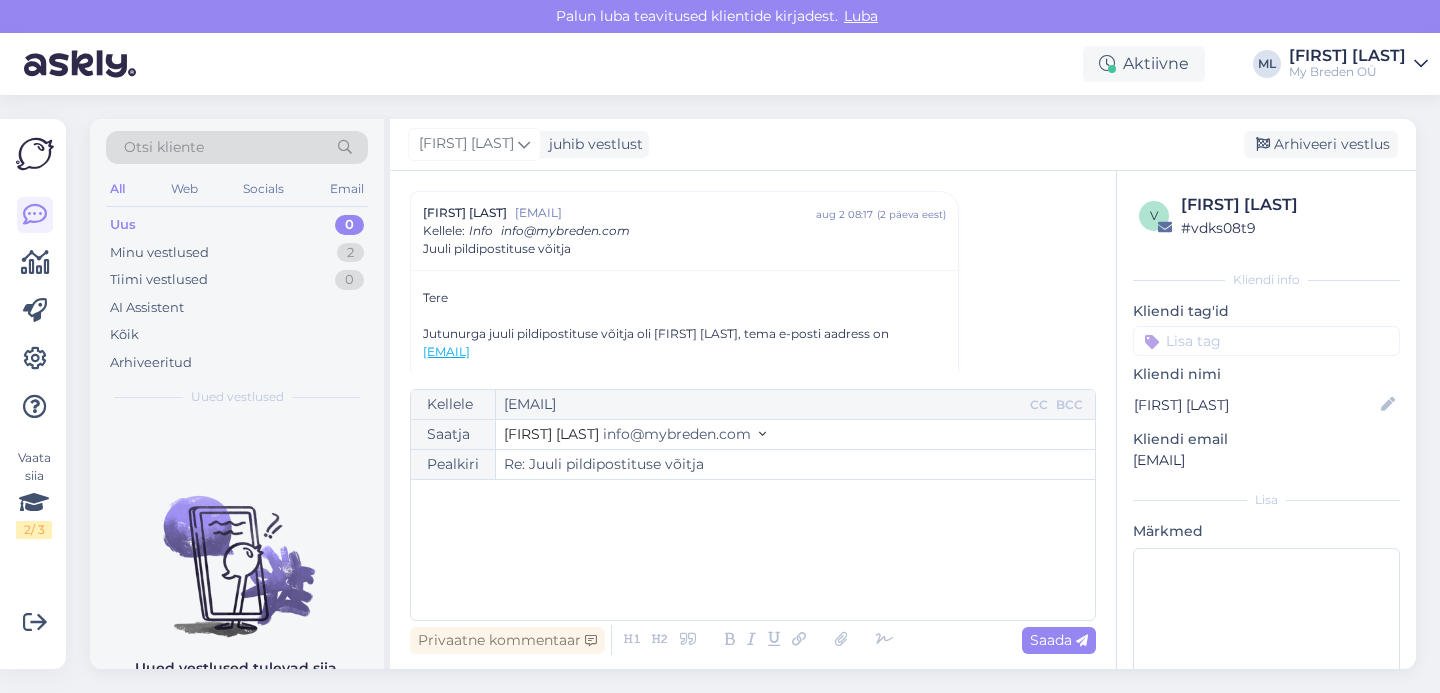 click on "﻿" at bounding box center (753, 550) 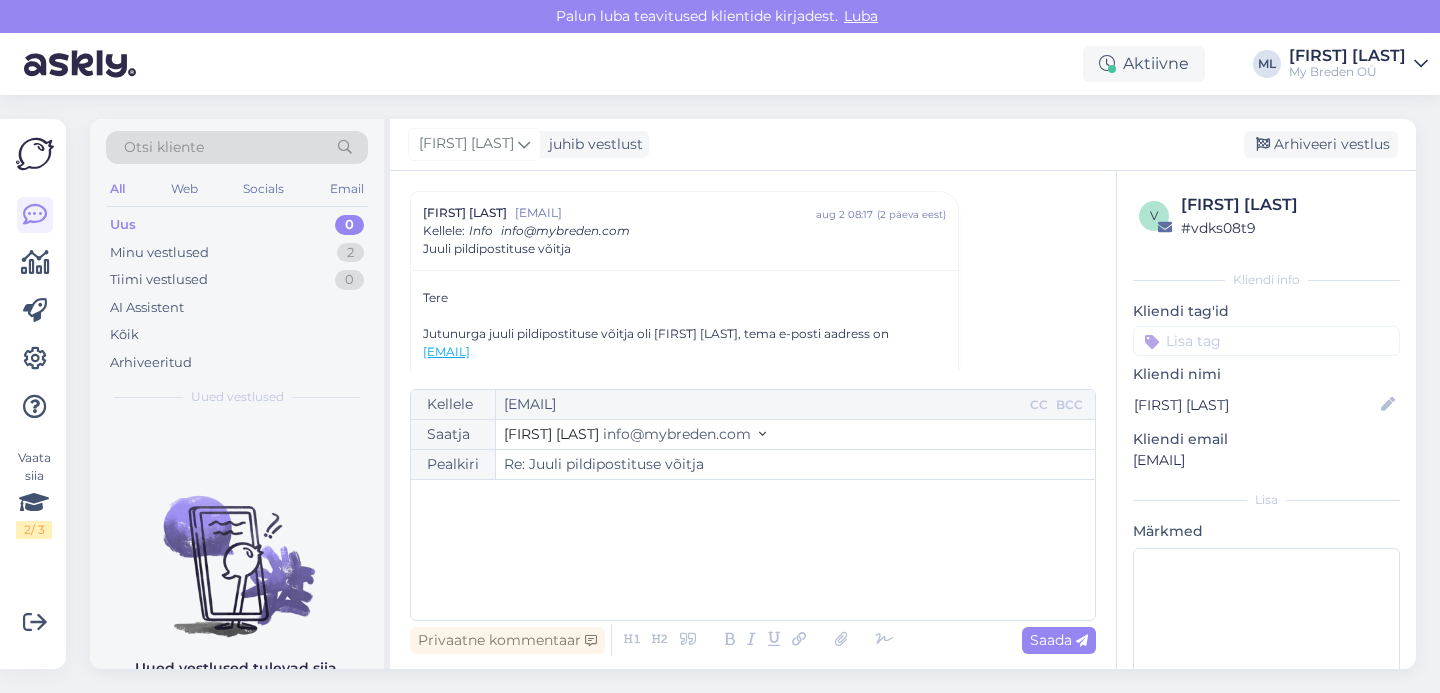 type 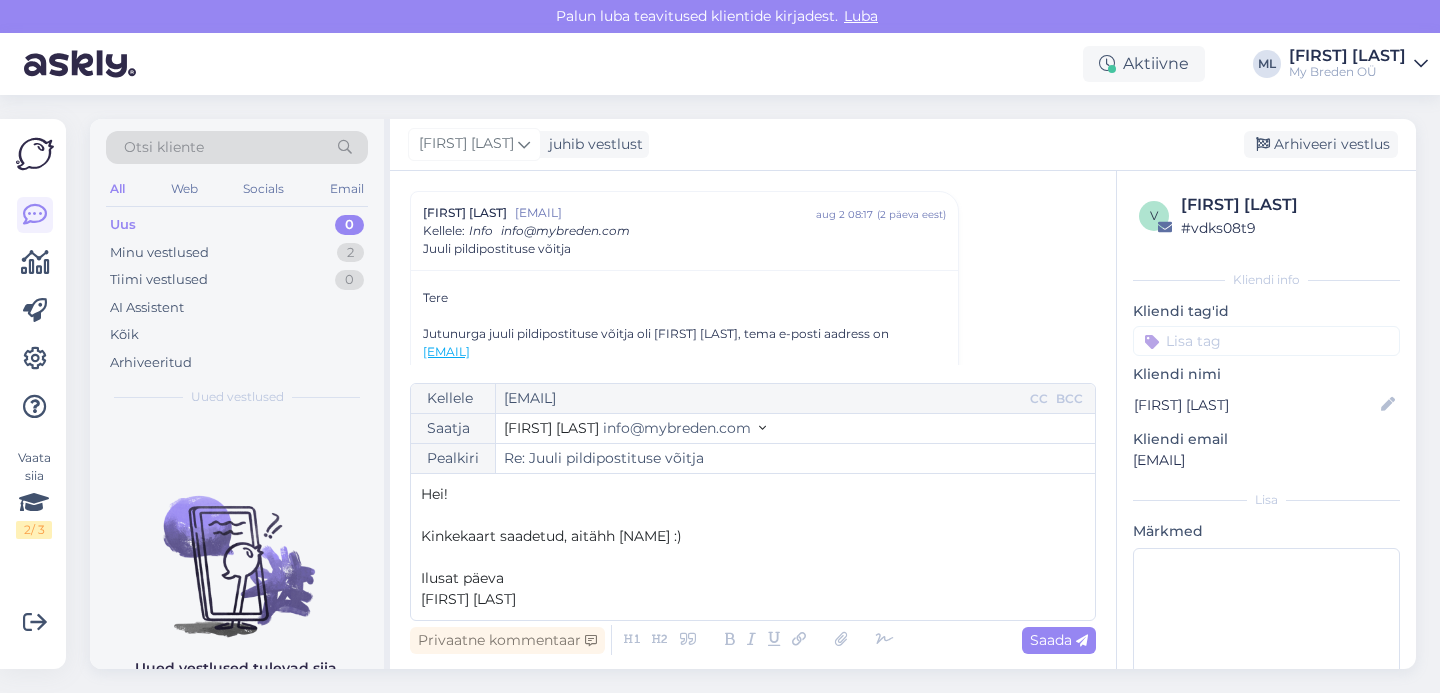 click on "﻿" at bounding box center [753, 557] 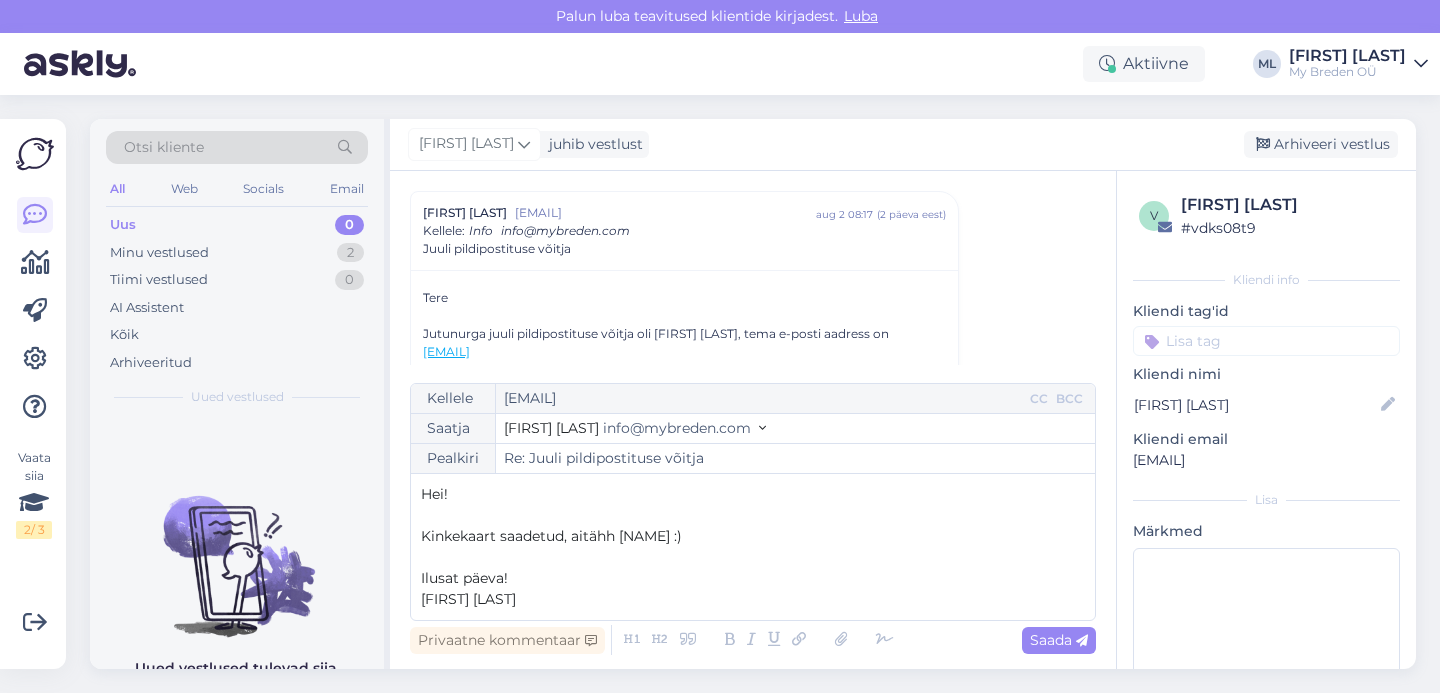 drag, startPoint x: 1070, startPoint y: 633, endPoint x: 1084, endPoint y: 600, distance: 35.846897 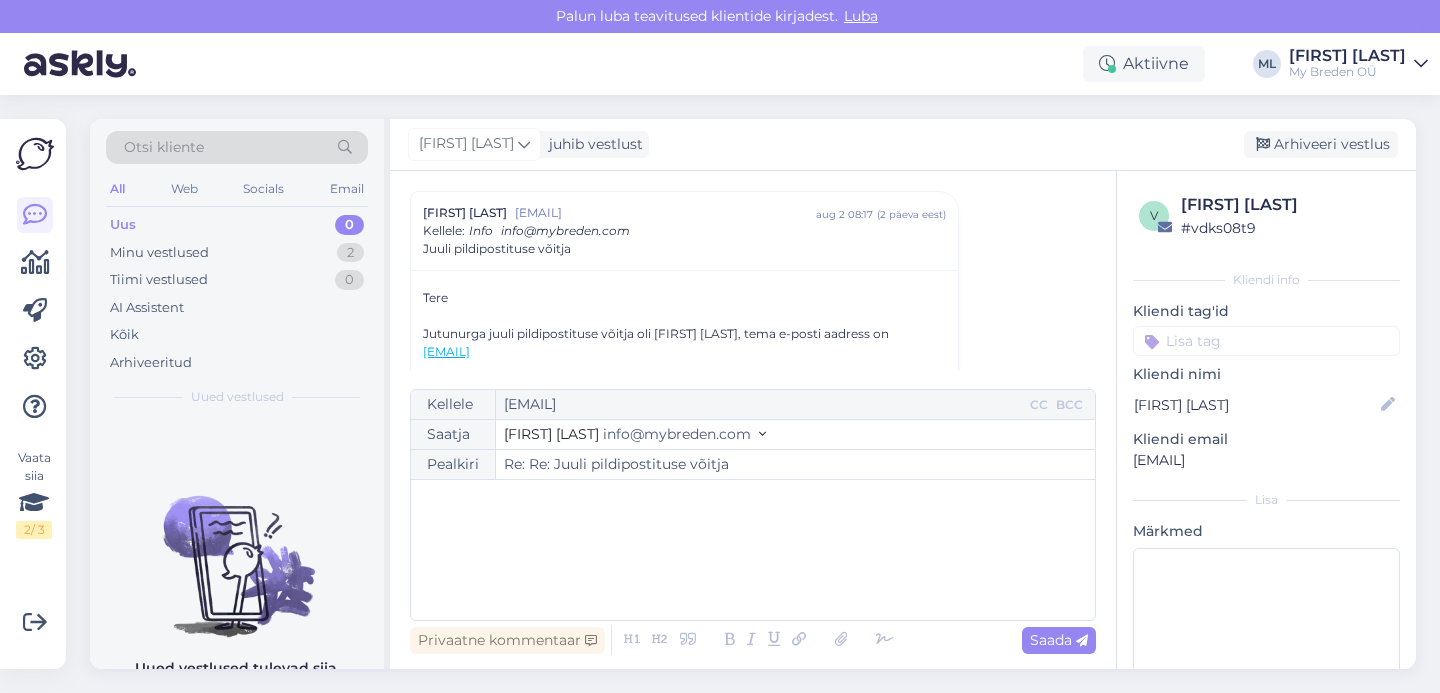 type on "Re: Juuli pildipostituse võitja" 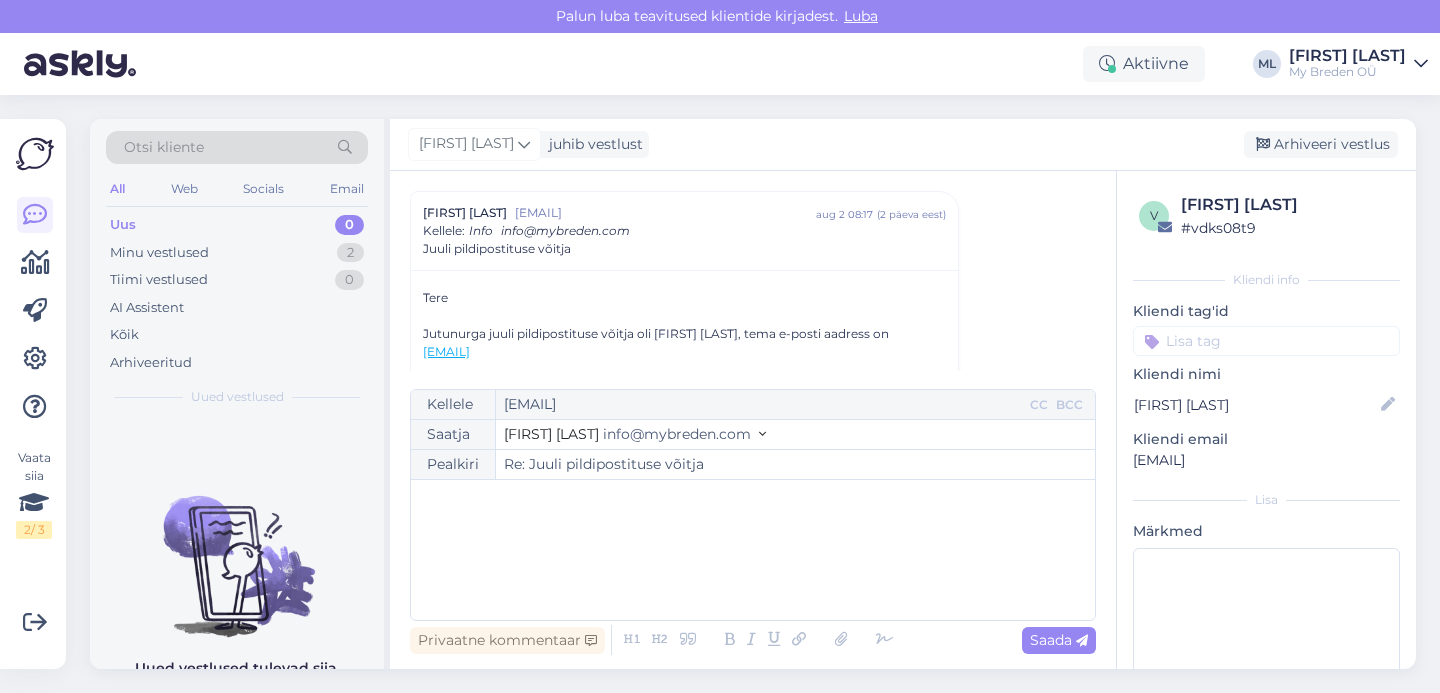 scroll, scrollTop: 2490, scrollLeft: 0, axis: vertical 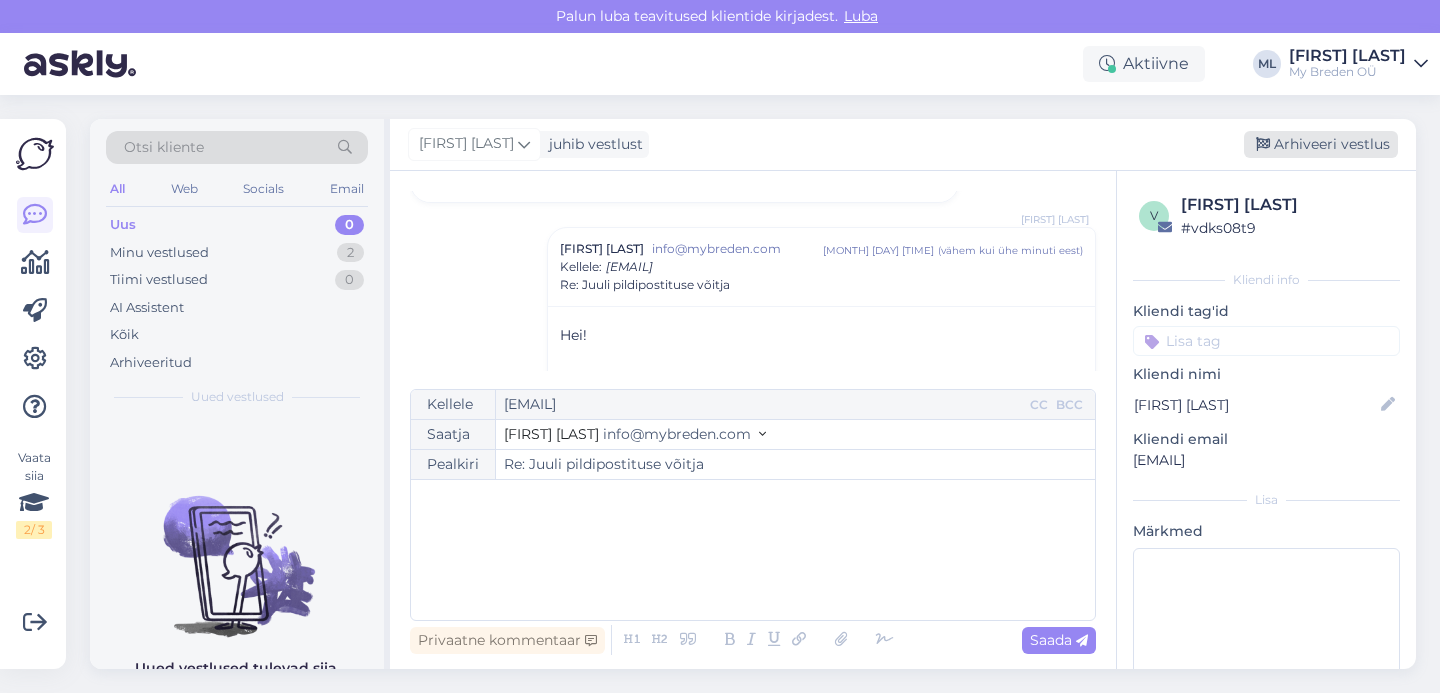 click on "Arhiveeri vestlus" at bounding box center [1321, 144] 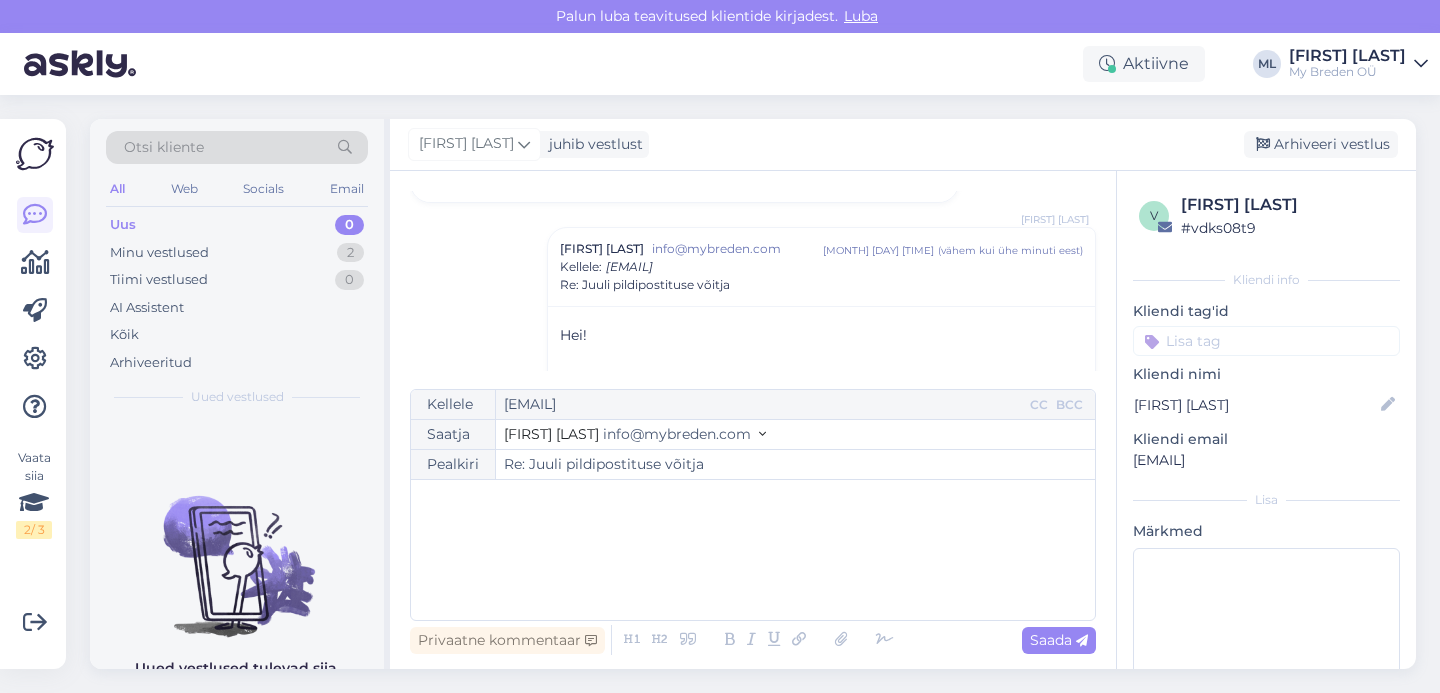 scroll, scrollTop: 2412, scrollLeft: 0, axis: vertical 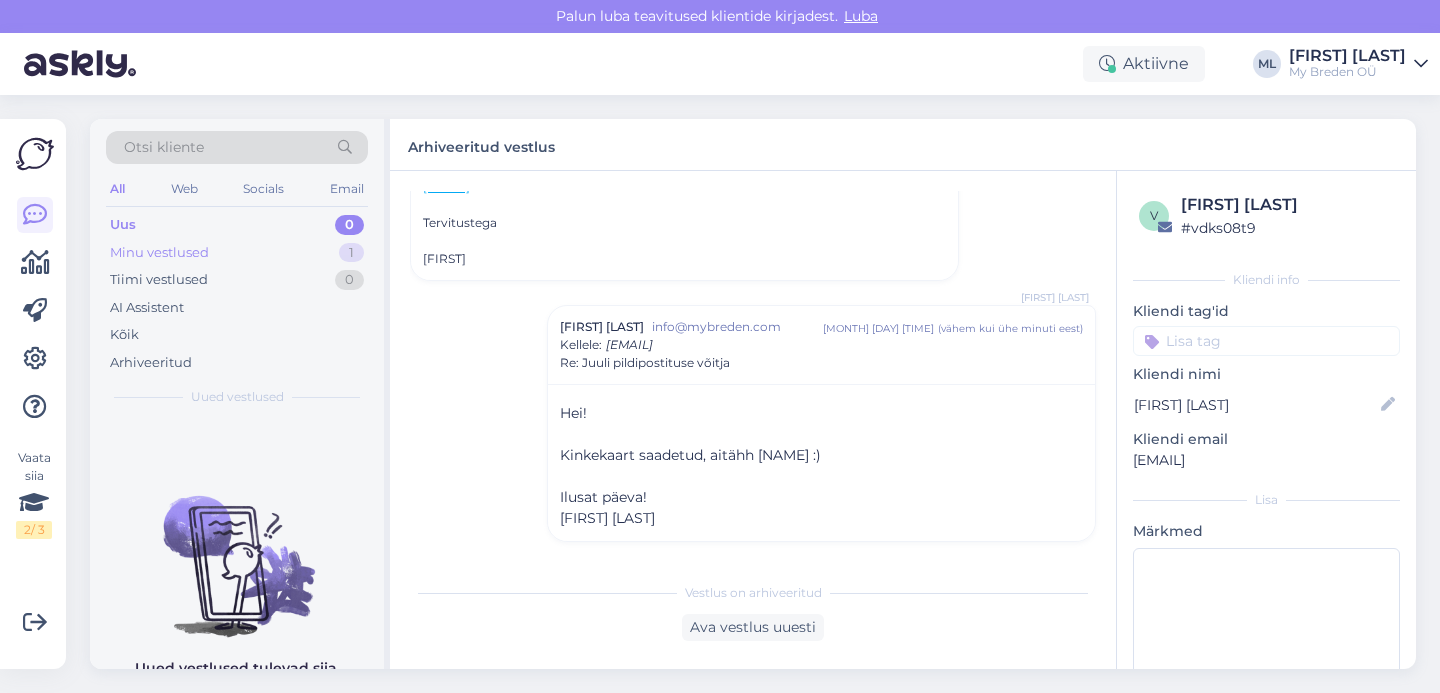 click on "Minu vestlused 1" at bounding box center (237, 253) 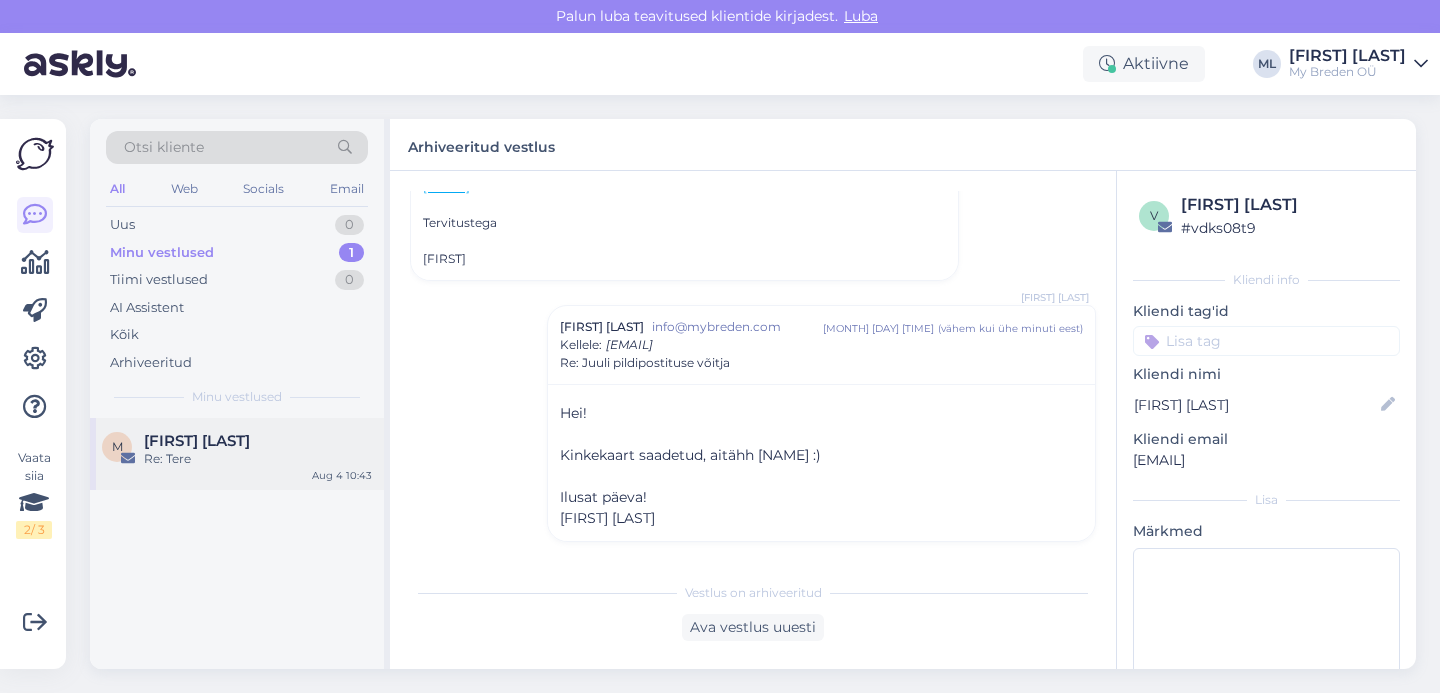 click on "[FIRST] [FIRST] [LAST] Re: Tere [MONTH] [DAY] [TIME]" at bounding box center (237, 454) 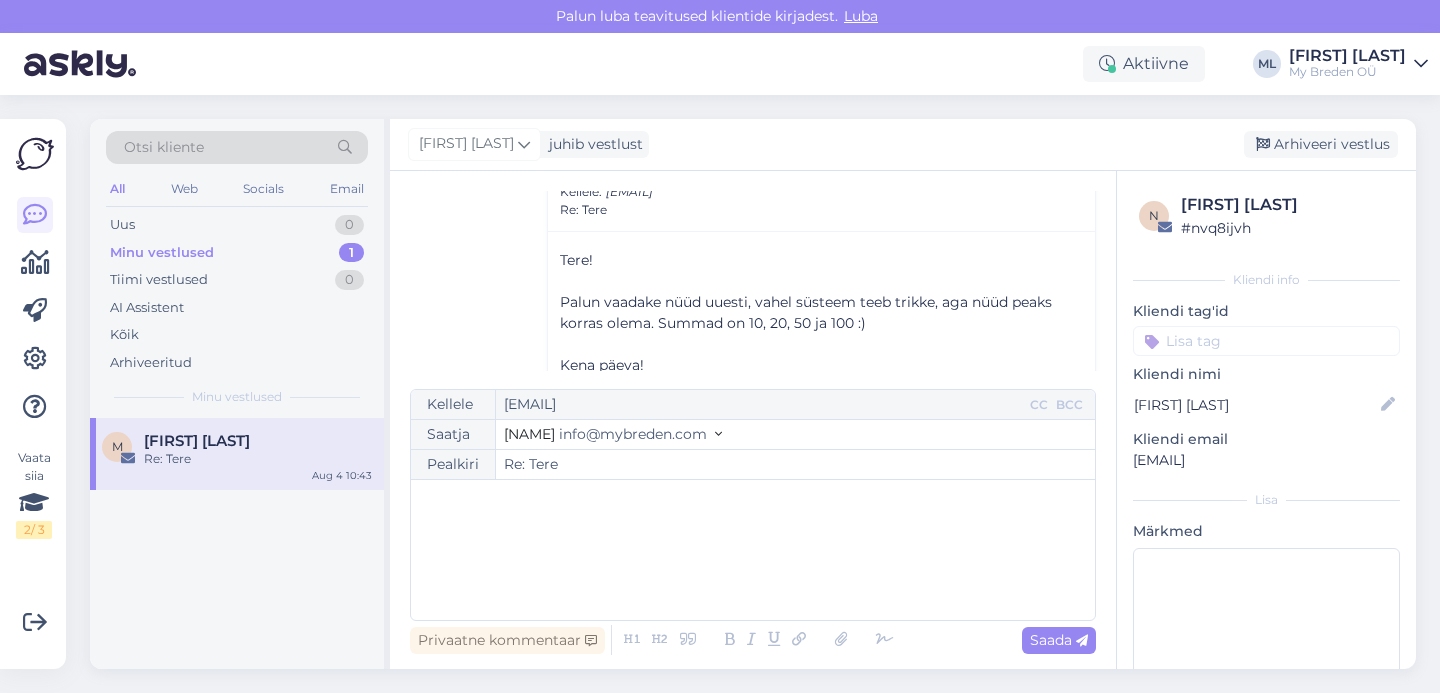 scroll, scrollTop: 230, scrollLeft: 0, axis: vertical 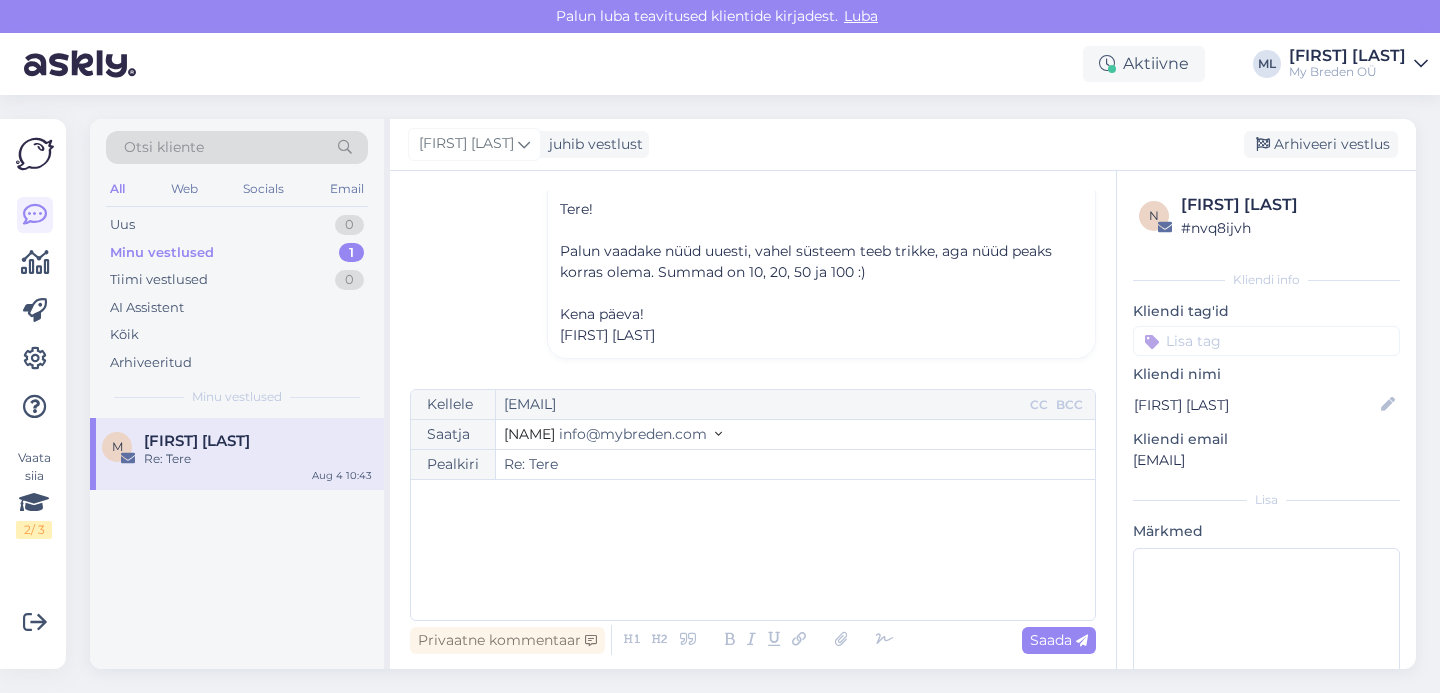 drag, startPoint x: 1314, startPoint y: 150, endPoint x: 1264, endPoint y: 158, distance: 50.635956 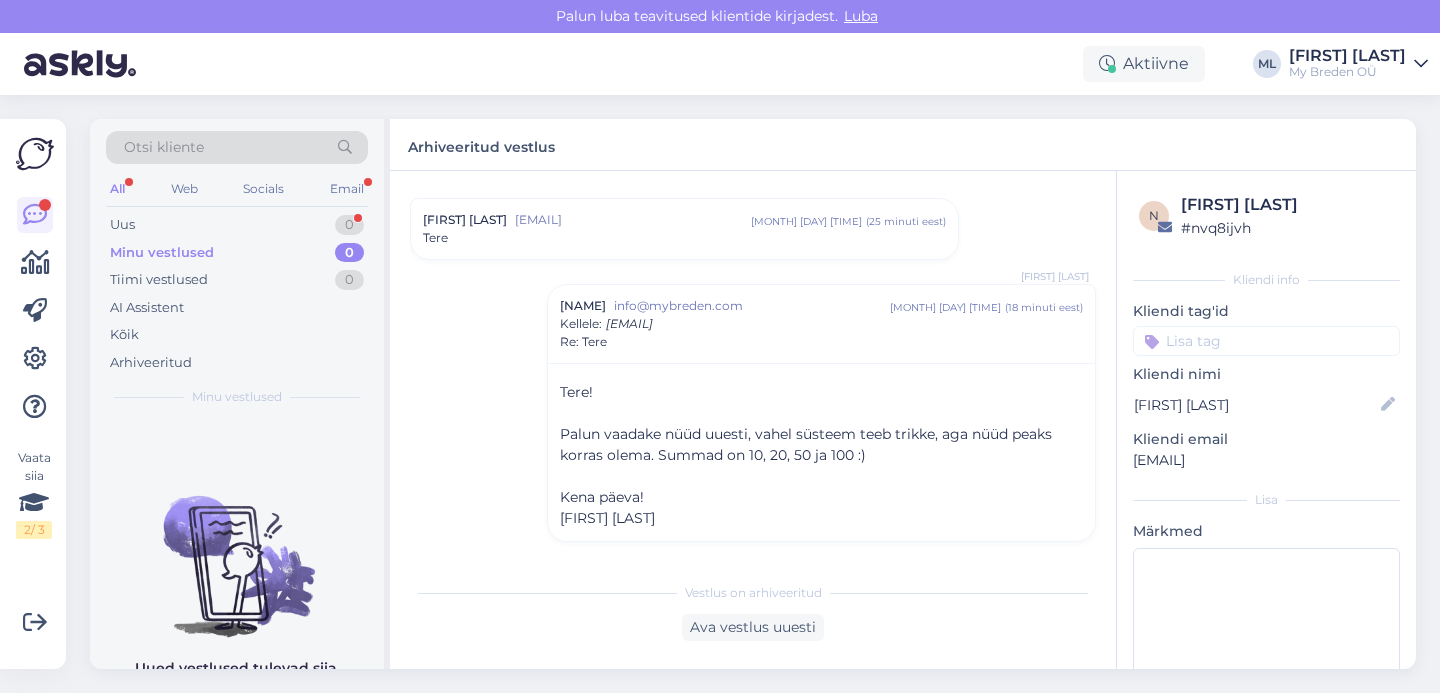 click on "Minu vestlused 0" at bounding box center (237, 253) 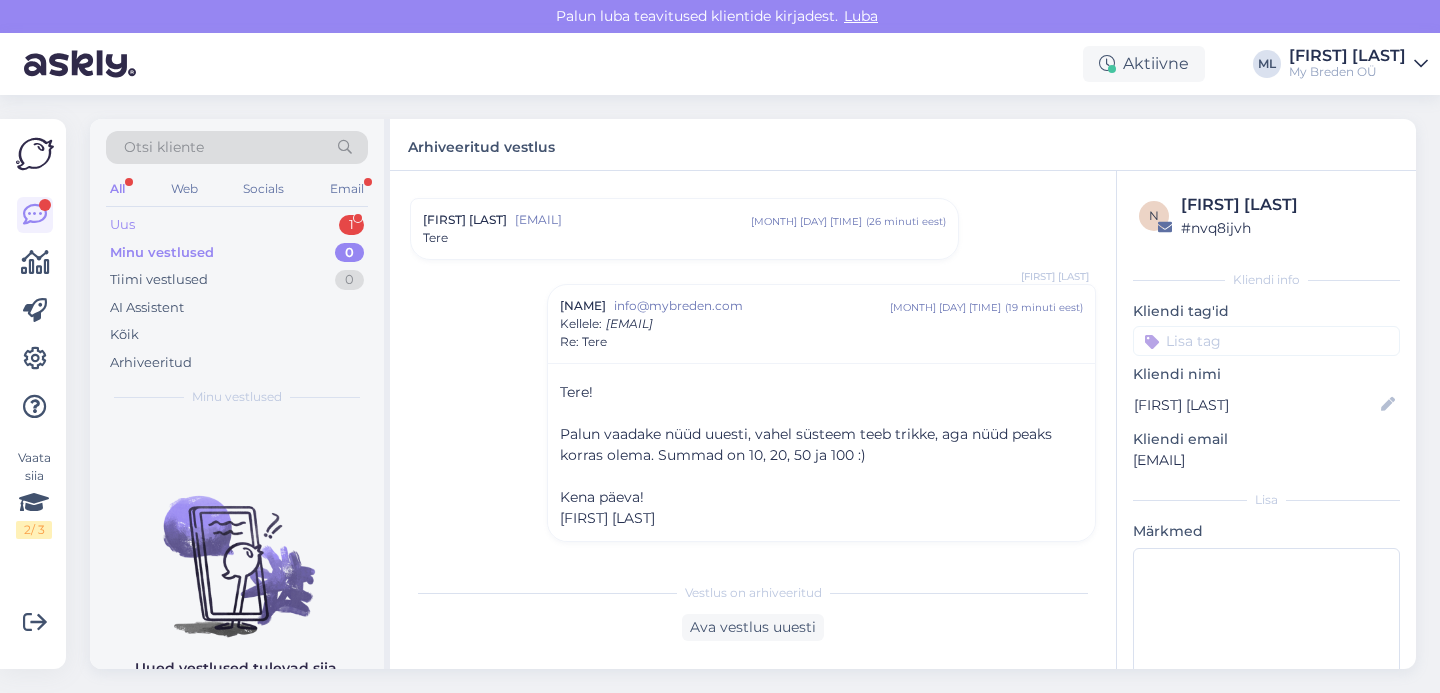 click on "Uus 1" at bounding box center (237, 225) 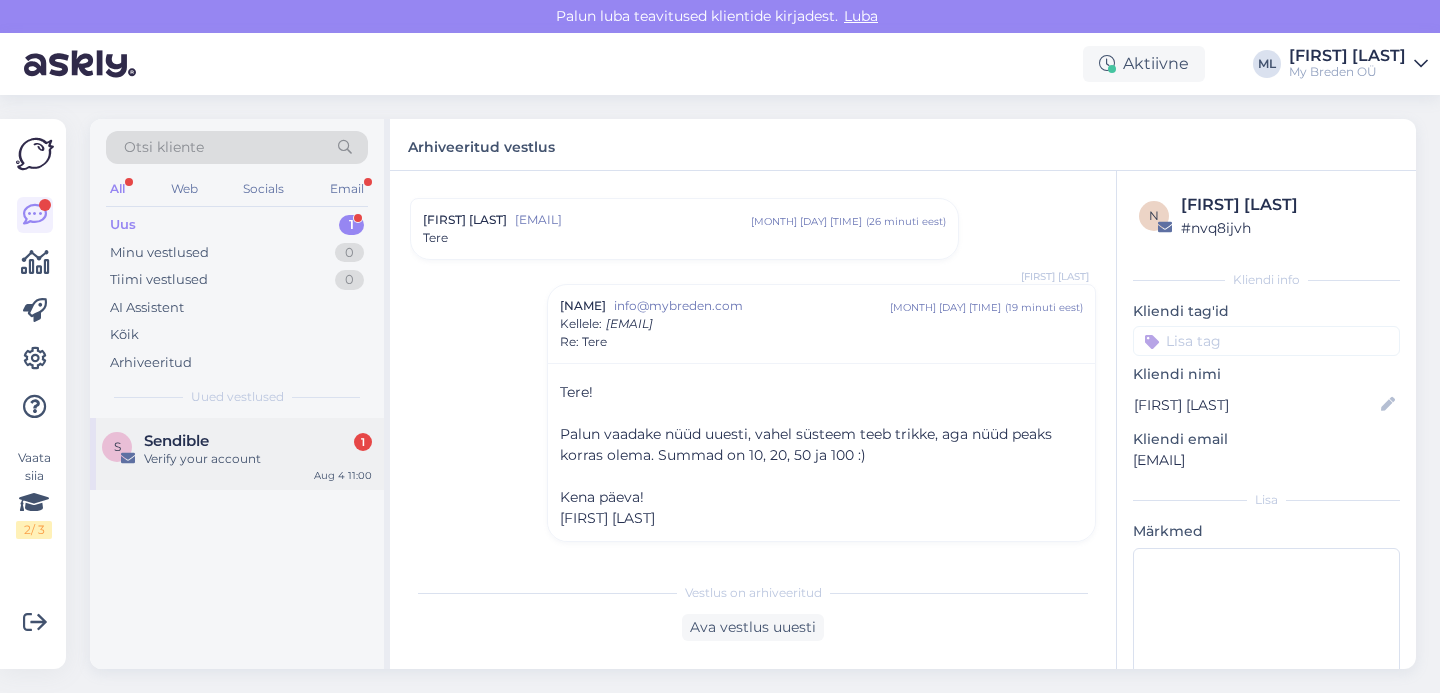 click on "Verify your account" at bounding box center [258, 459] 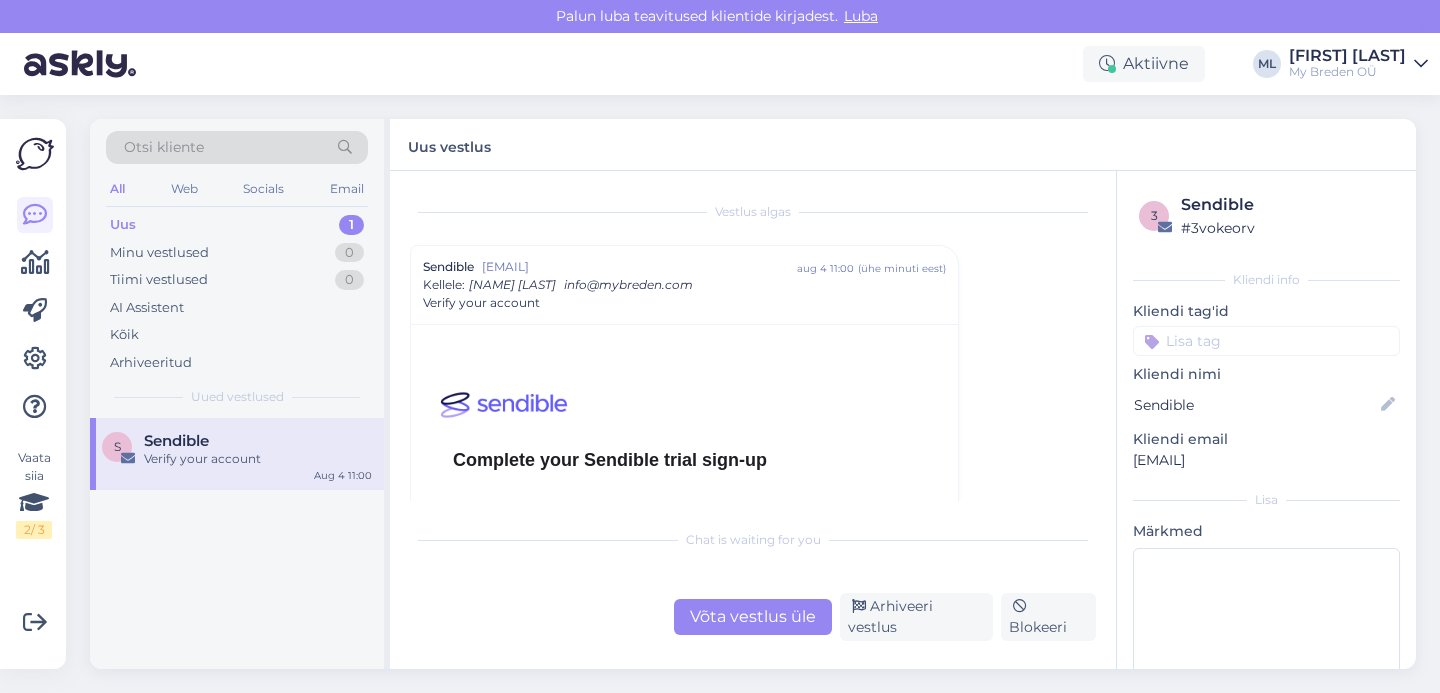 scroll, scrollTop: 401, scrollLeft: 0, axis: vertical 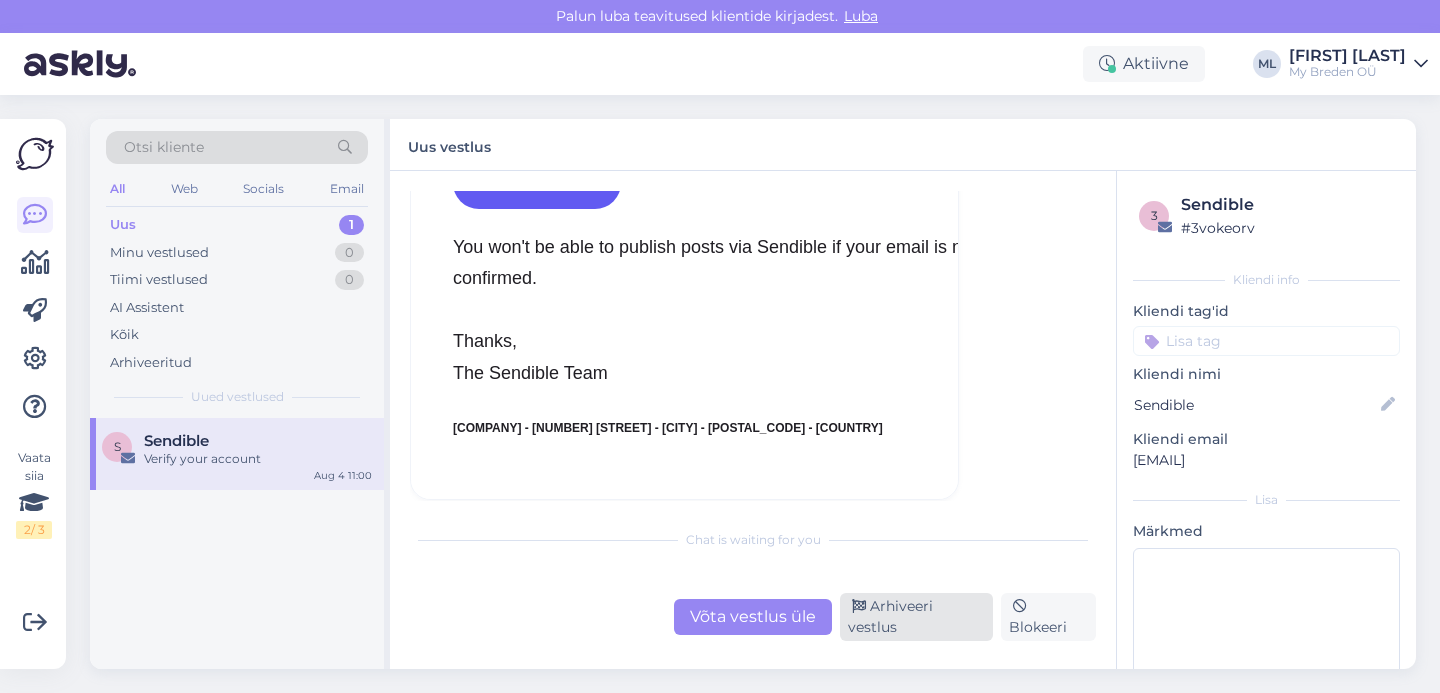 click on "Arhiveeri vestlus" at bounding box center (916, 617) 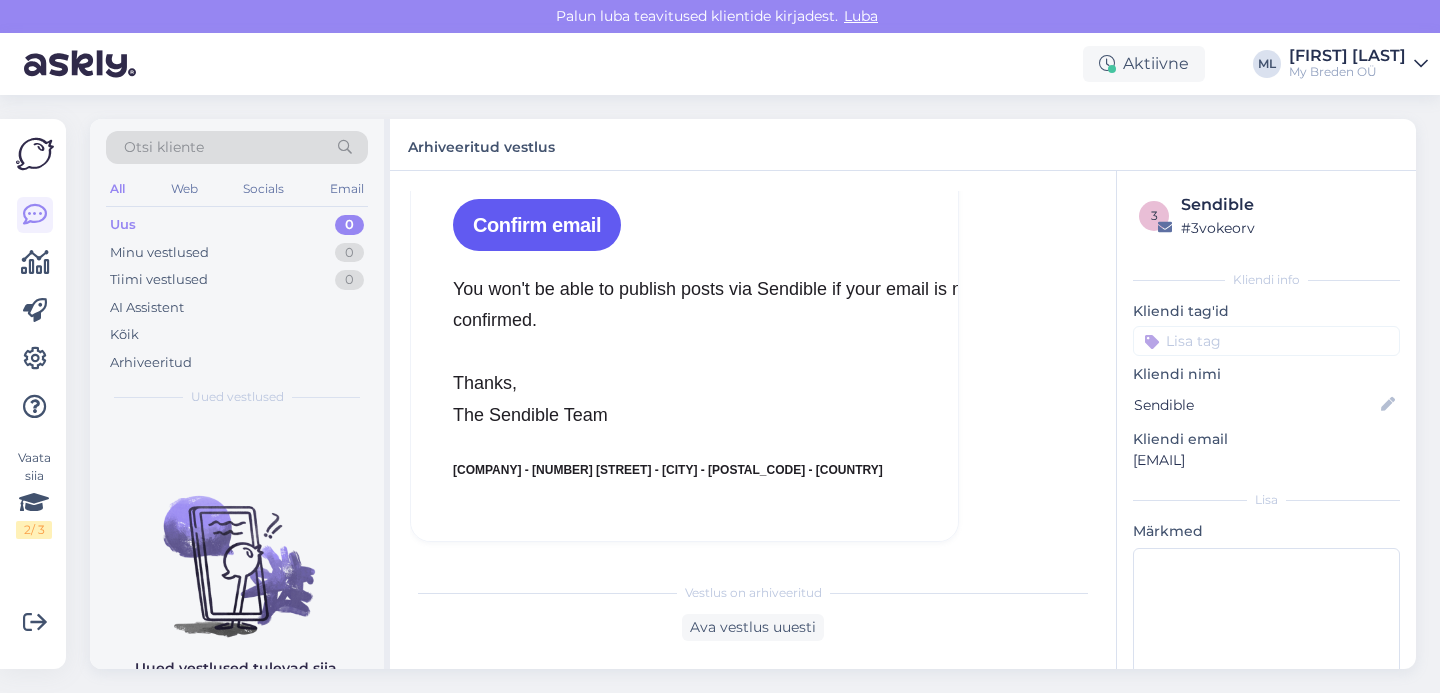 scroll, scrollTop: 54, scrollLeft: 0, axis: vertical 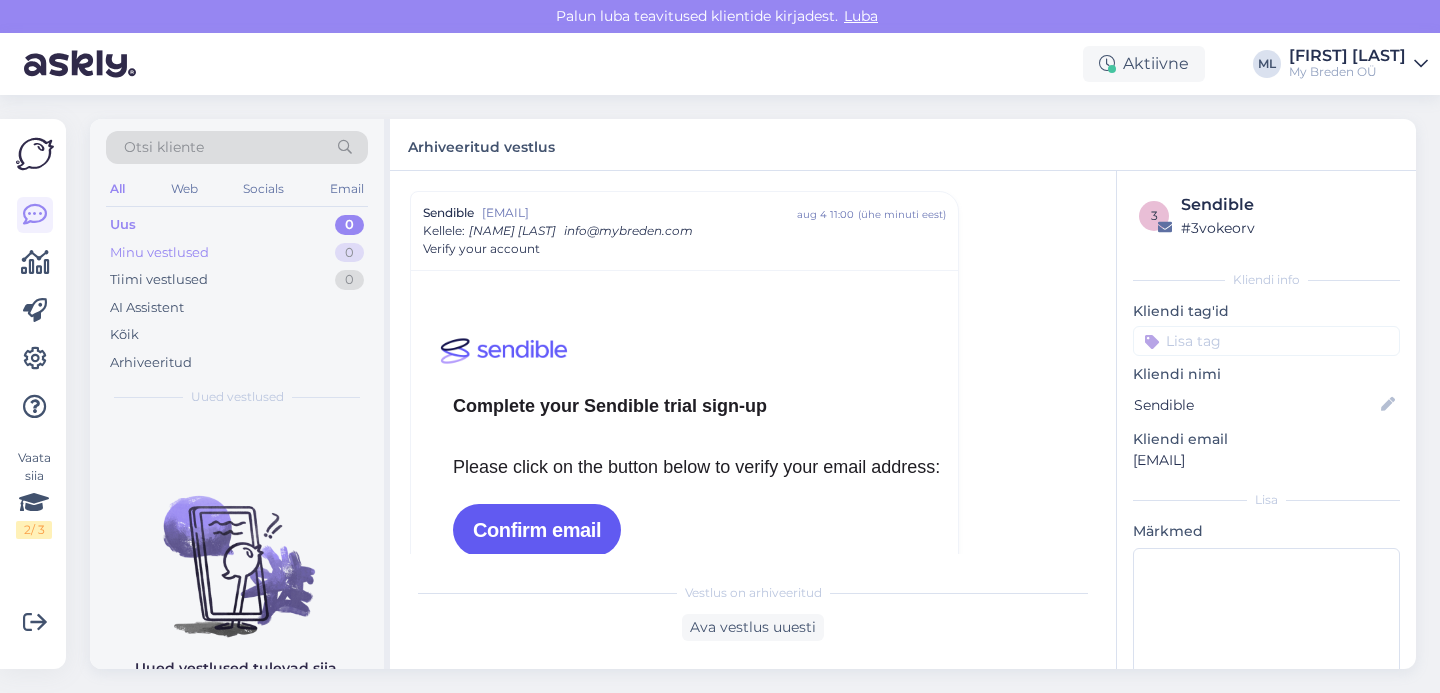click on "Minu vestlused" at bounding box center [159, 253] 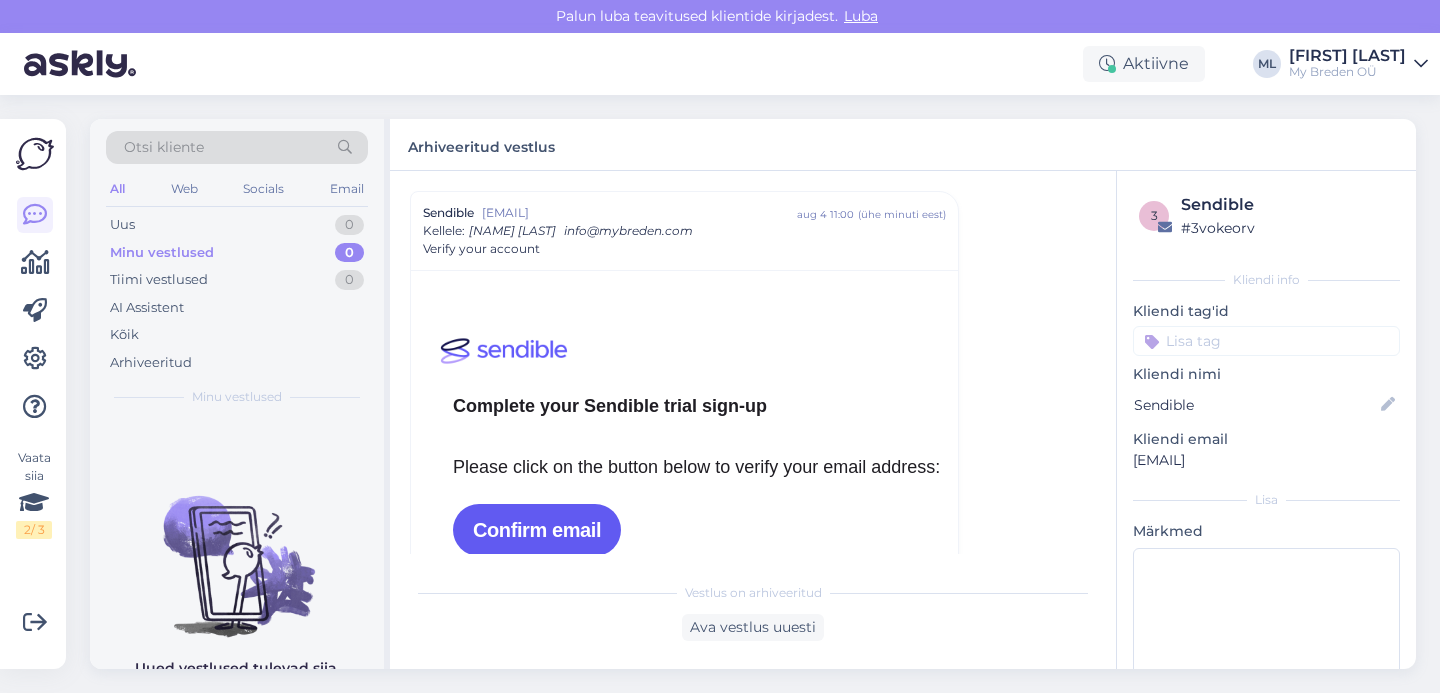 click on "Vaata siia 2  / 3 Võimalused Veendu, et Askly loob sulle väärtust. Sulge     Ühenda FB ja IG sõnumid     Lisa keeled, mida valdad.     Lisa tööajad. Vastamiseks oma nutiseadmest lae alla Askly iOS-i vi Android’i rakendus." at bounding box center (33, 394) 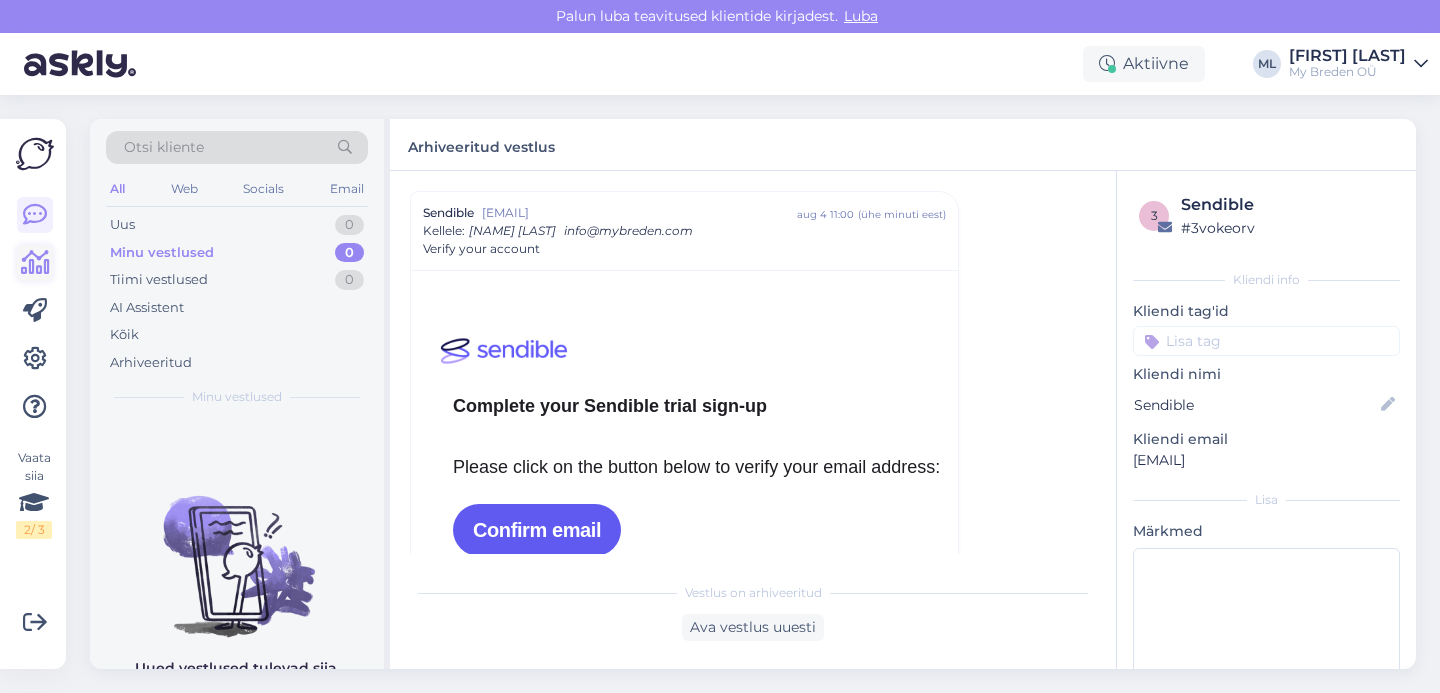 click at bounding box center [35, 263] 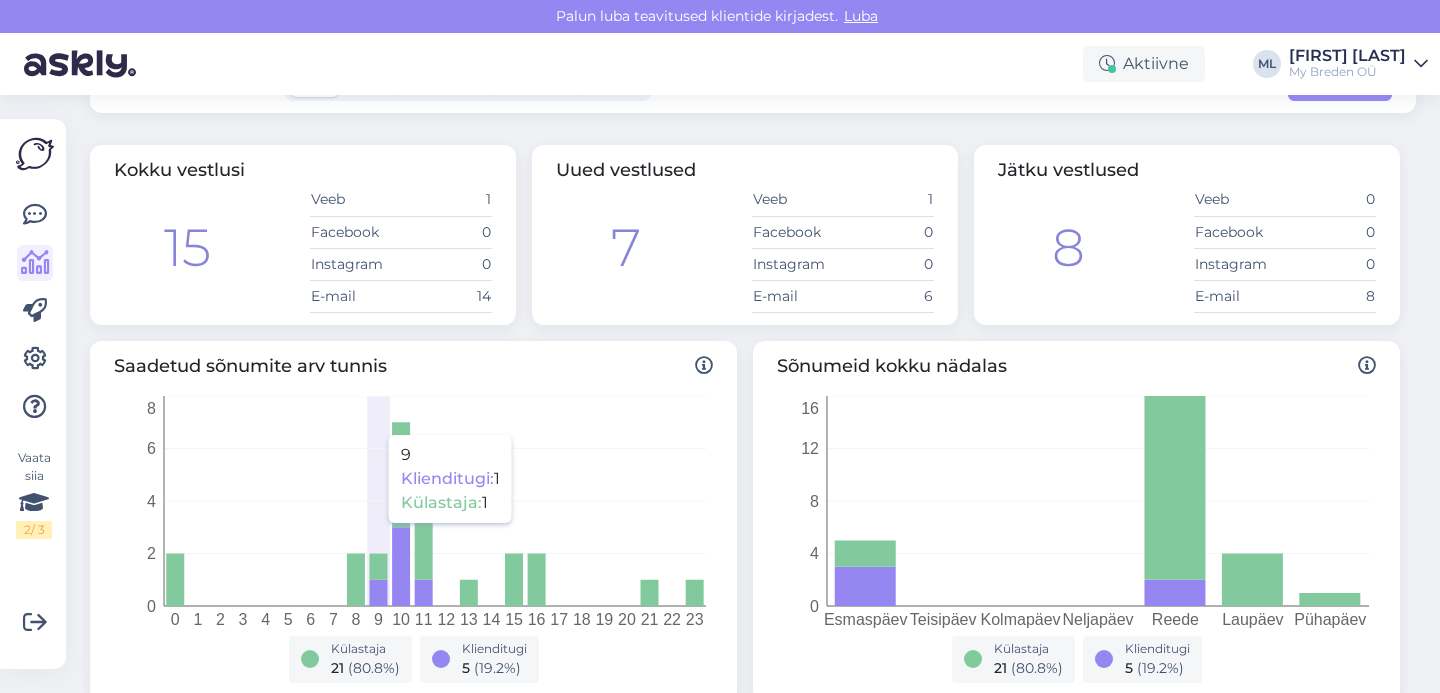 scroll, scrollTop: 0, scrollLeft: 0, axis: both 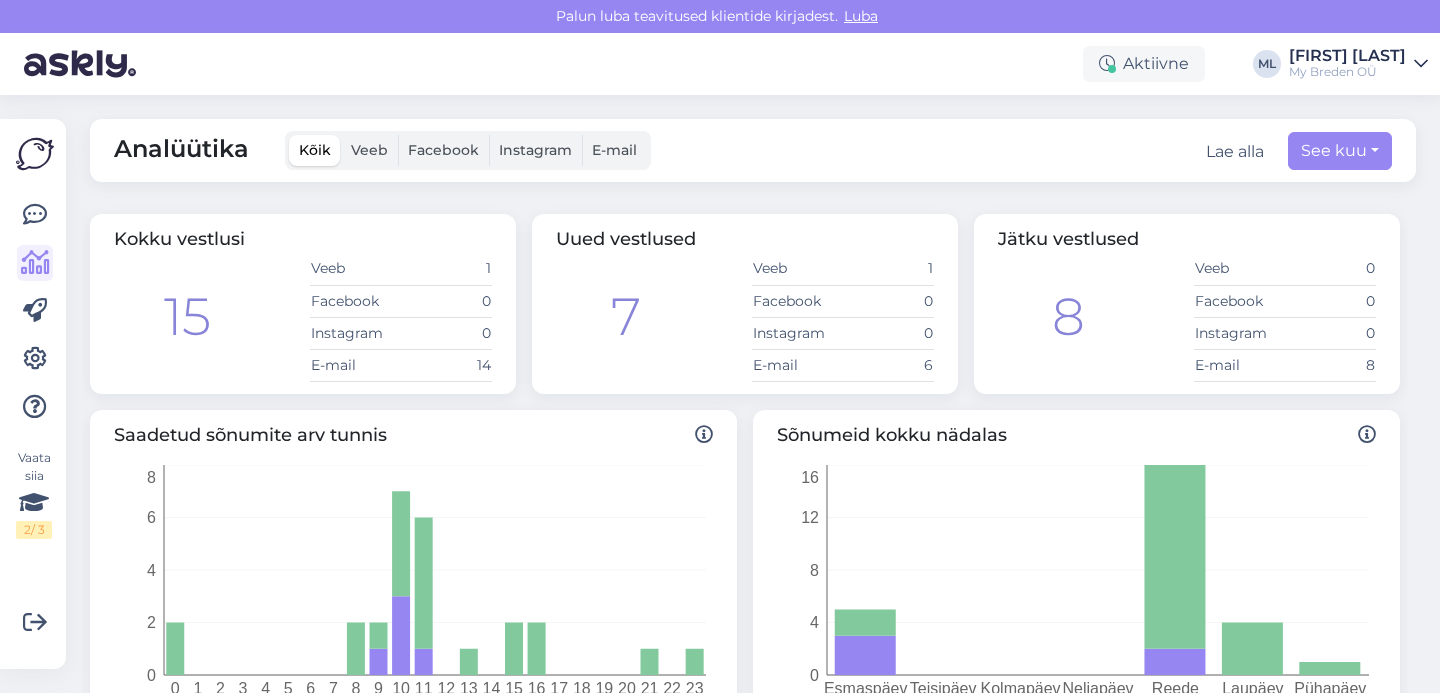 click on "Veeb" at bounding box center [369, 150] 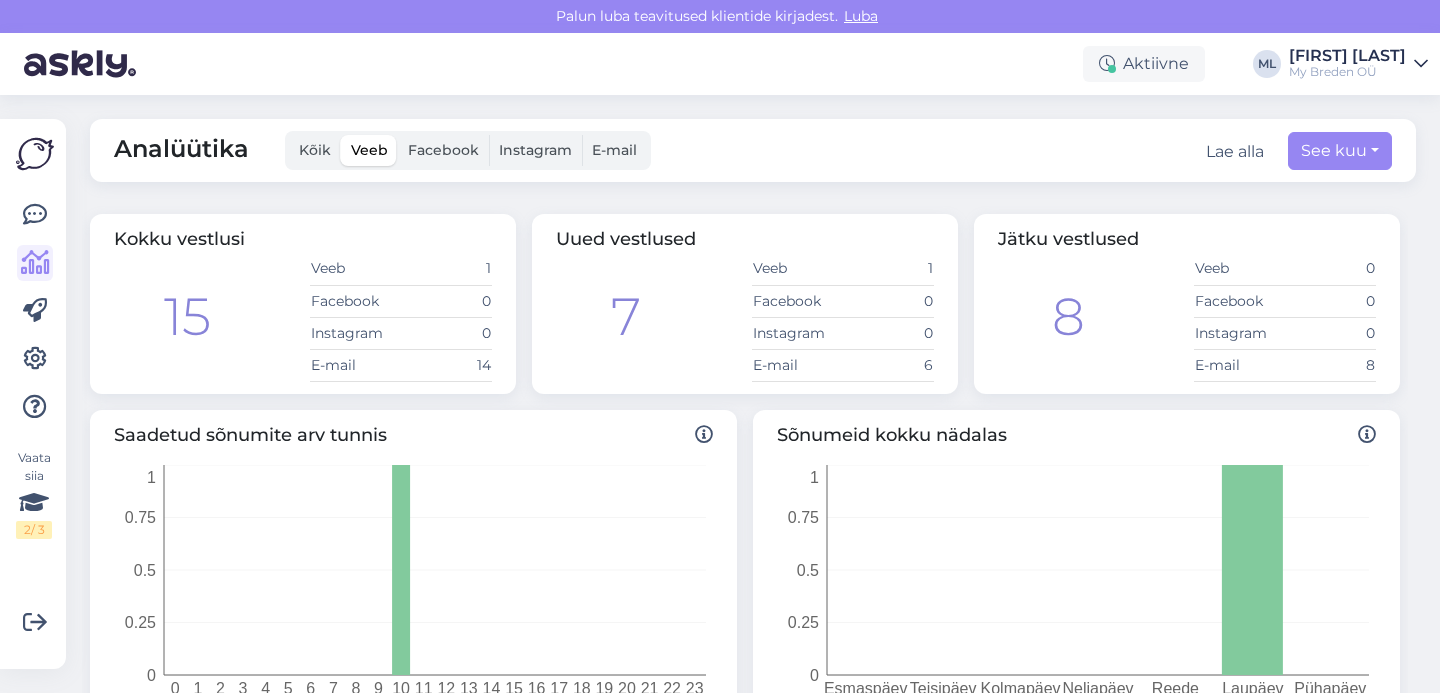 click on "Kõik" at bounding box center (315, 150) 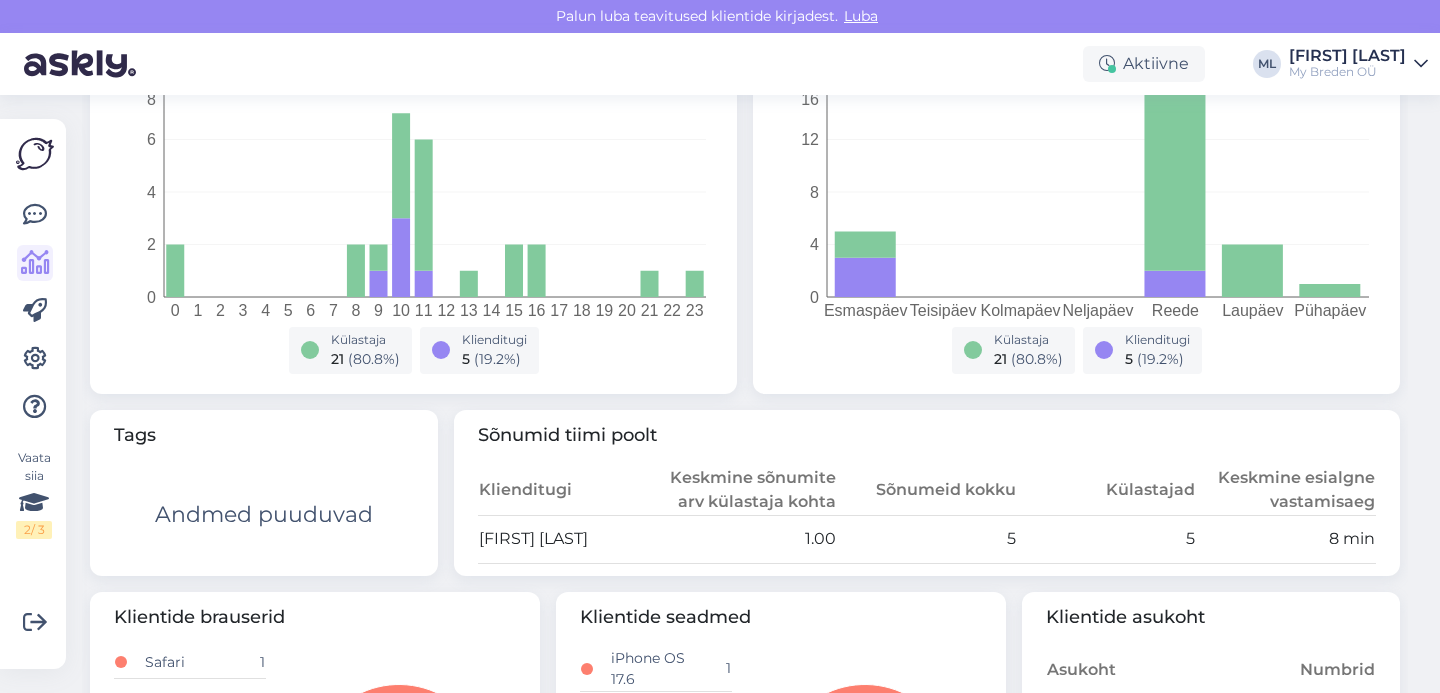scroll, scrollTop: 0, scrollLeft: 0, axis: both 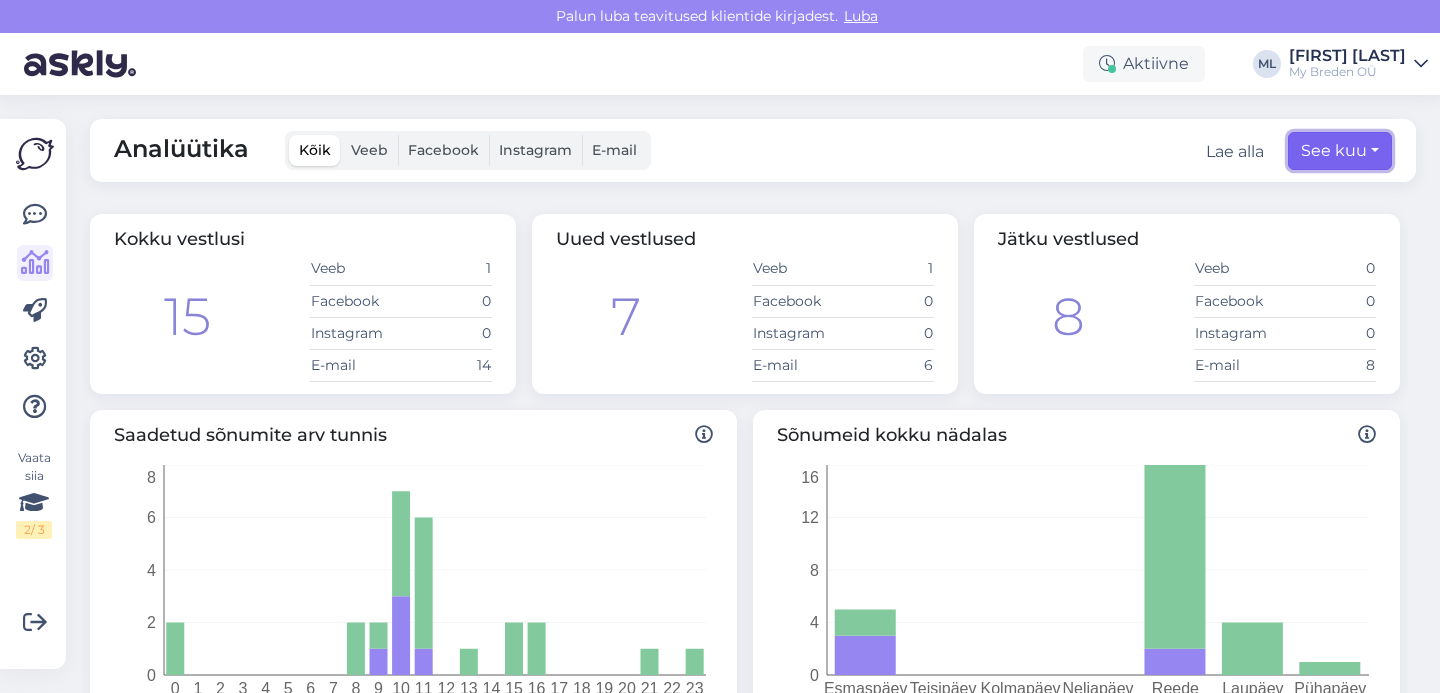 click on "See kuu" at bounding box center (1340, 151) 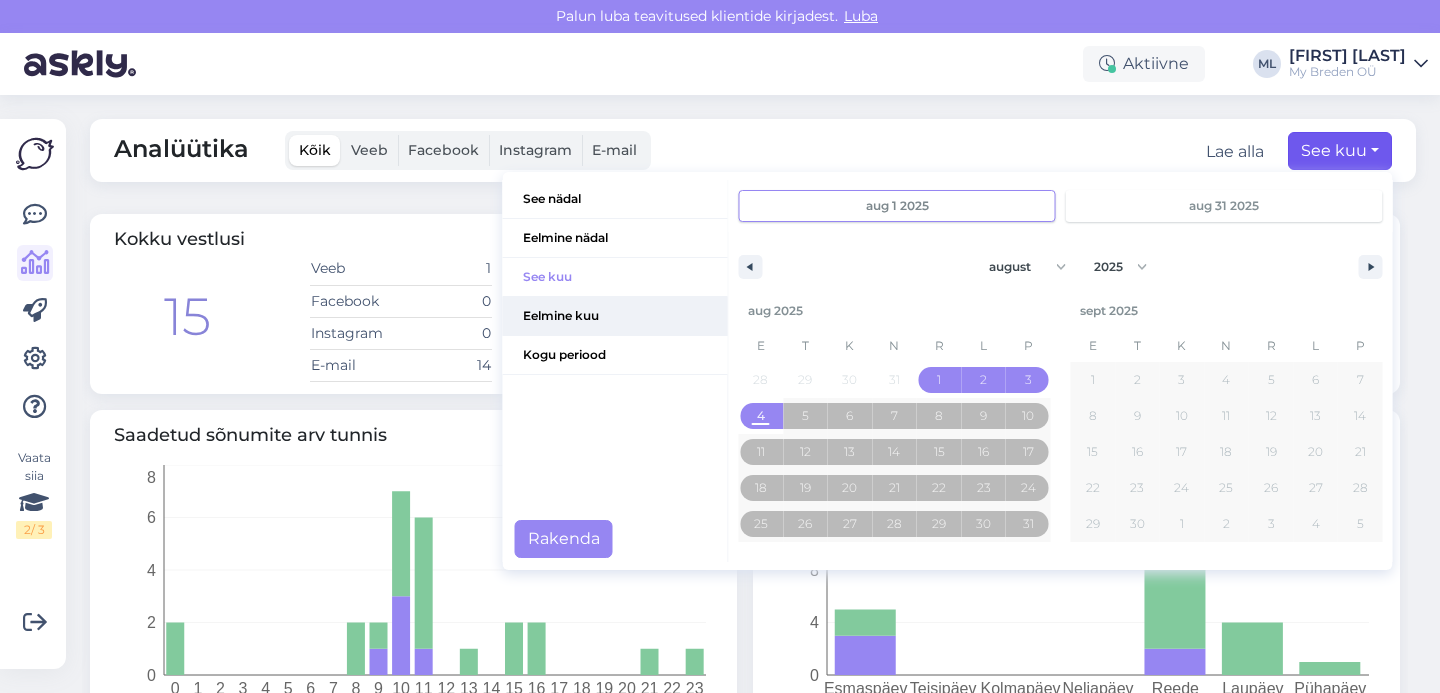 click on "Eelmine kuu" at bounding box center [615, 316] 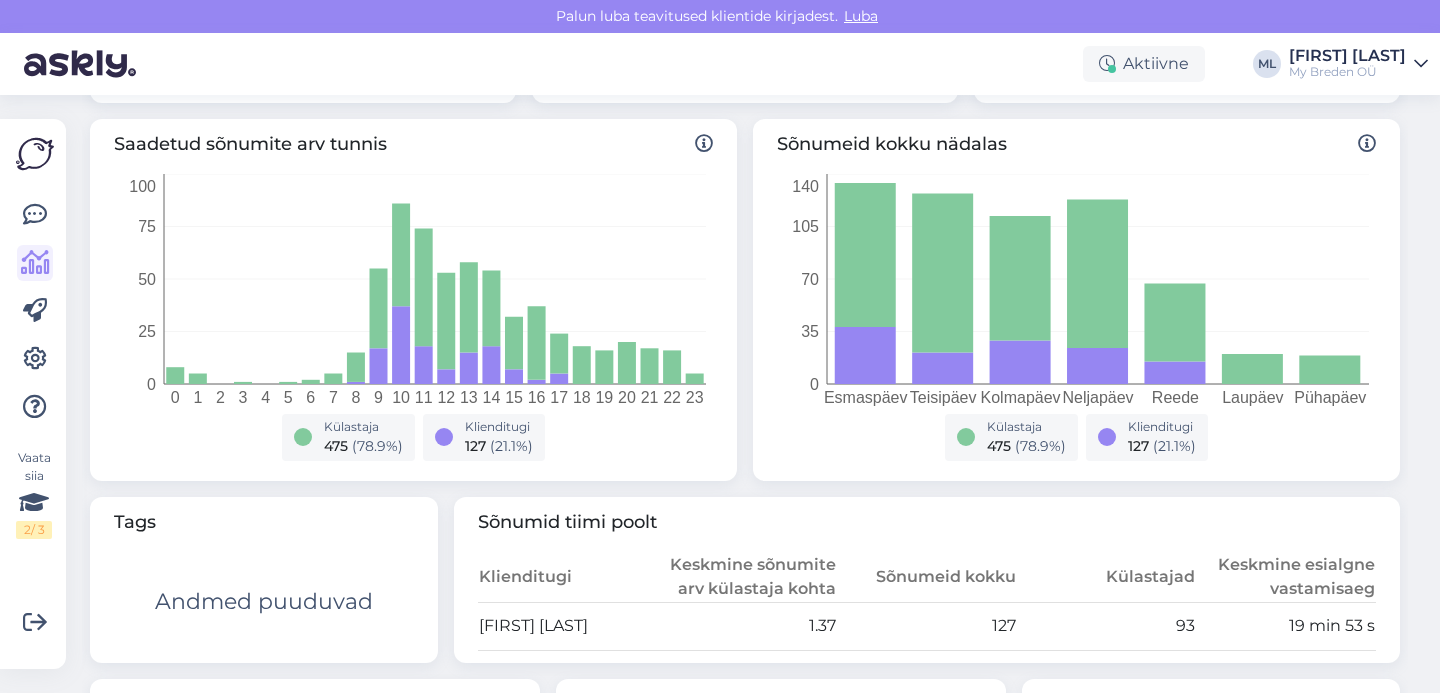 scroll, scrollTop: 0, scrollLeft: 0, axis: both 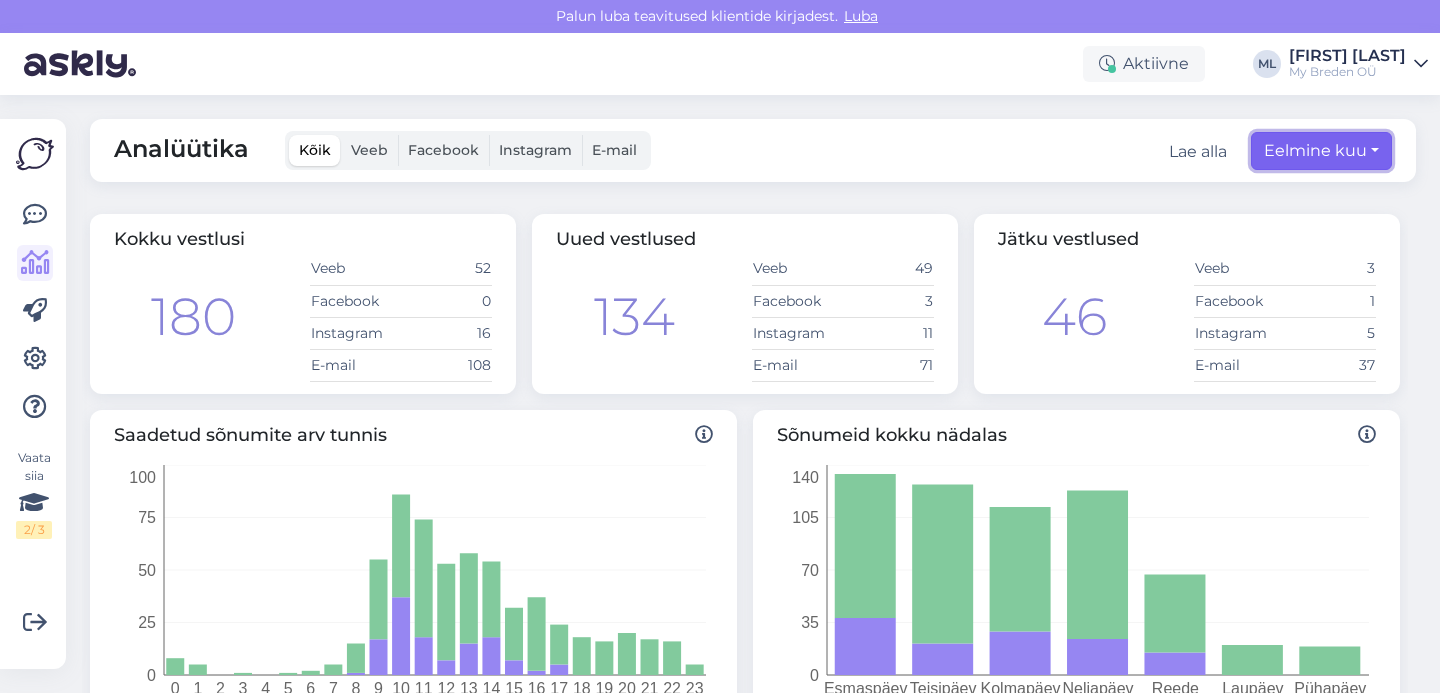 click on "Eelmine kuu" at bounding box center [1321, 151] 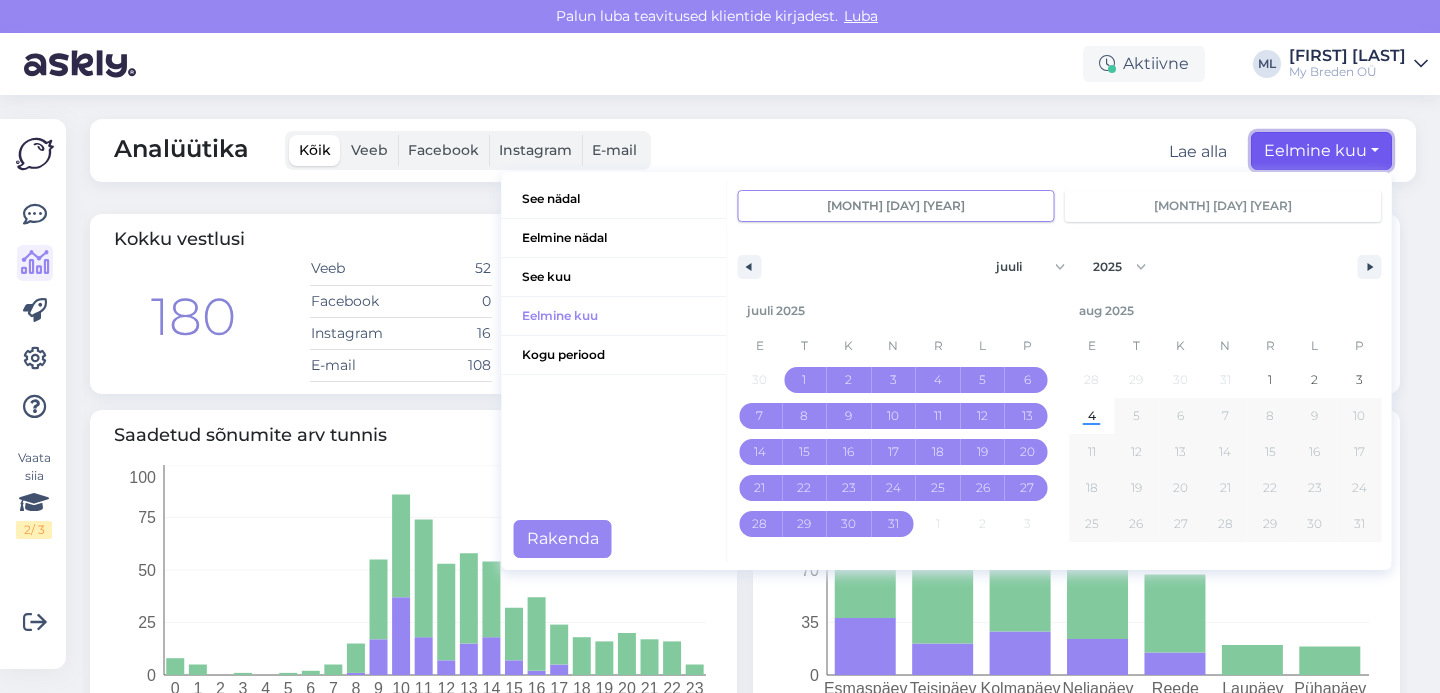 click on "Eelmine kuu" at bounding box center (1321, 151) 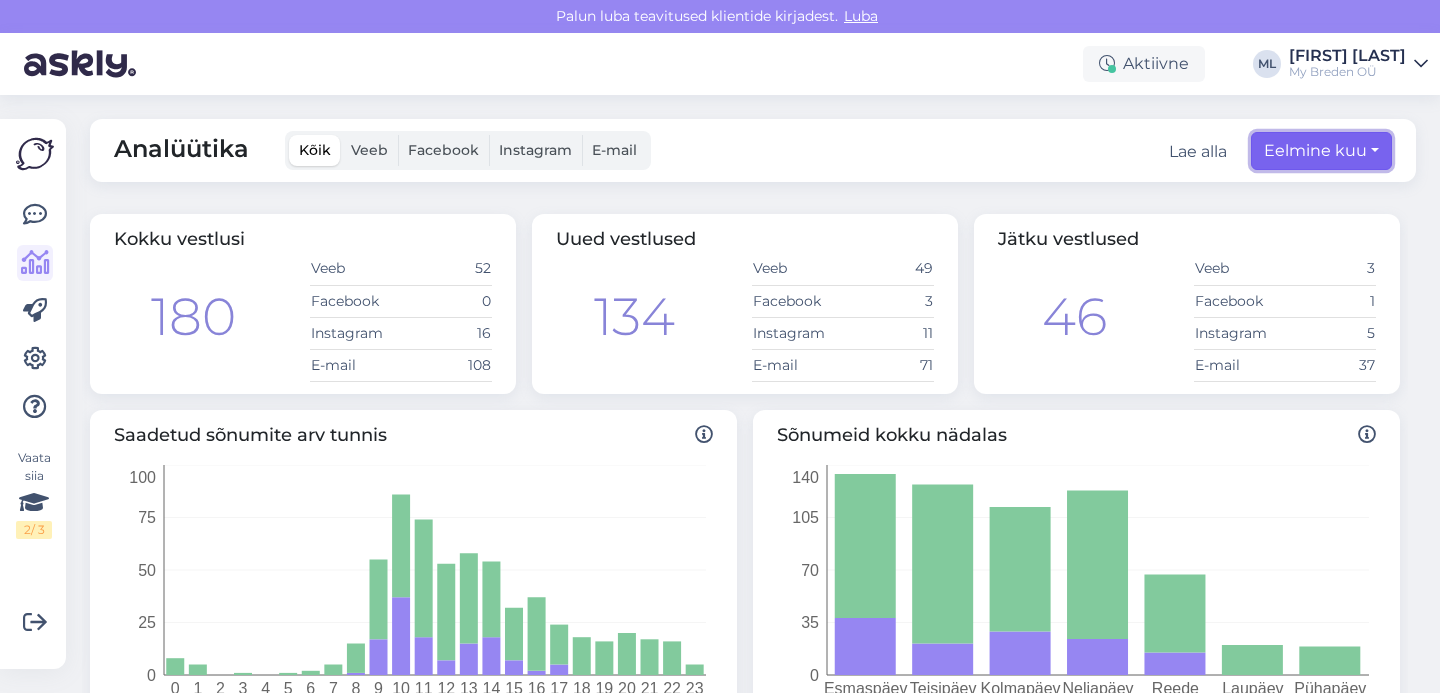 click on "Eelmine kuu" at bounding box center (1321, 151) 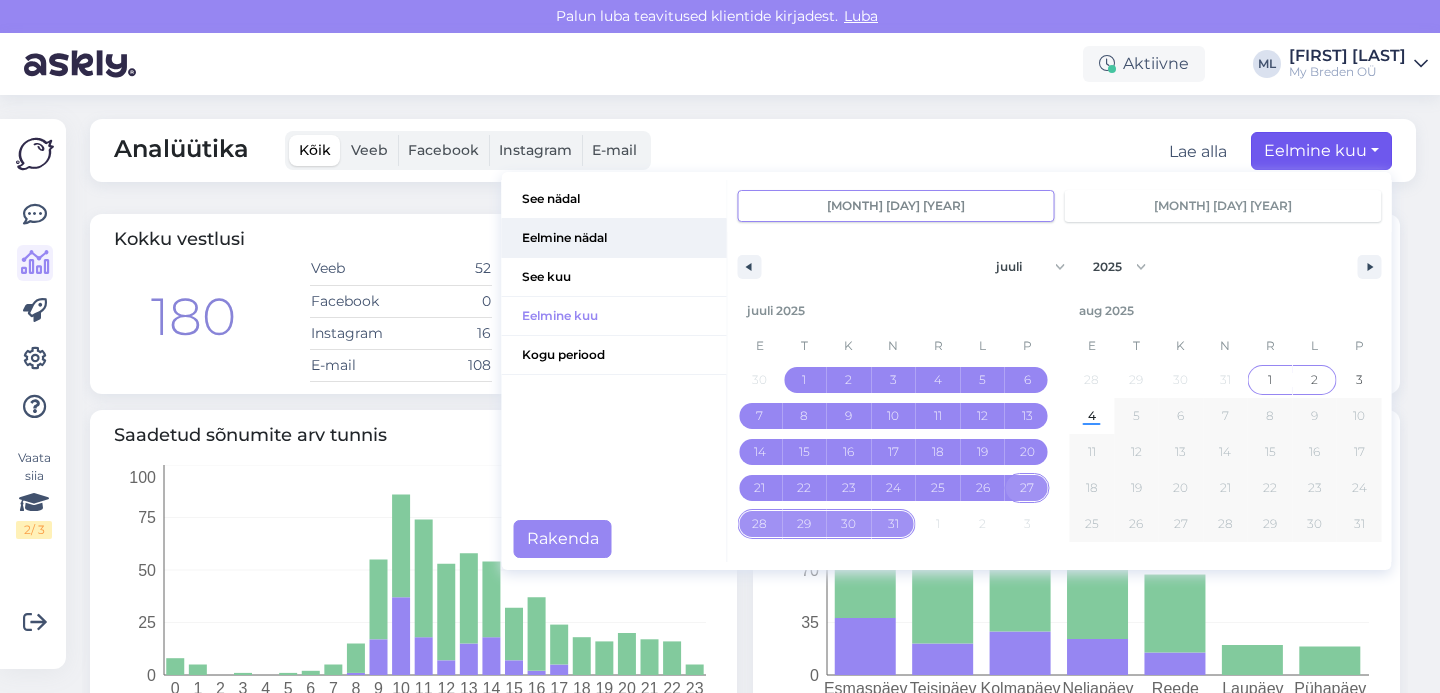 click on "Eelmine nädal" at bounding box center (614, 238) 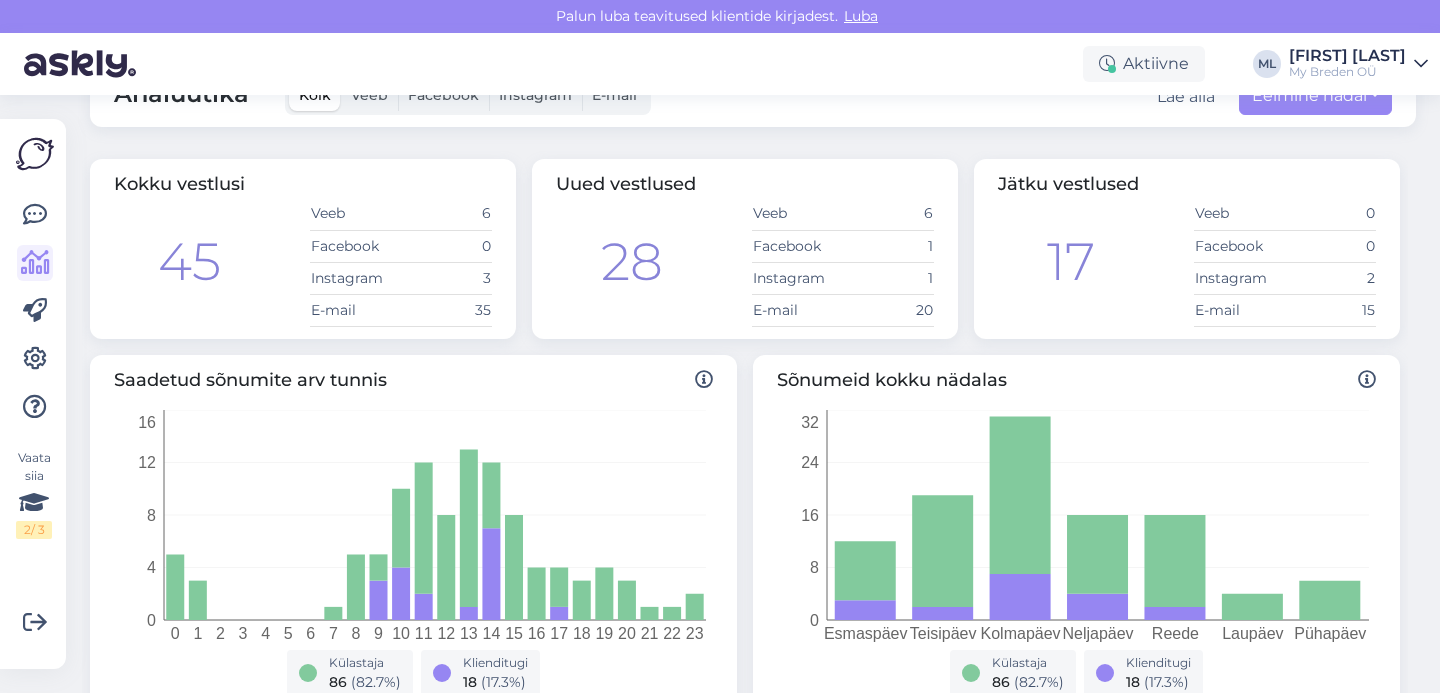 scroll, scrollTop: 0, scrollLeft: 0, axis: both 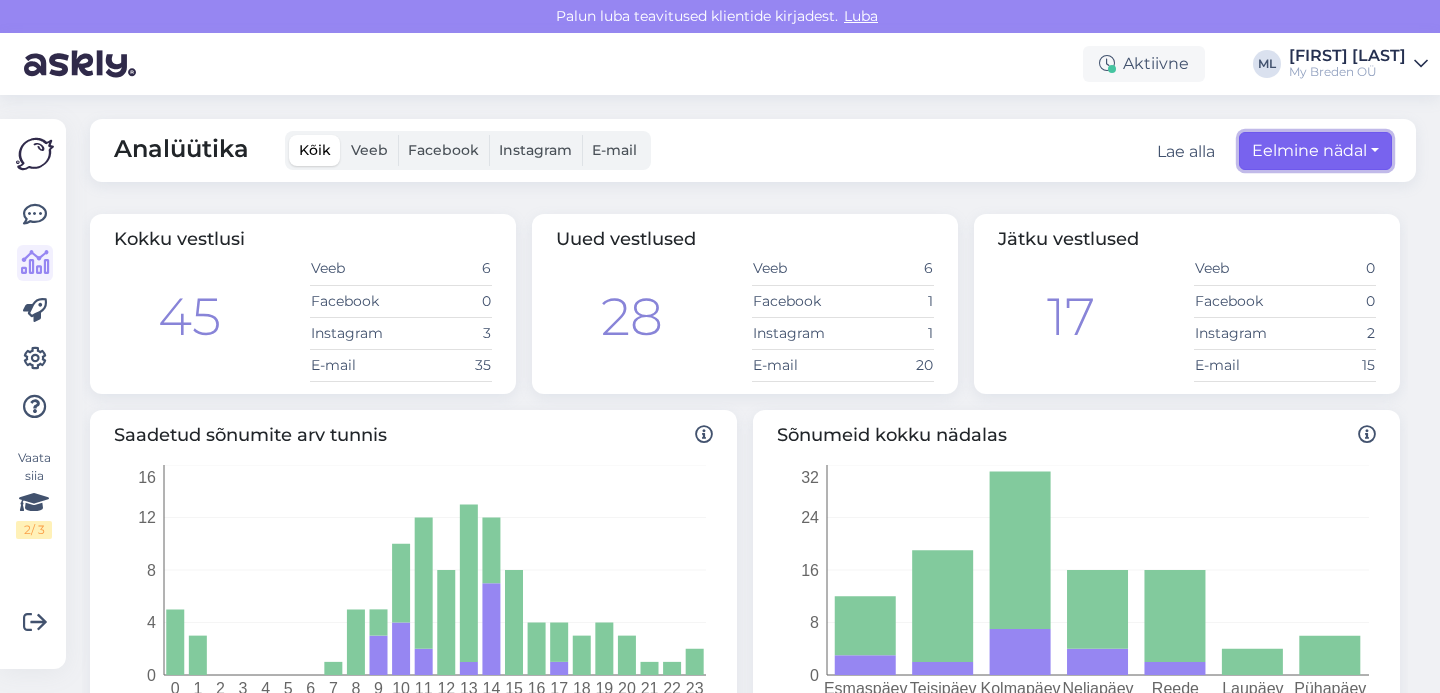 click on "Eelmine nädal" at bounding box center (1315, 151) 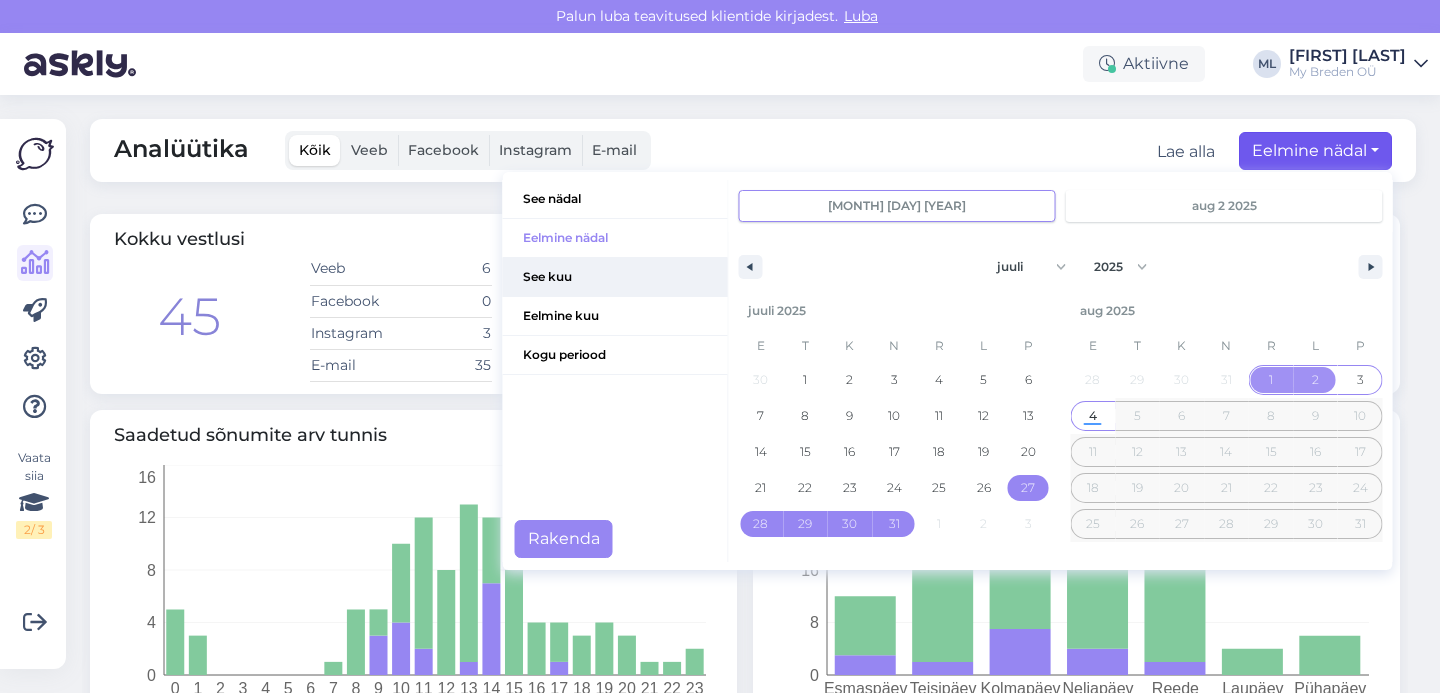 click on "See kuu" at bounding box center [615, 277] 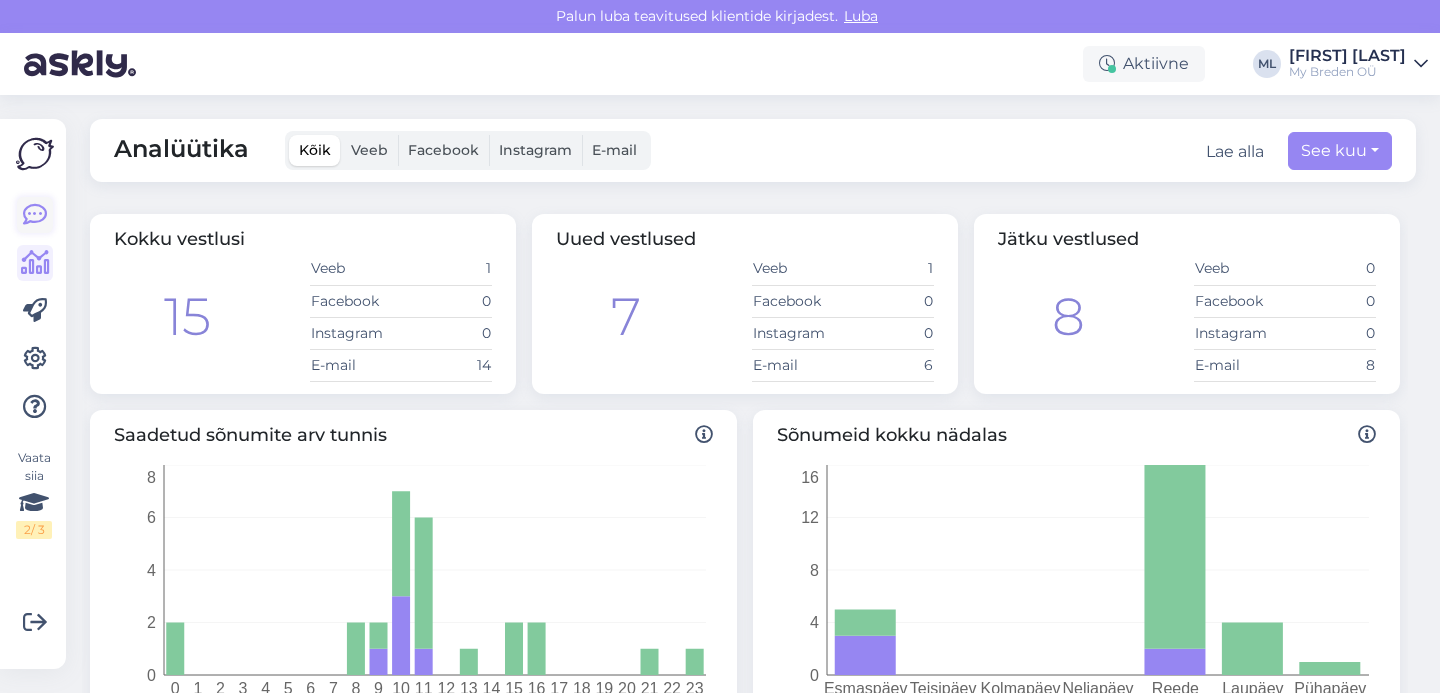 click at bounding box center [35, 215] 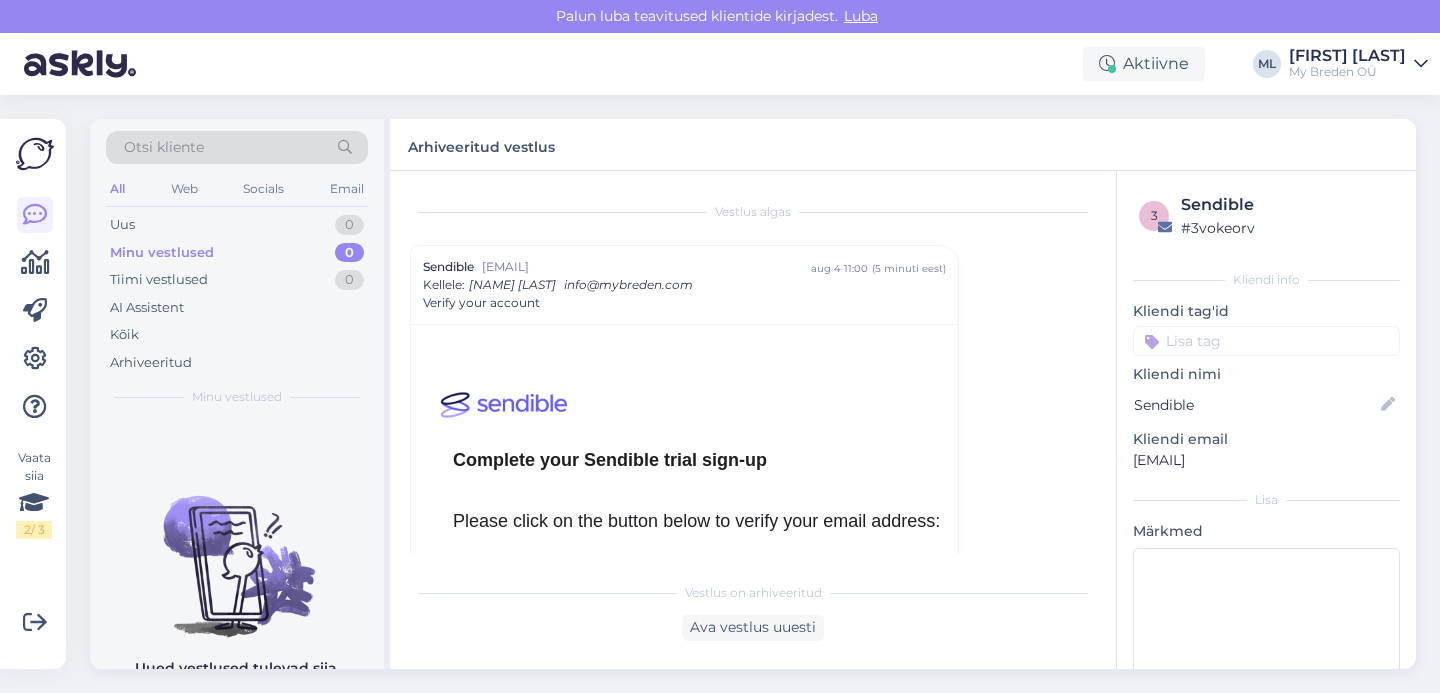 click on "Otsi kliente" at bounding box center (164, 147) 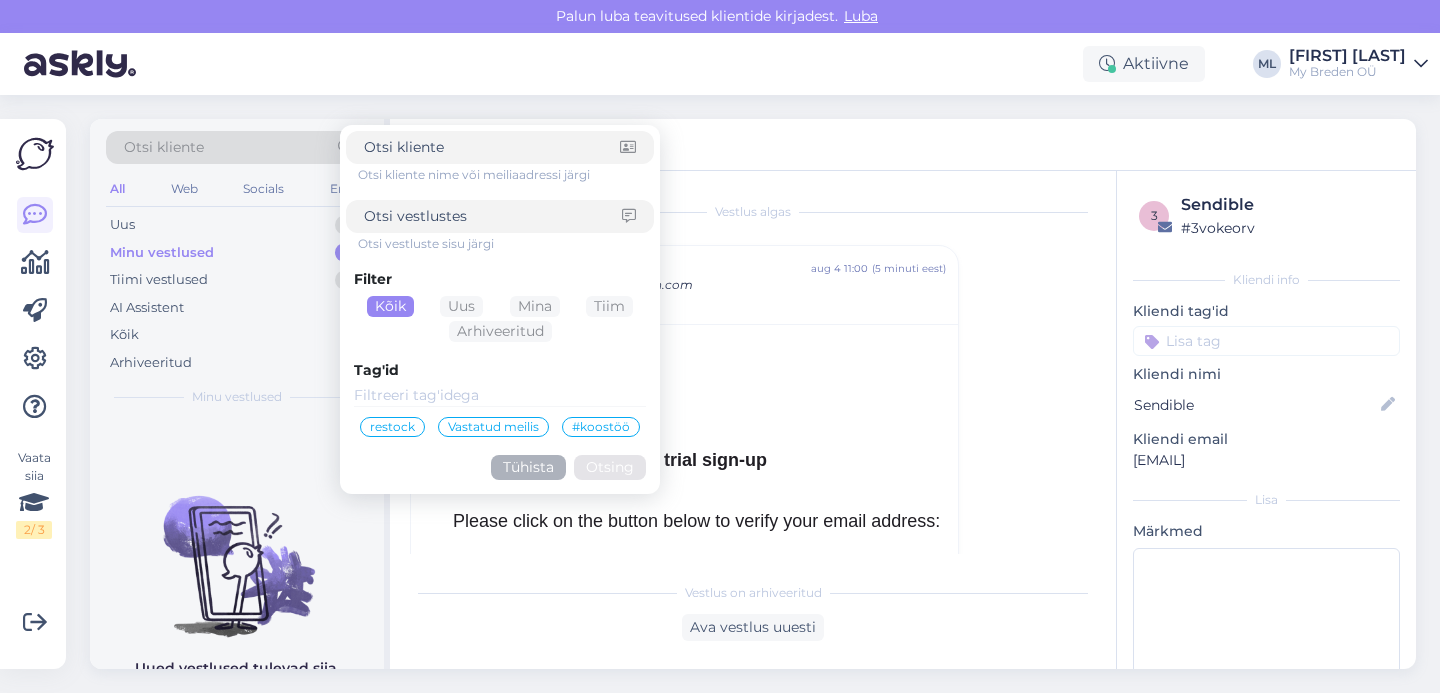 click at bounding box center [492, 147] 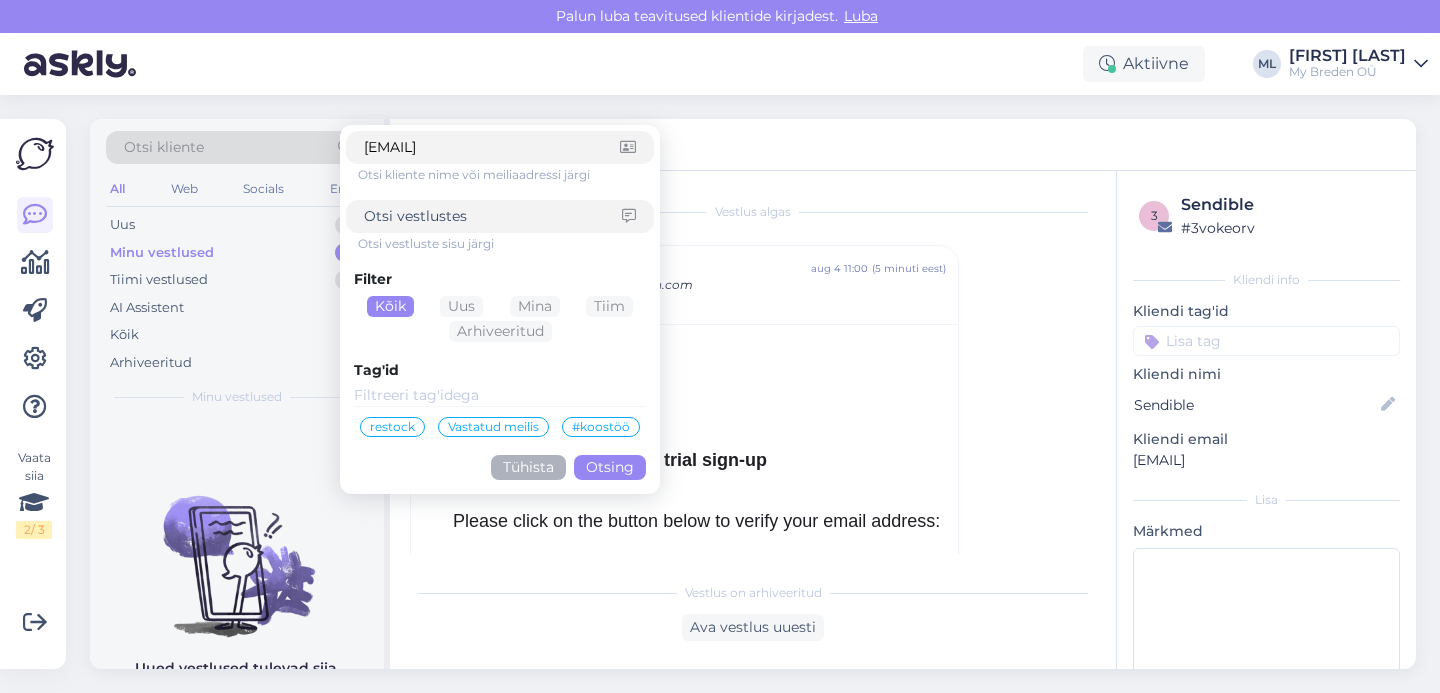 type on "[EMAIL]" 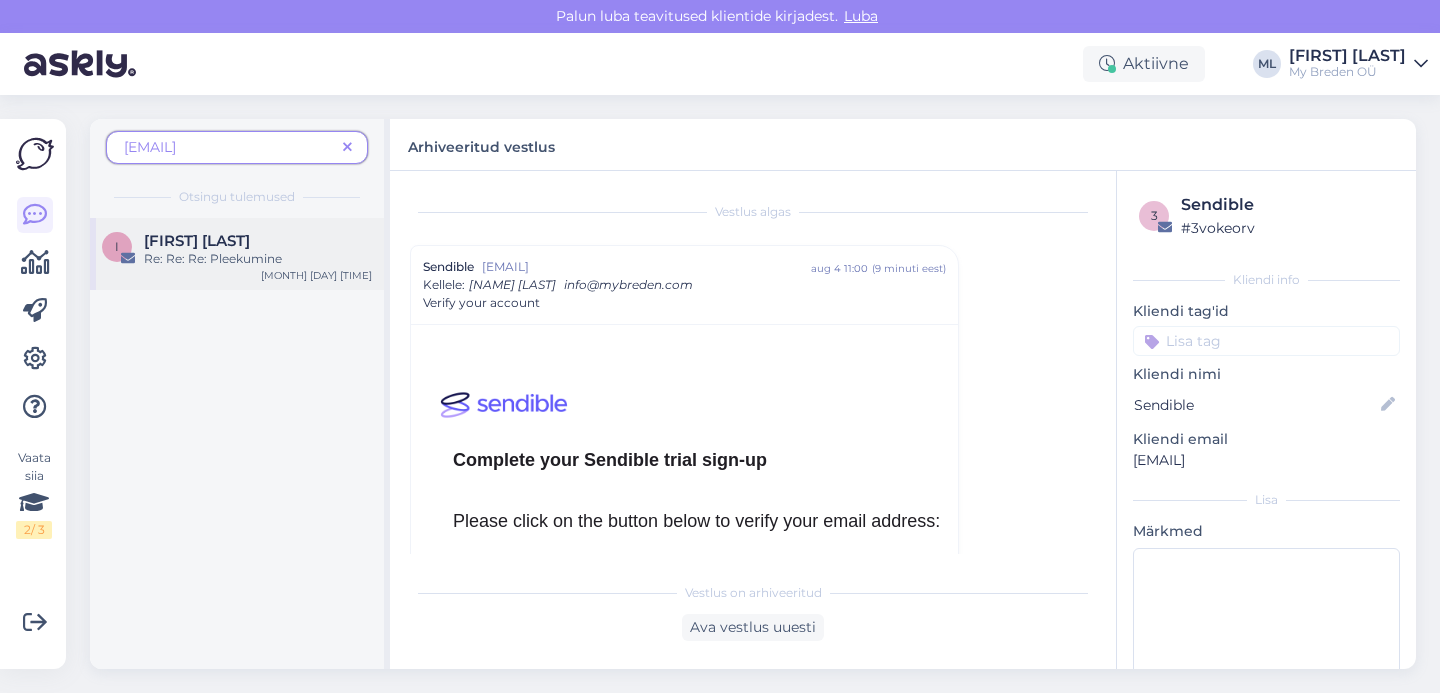 click on "[FIRST] [LAST]" at bounding box center (258, 241) 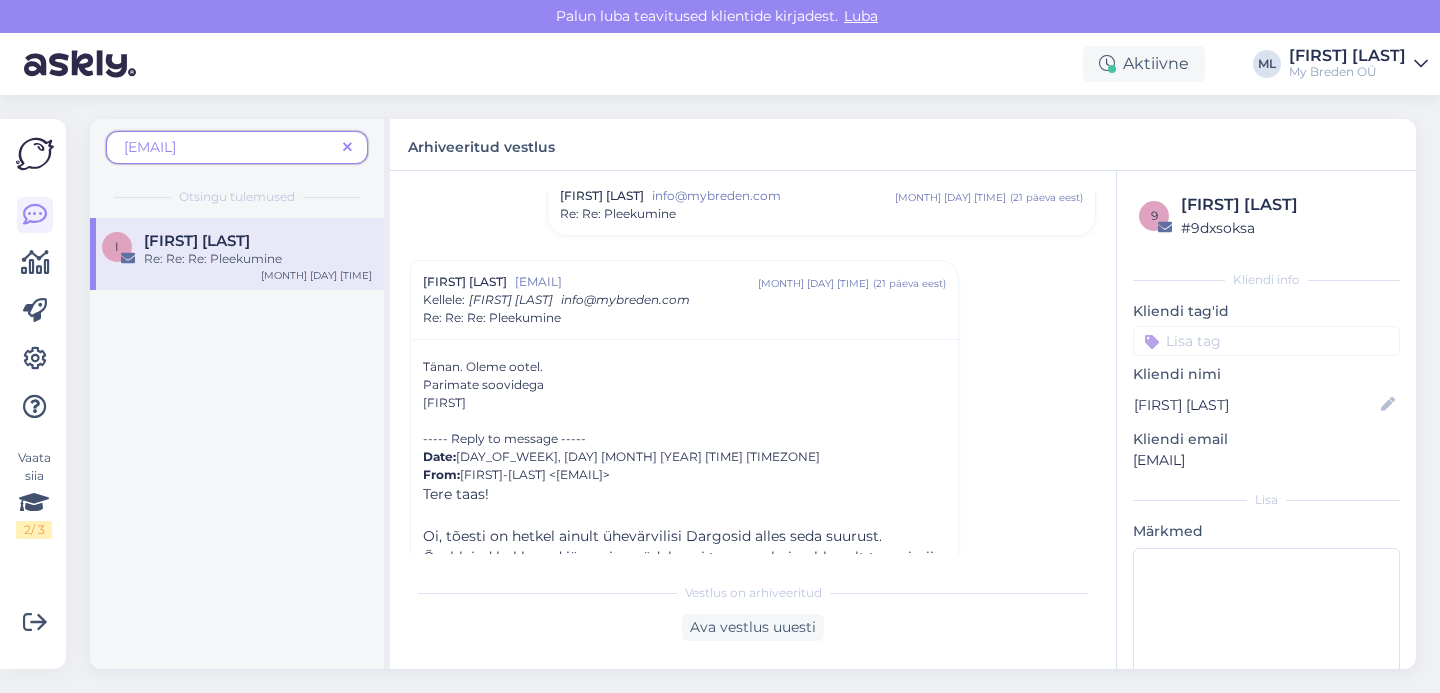 scroll, scrollTop: 0, scrollLeft: 0, axis: both 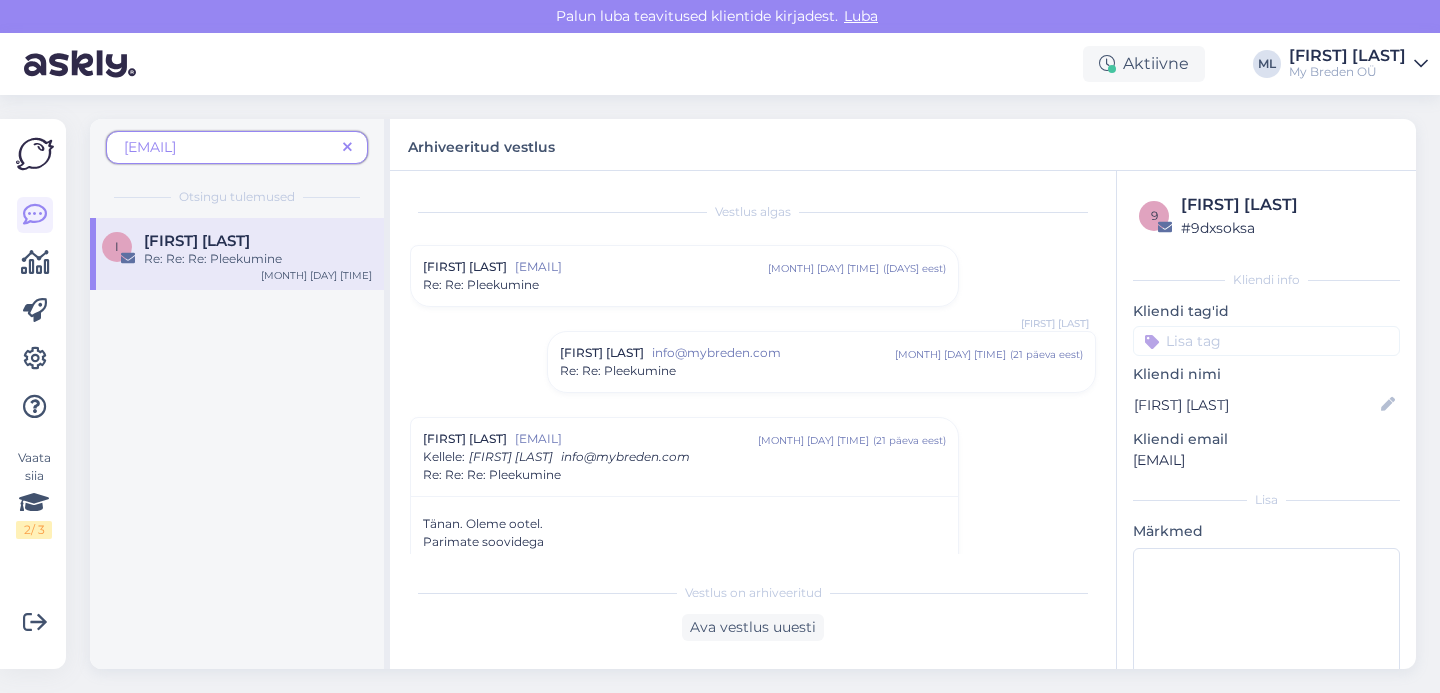 click on "Re: Re: Pleekumine" at bounding box center (684, 285) 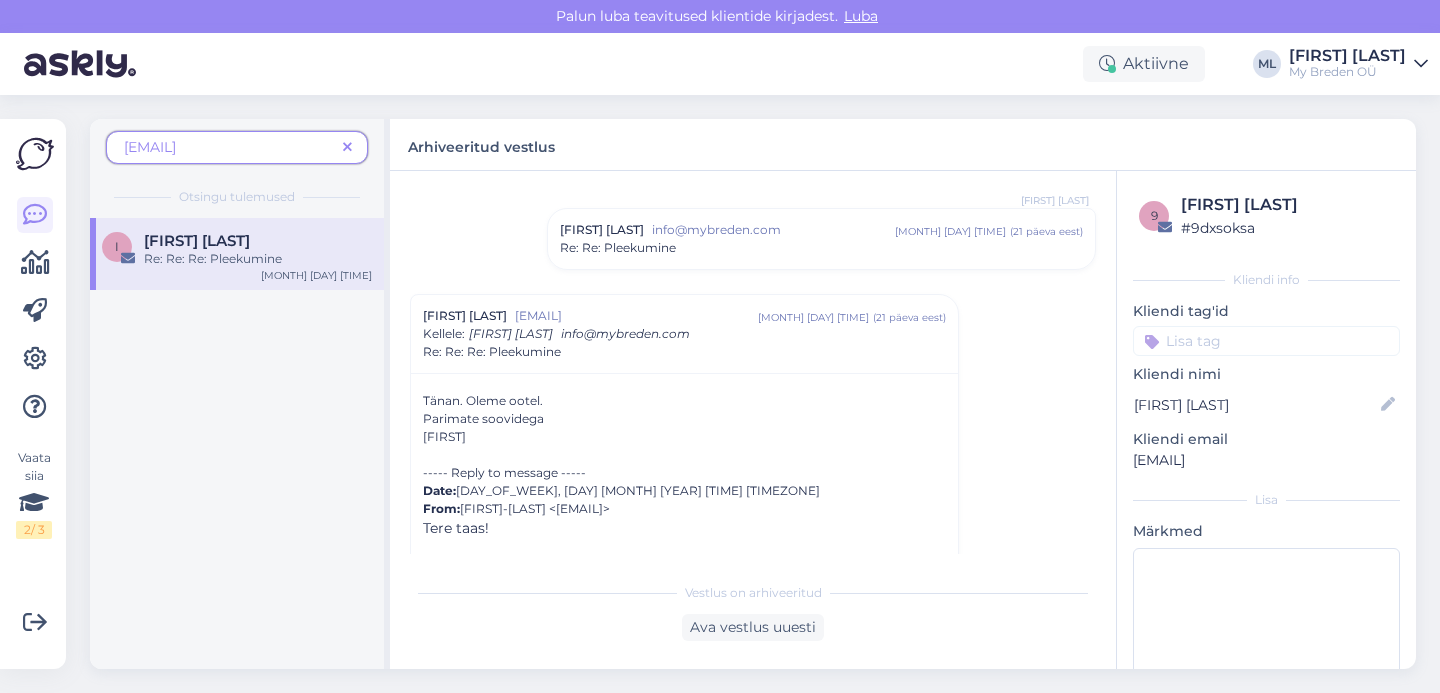 scroll, scrollTop: 718, scrollLeft: 0, axis: vertical 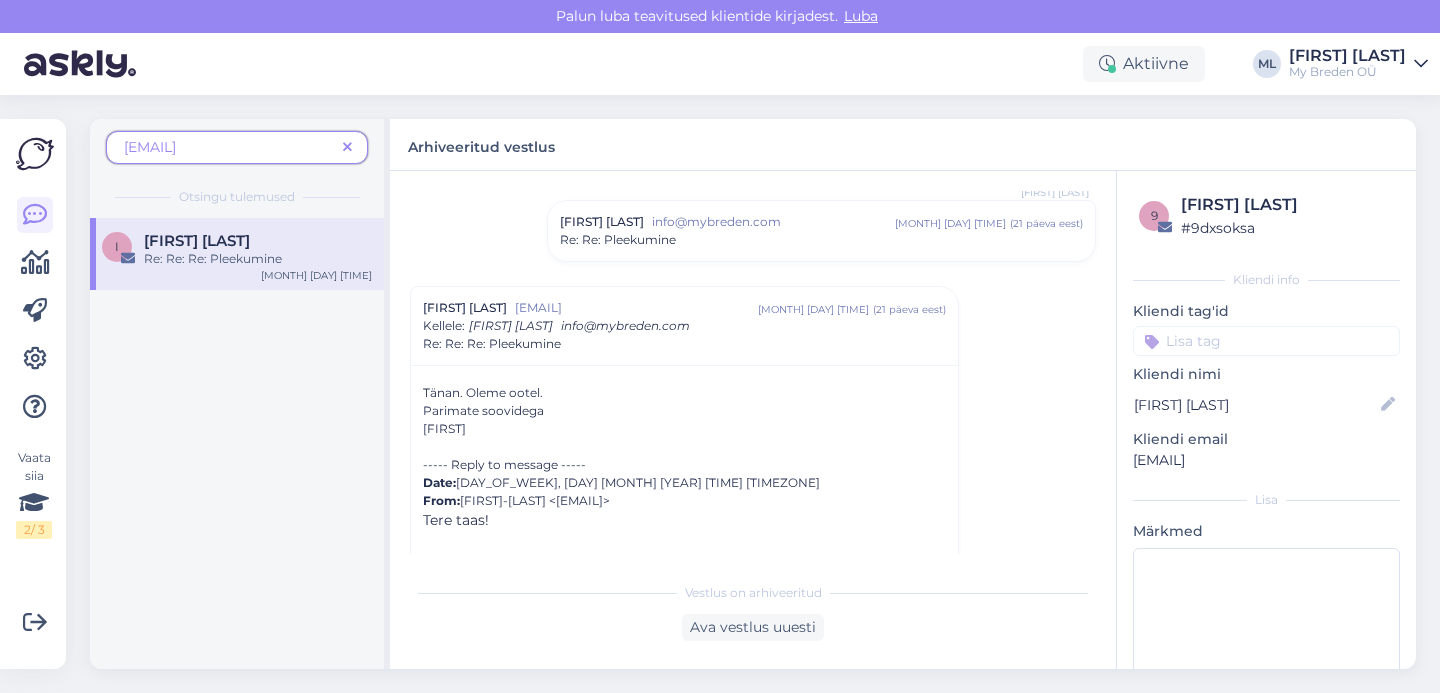 click on "Re: Re: Pleekumine" at bounding box center [618, 240] 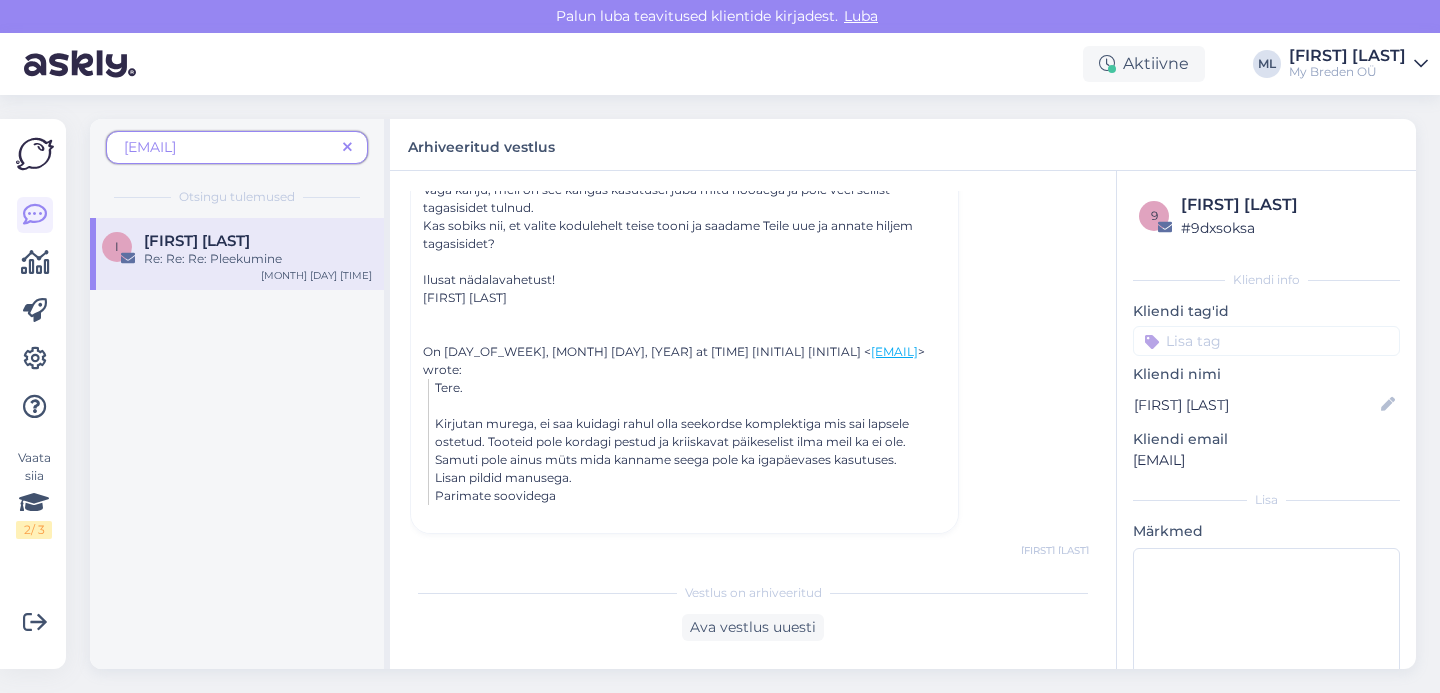 scroll, scrollTop: 0, scrollLeft: 0, axis: both 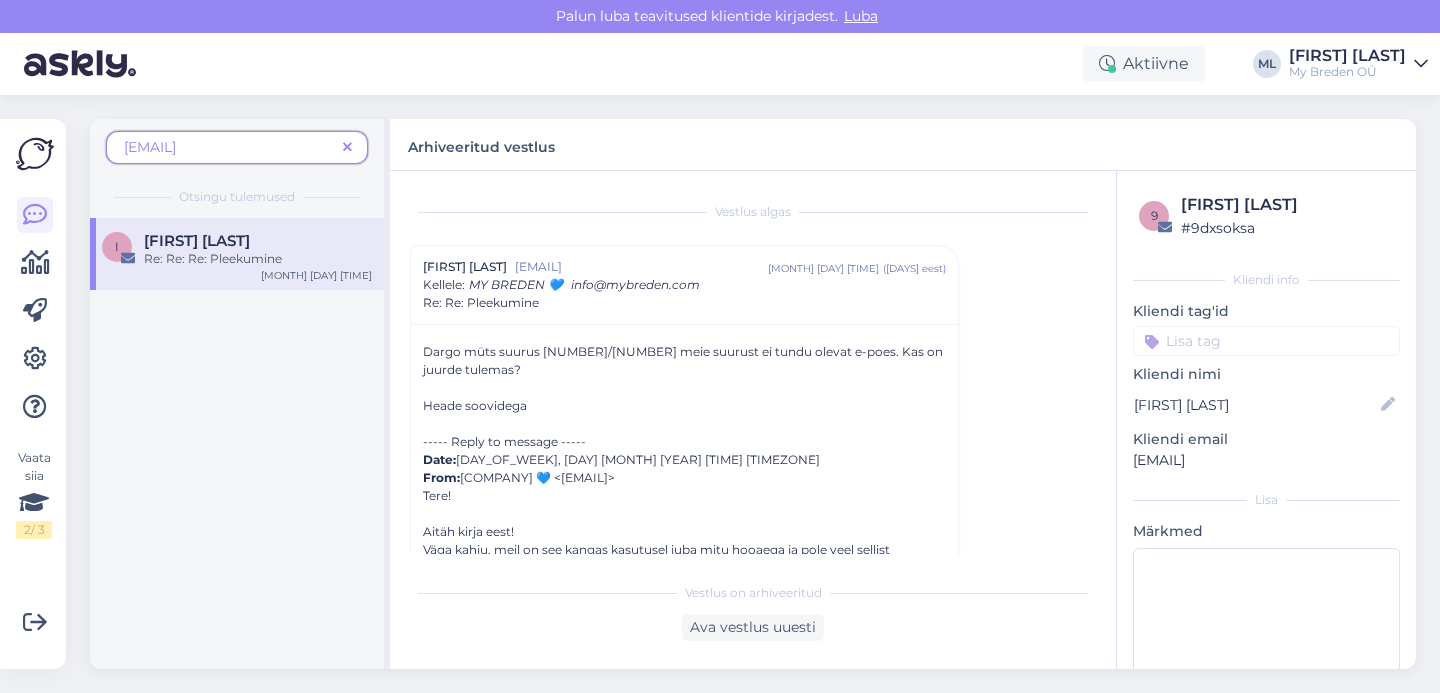 click on "Re: Re: Re: Pleekumine" at bounding box center (258, 259) 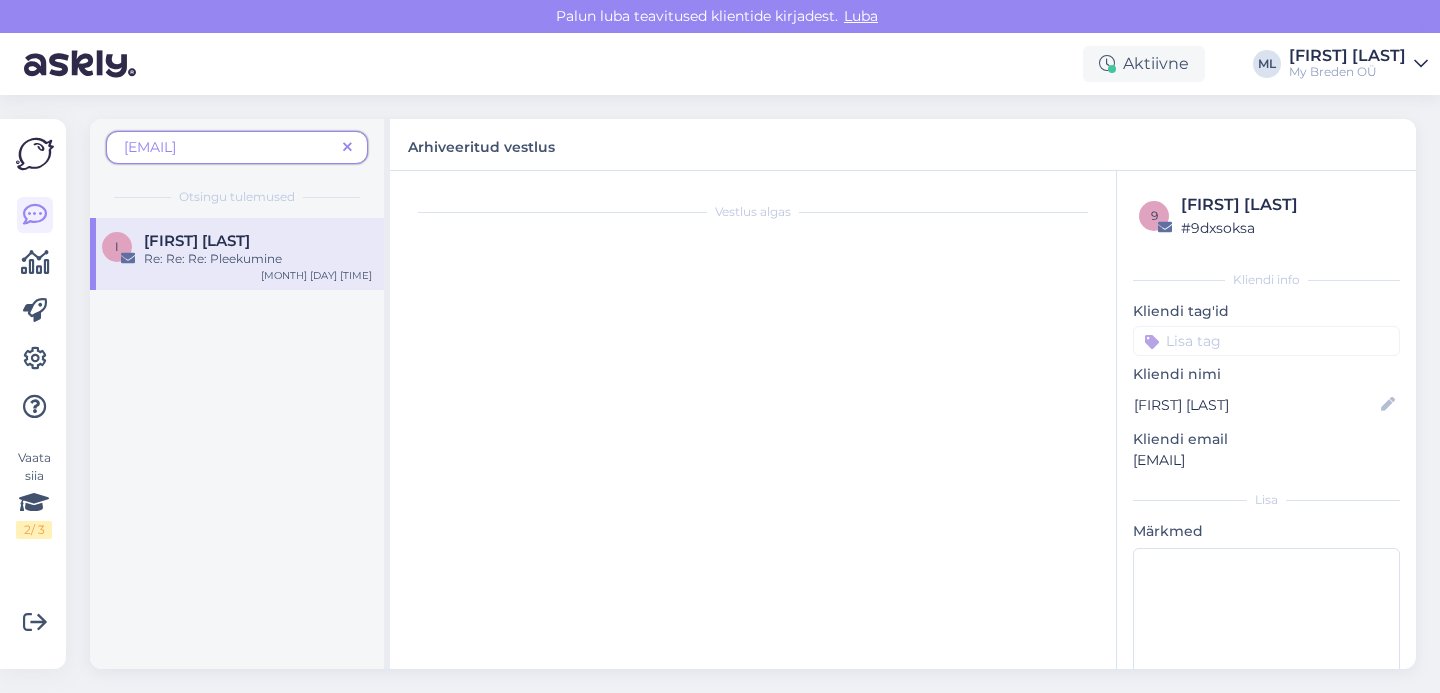 scroll, scrollTop: 226, scrollLeft: 0, axis: vertical 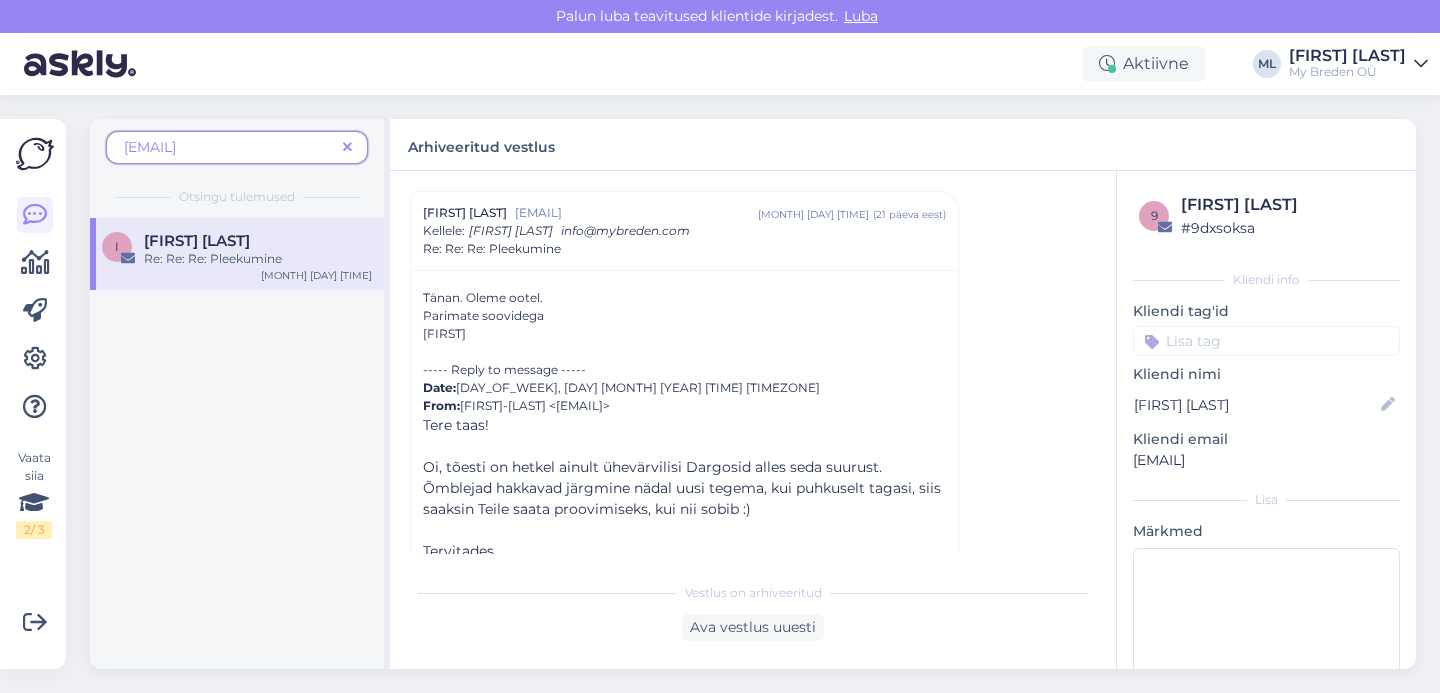 drag, startPoint x: 351, startPoint y: 144, endPoint x: 331, endPoint y: 160, distance: 25.612497 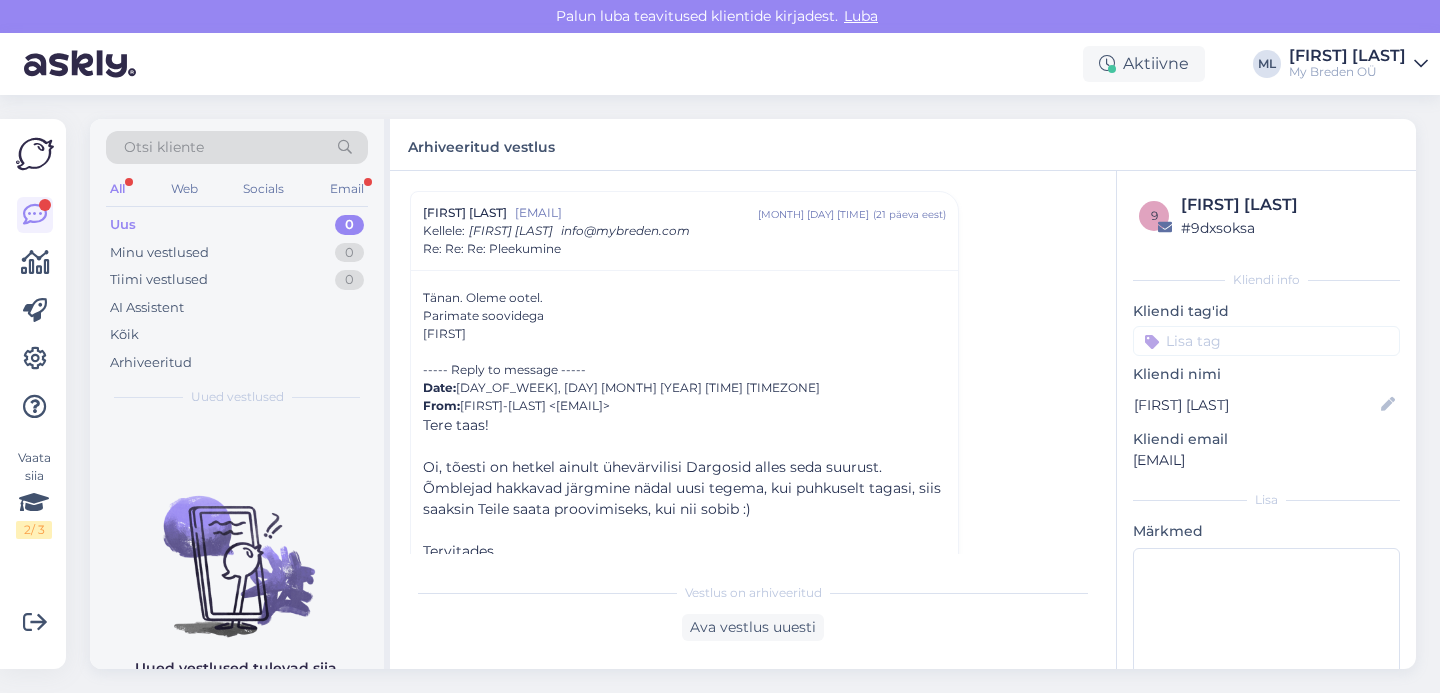 click on "Uus 0" at bounding box center (237, 225) 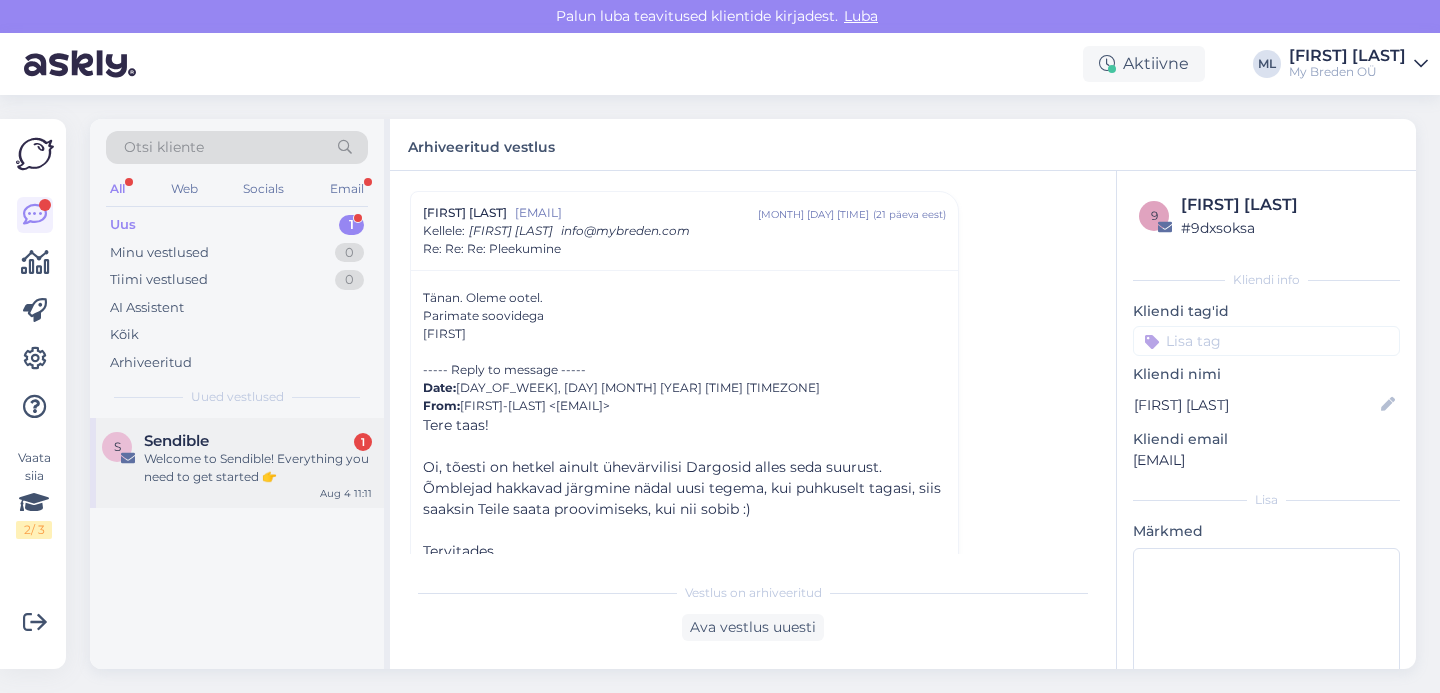 drag, startPoint x: 183, startPoint y: 458, endPoint x: 179, endPoint y: 507, distance: 49.162994 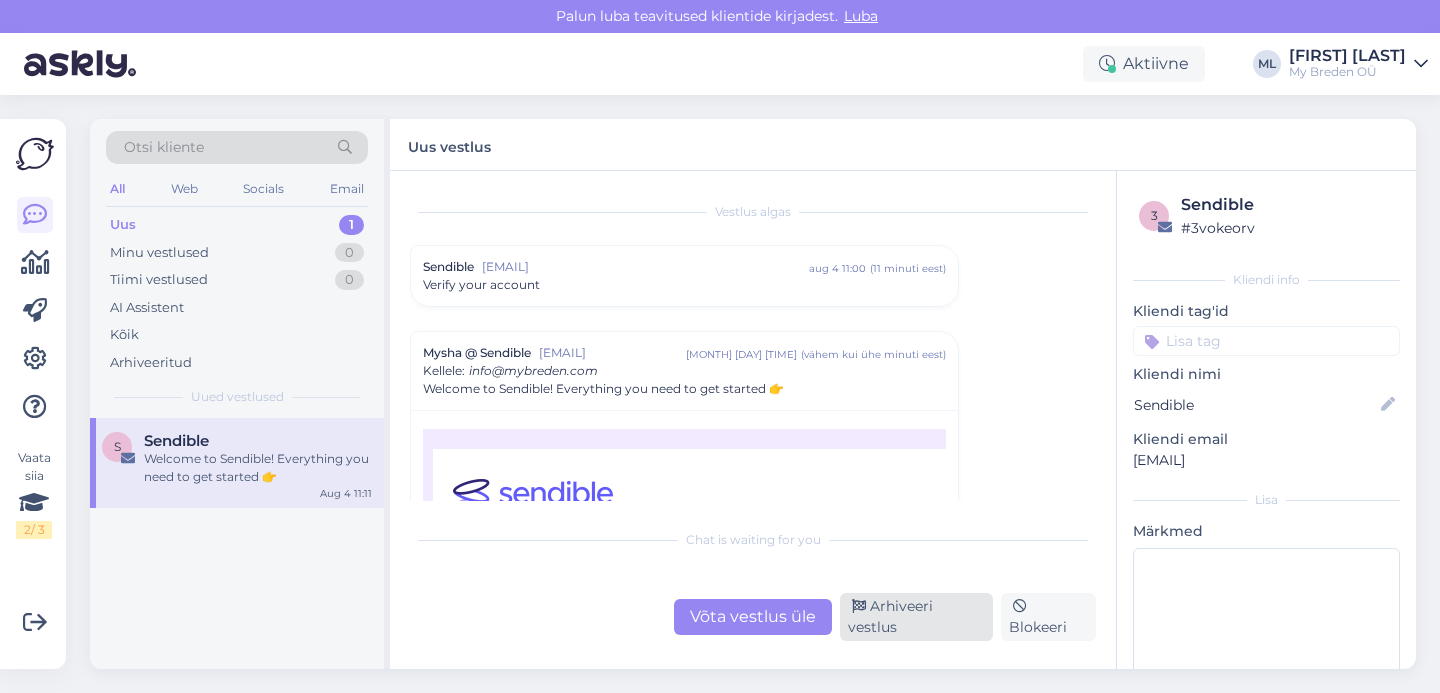 click on "Arhiveeri vestlus" at bounding box center (916, 617) 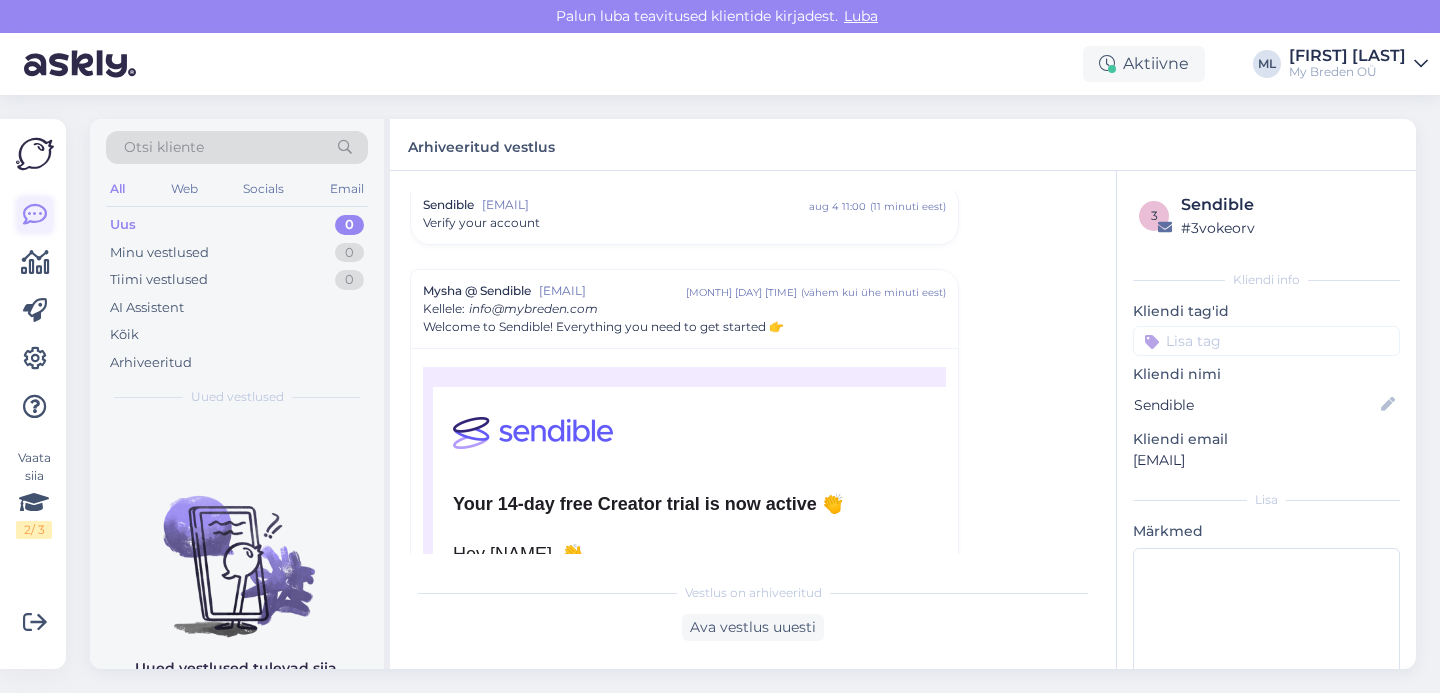 scroll, scrollTop: 0, scrollLeft: 0, axis: both 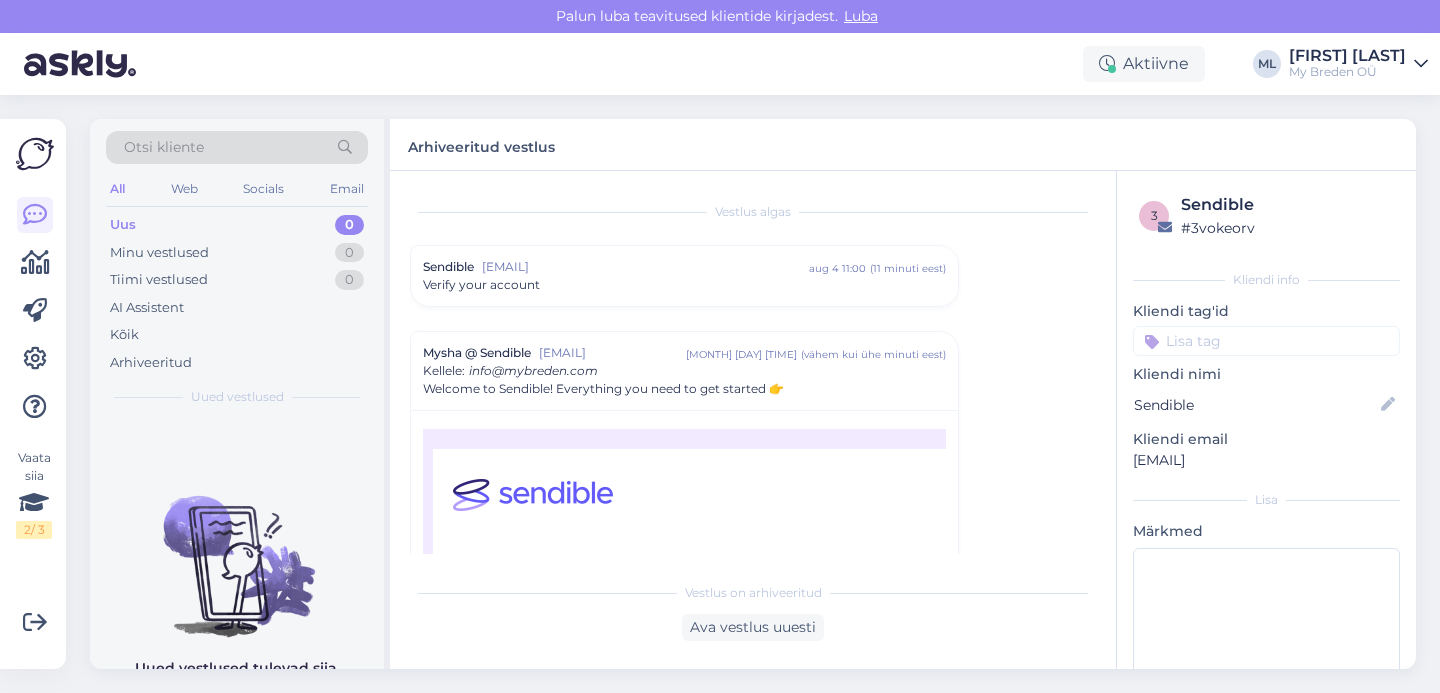 click on "Uus 0" at bounding box center [237, 225] 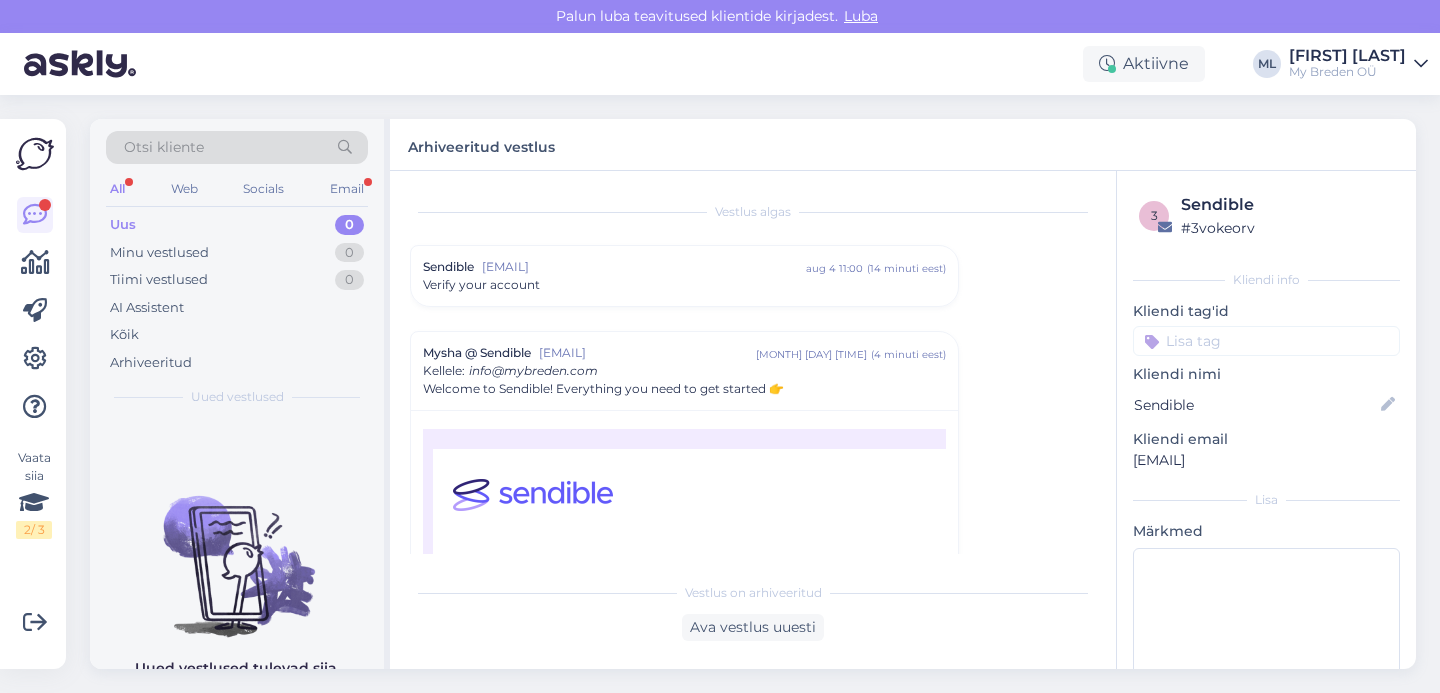 scroll, scrollTop: 2992, scrollLeft: 0, axis: vertical 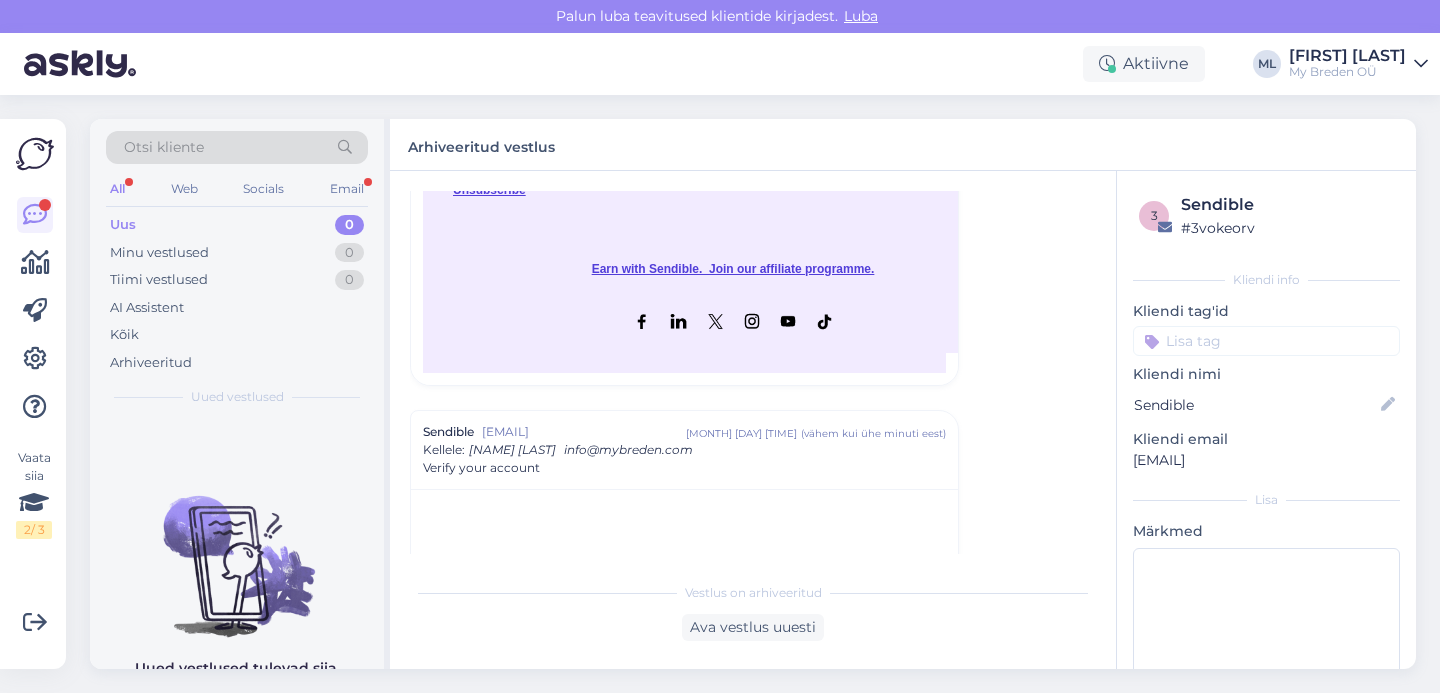 click on "Uus 0" at bounding box center (237, 225) 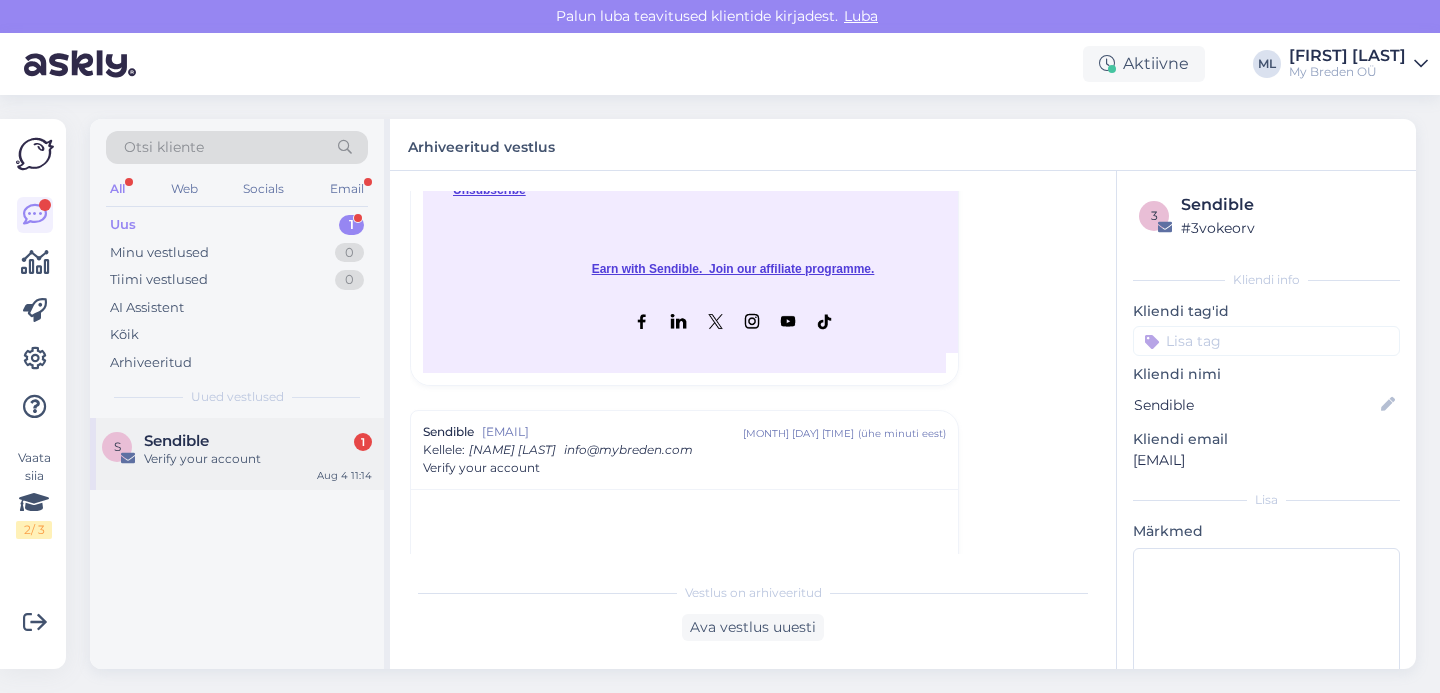 click on "Verify your account" at bounding box center [258, 459] 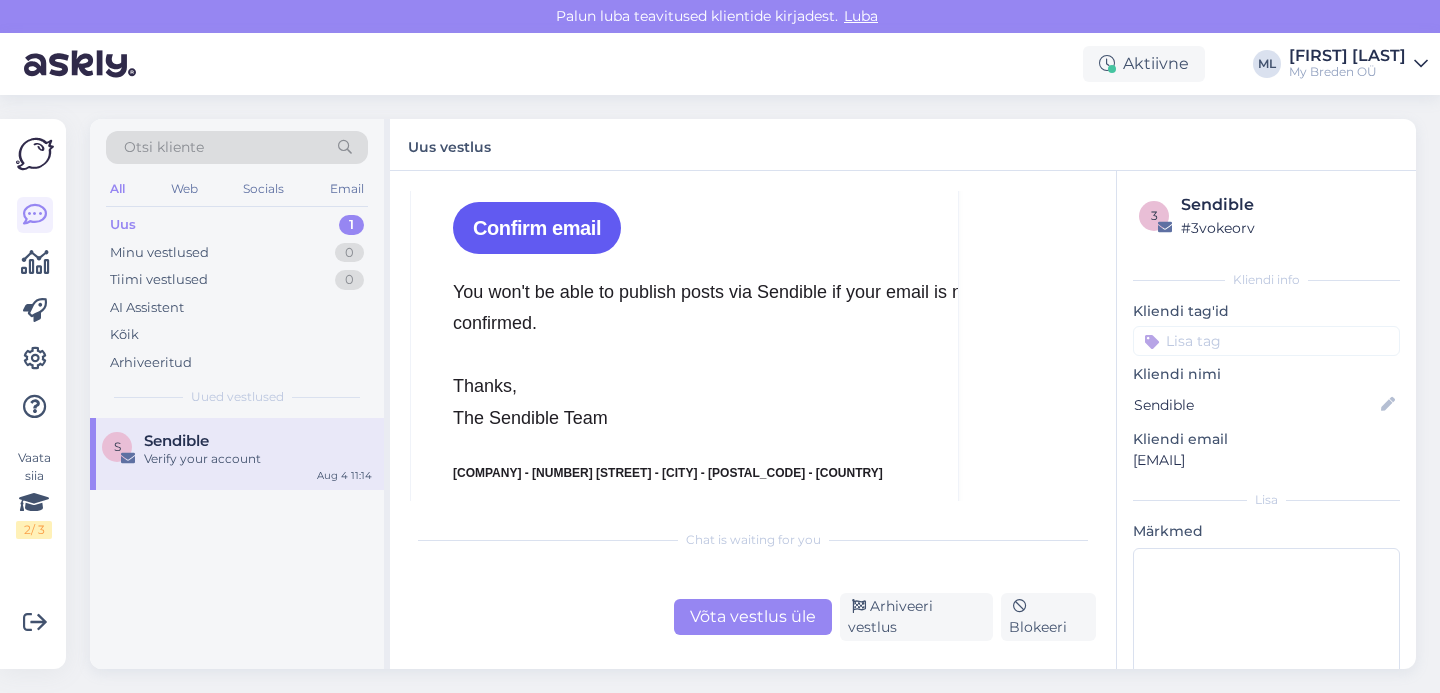 scroll, scrollTop: 573, scrollLeft: 0, axis: vertical 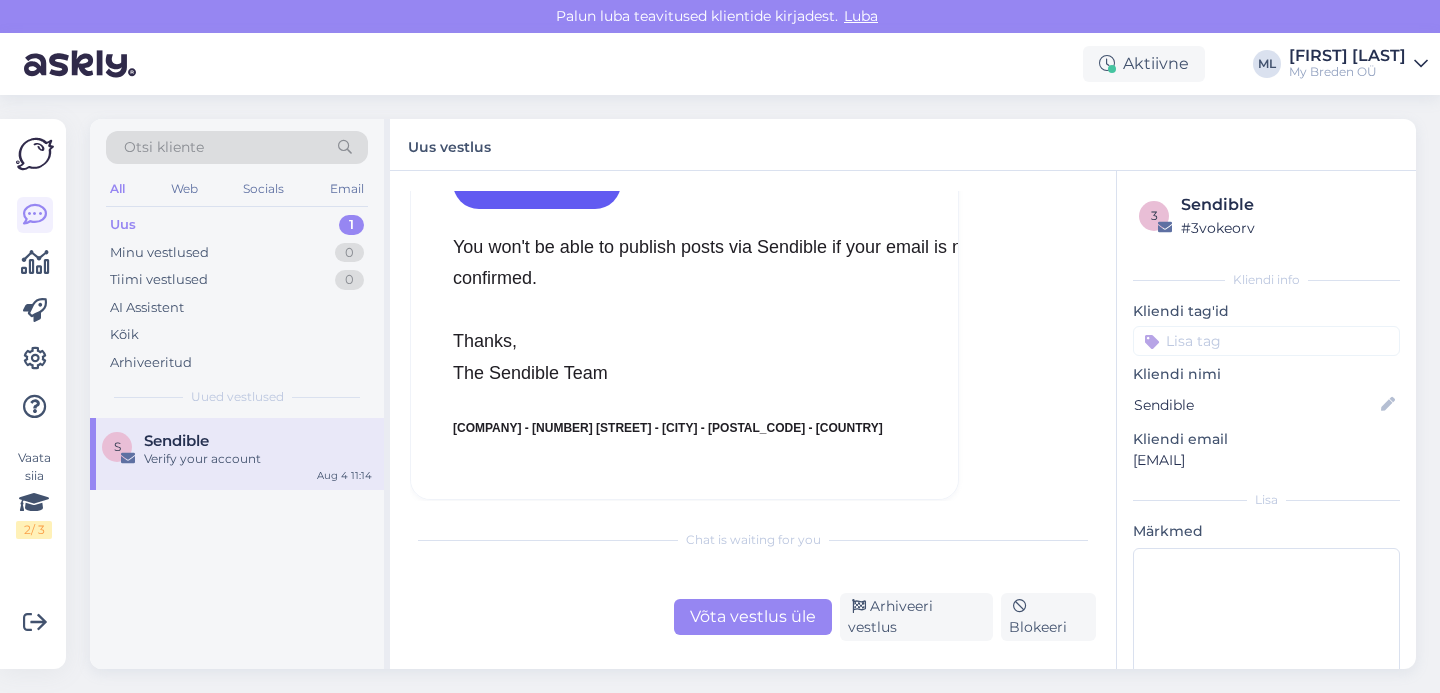 click on "Otsi kliente All Web Socials  Email Uus 1 Minu vestlused 0 Tiimi vestlused 0 AI Assistent Kõik Arhiveeritud Uued vestlused" at bounding box center (237, 268) 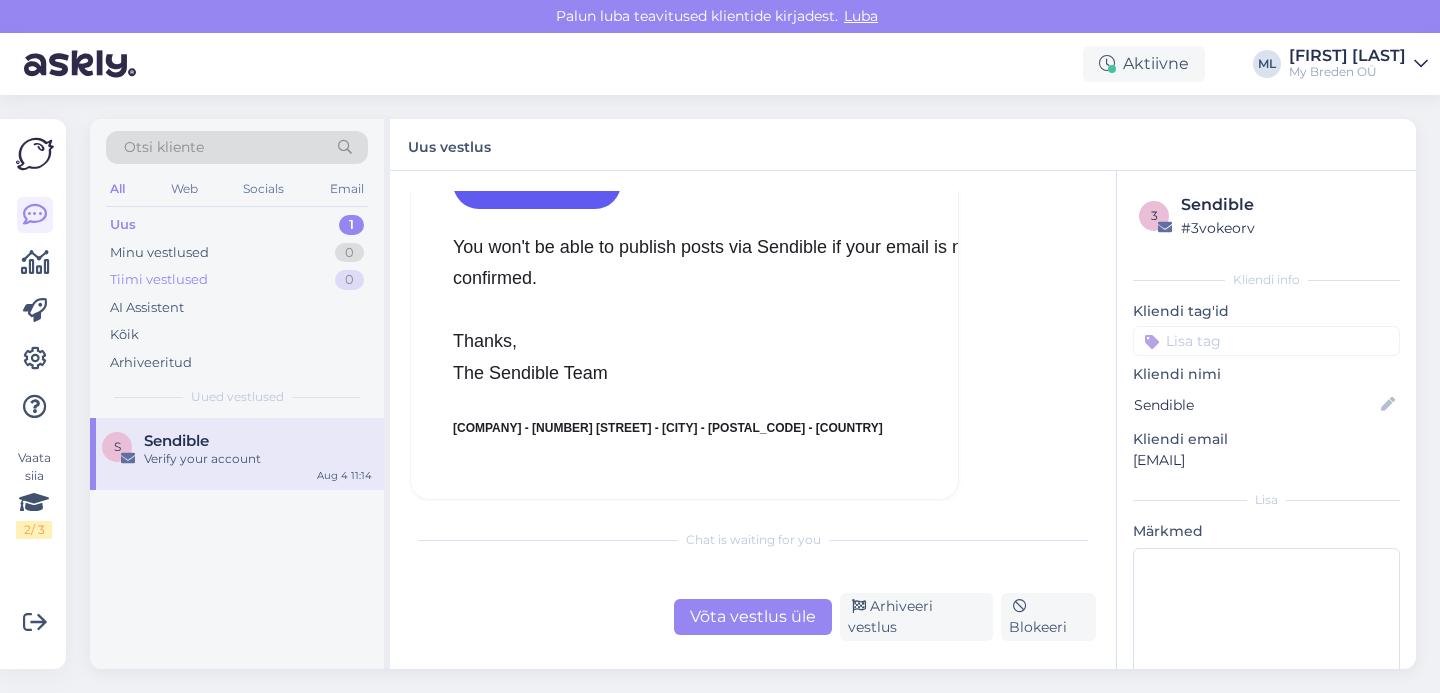 click on "Tiimi vestlused 0" at bounding box center (237, 280) 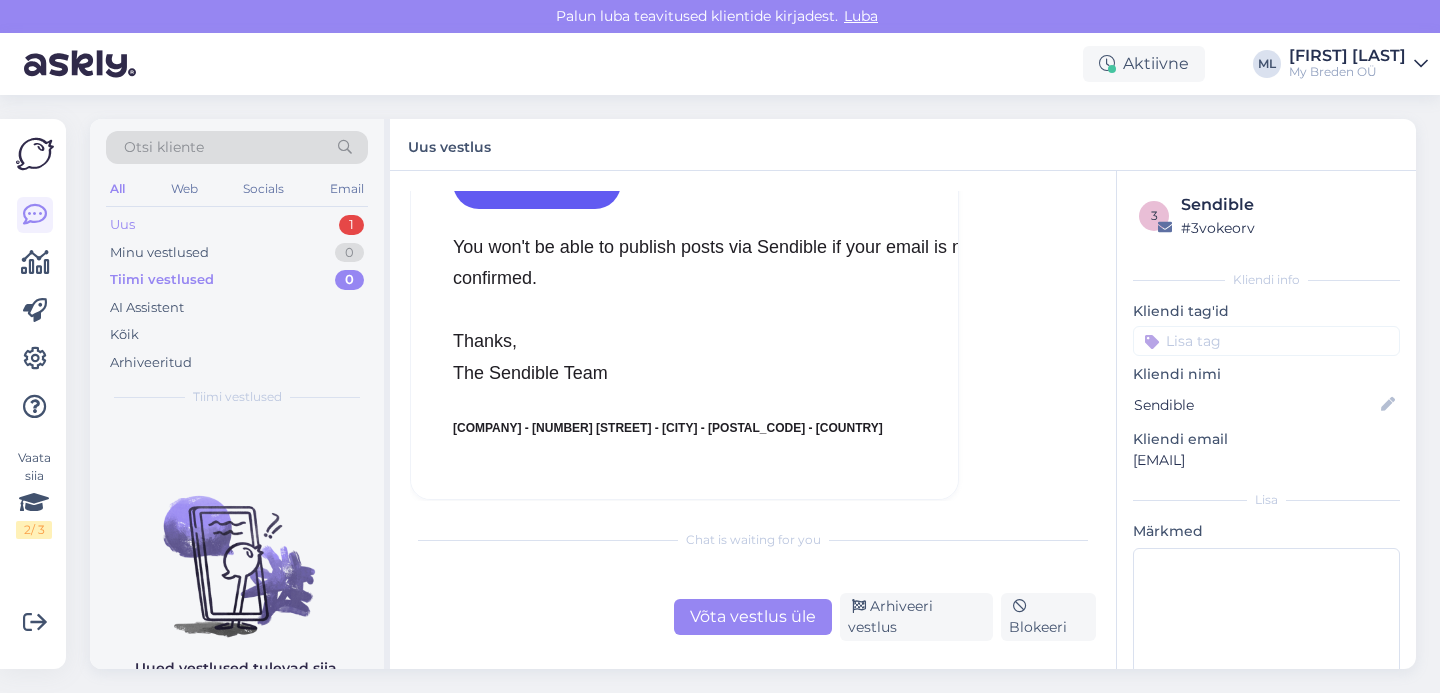 click on "Uus 1" at bounding box center [237, 225] 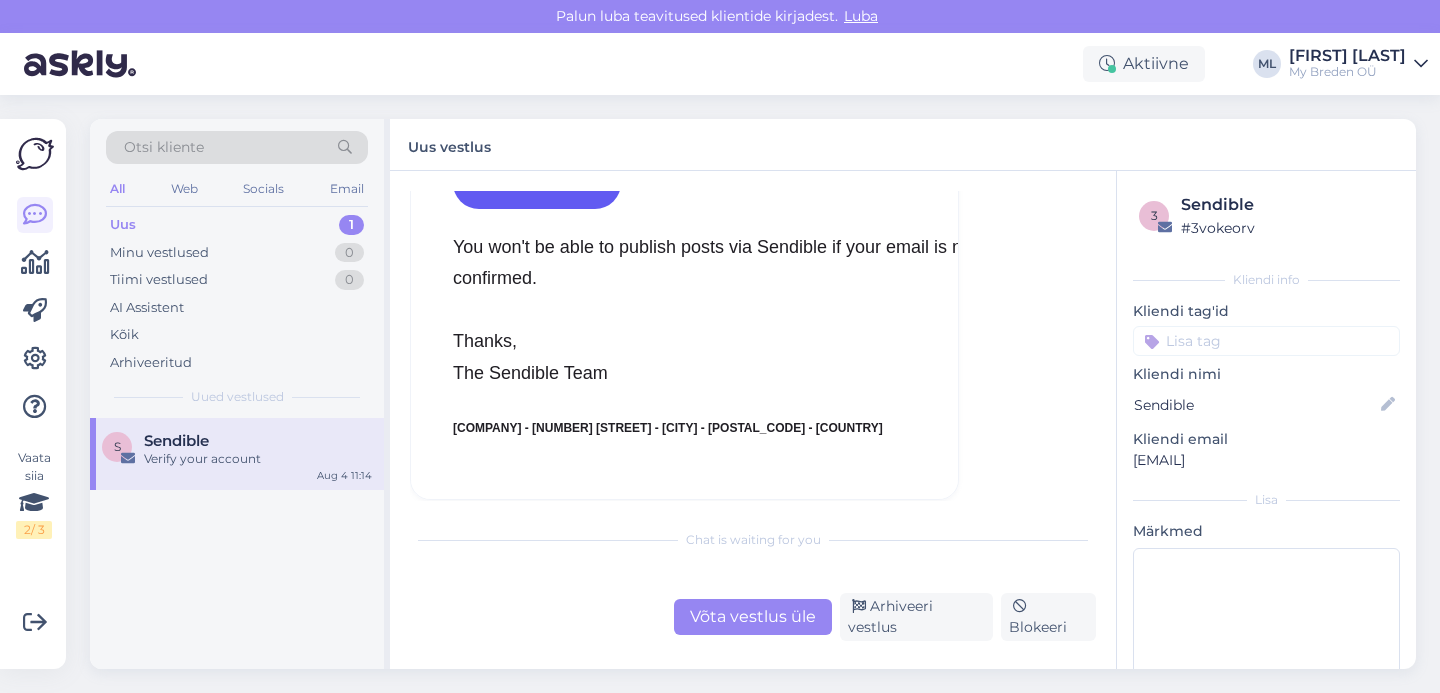 click on "[BRAND] [ACTION] [EMAIL] [MONTH] [DAY] [TIME]" at bounding box center (237, 454) 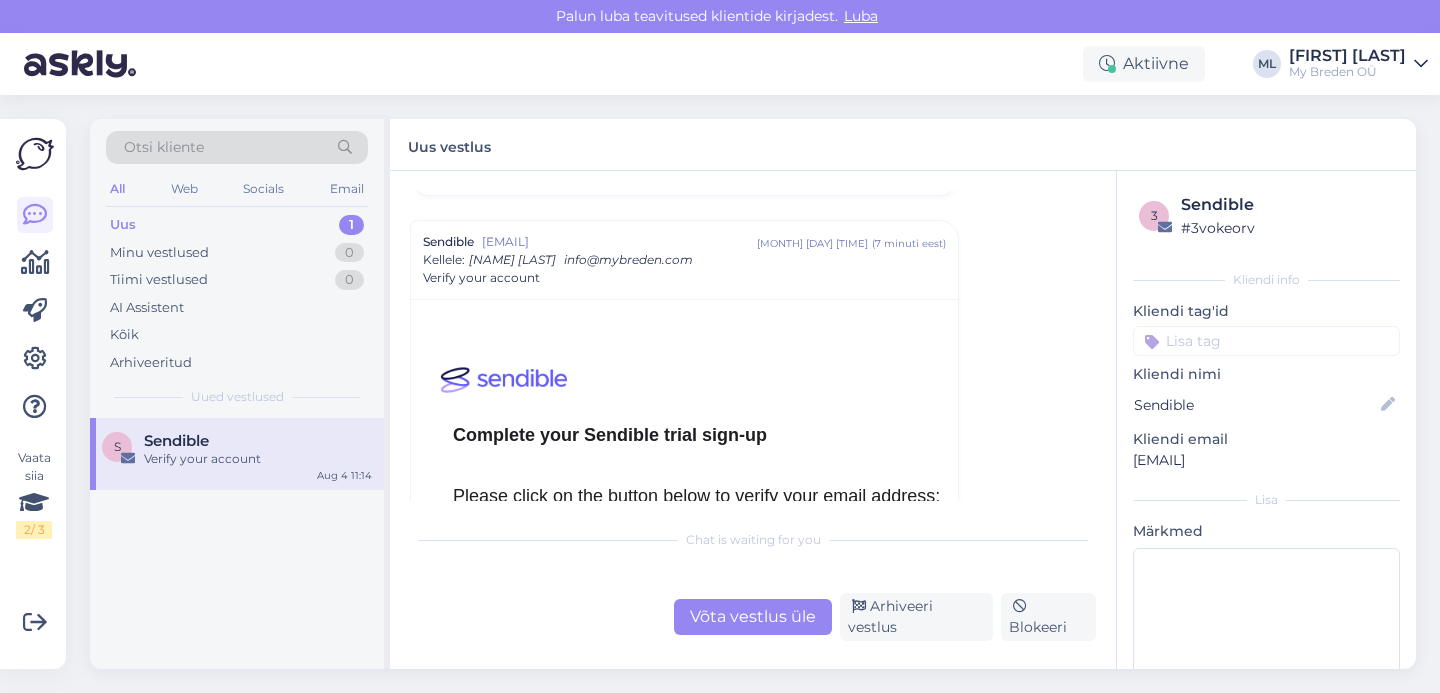 scroll, scrollTop: 352, scrollLeft: 0, axis: vertical 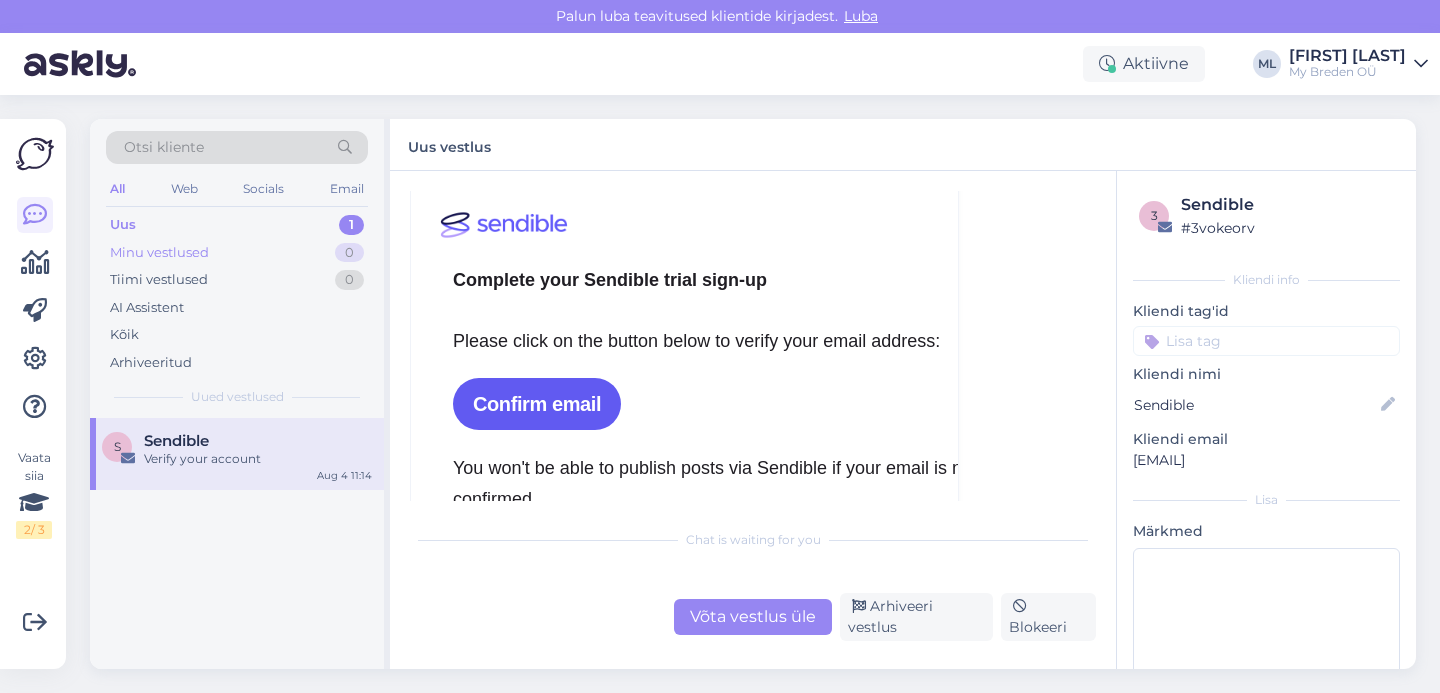 click on "Minu vestlused 0" at bounding box center [237, 253] 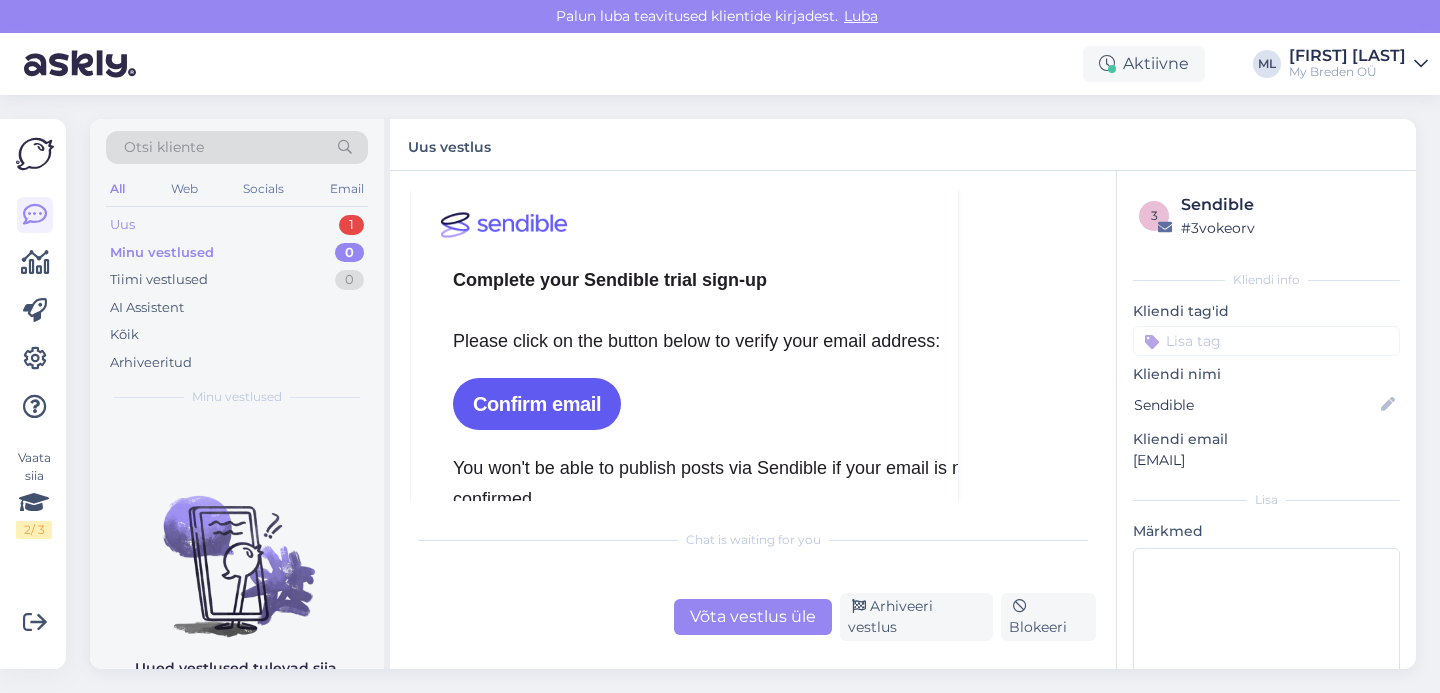 click on "Uus 1" at bounding box center [237, 225] 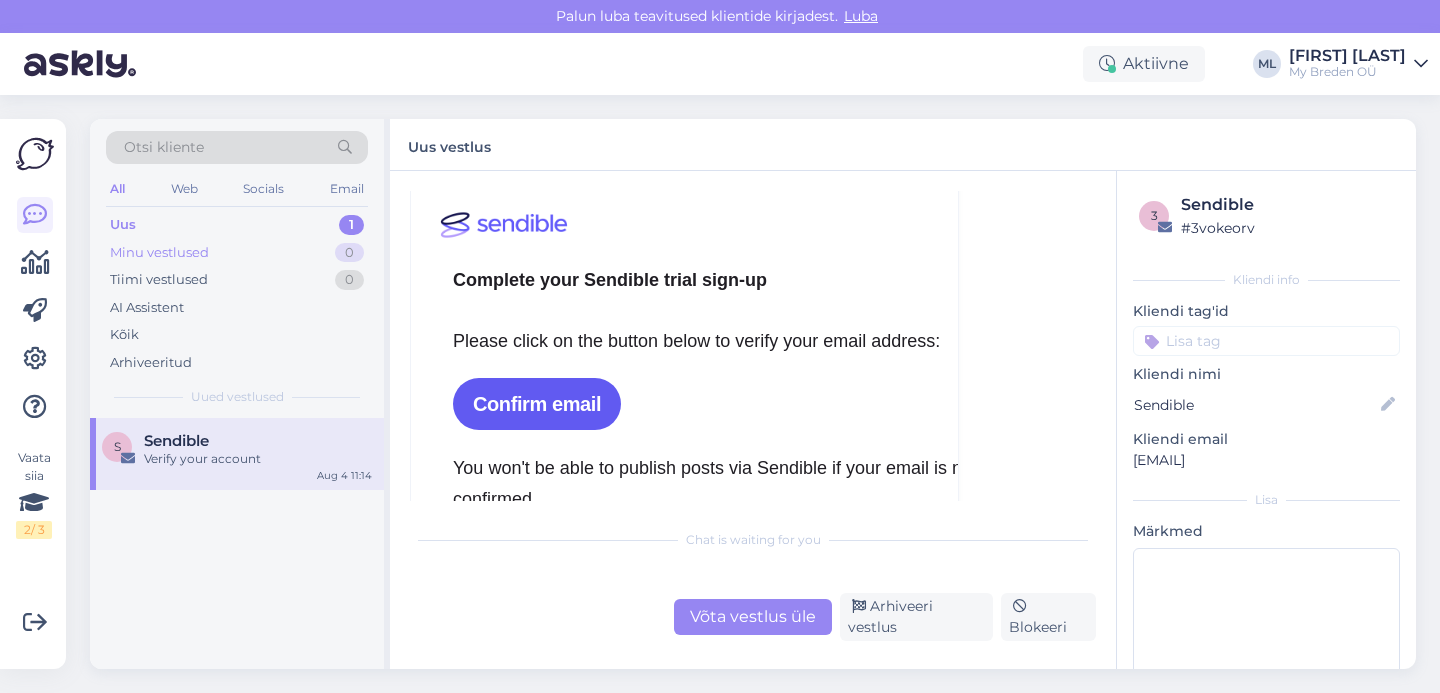 click on "Minu vestlused 0" at bounding box center [237, 253] 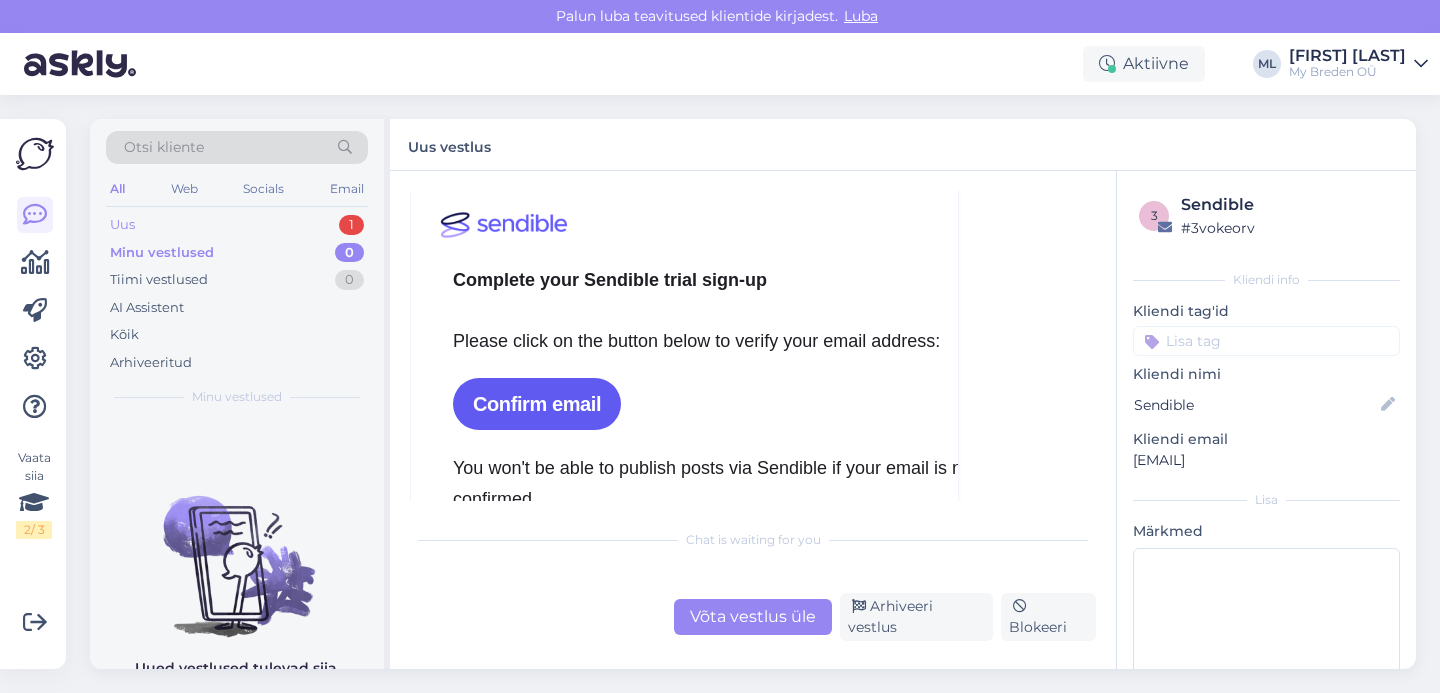 click on "Uus 1" at bounding box center [237, 225] 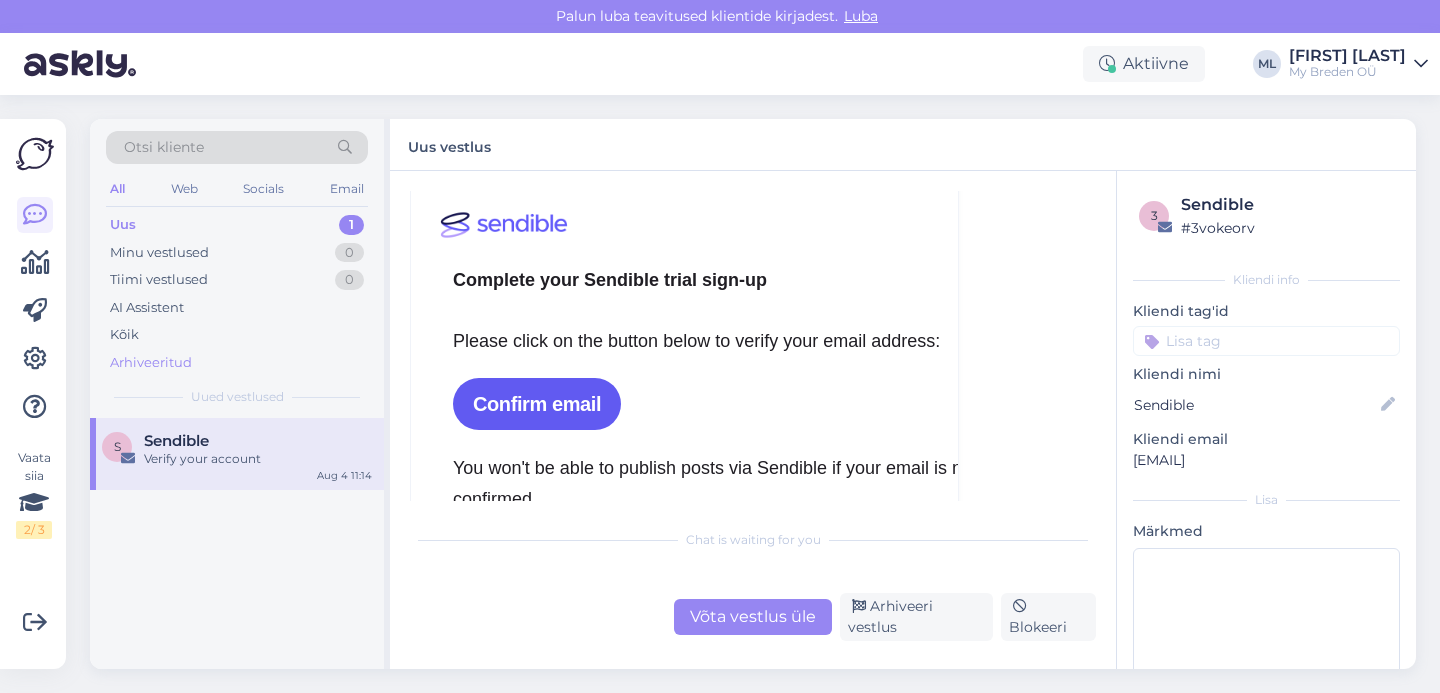 click on "Arhiveeritud" at bounding box center [151, 363] 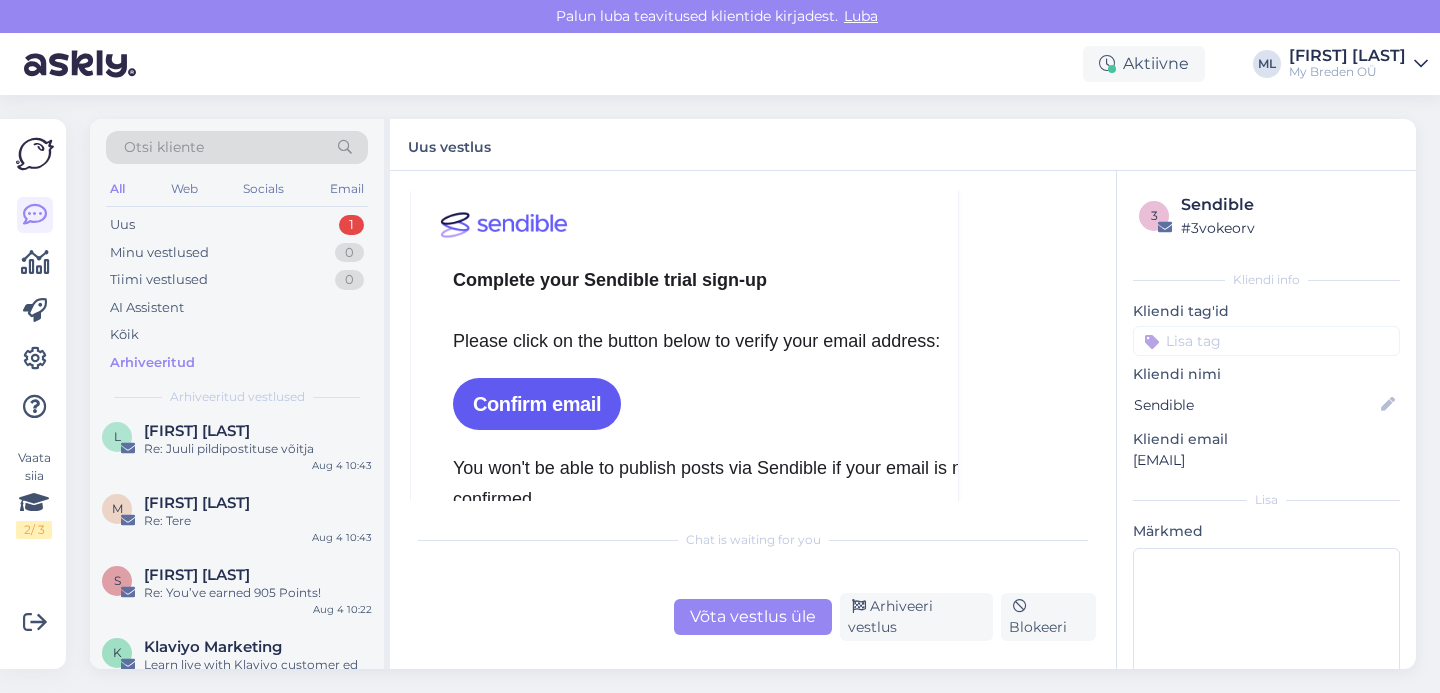 scroll, scrollTop: 0, scrollLeft: 0, axis: both 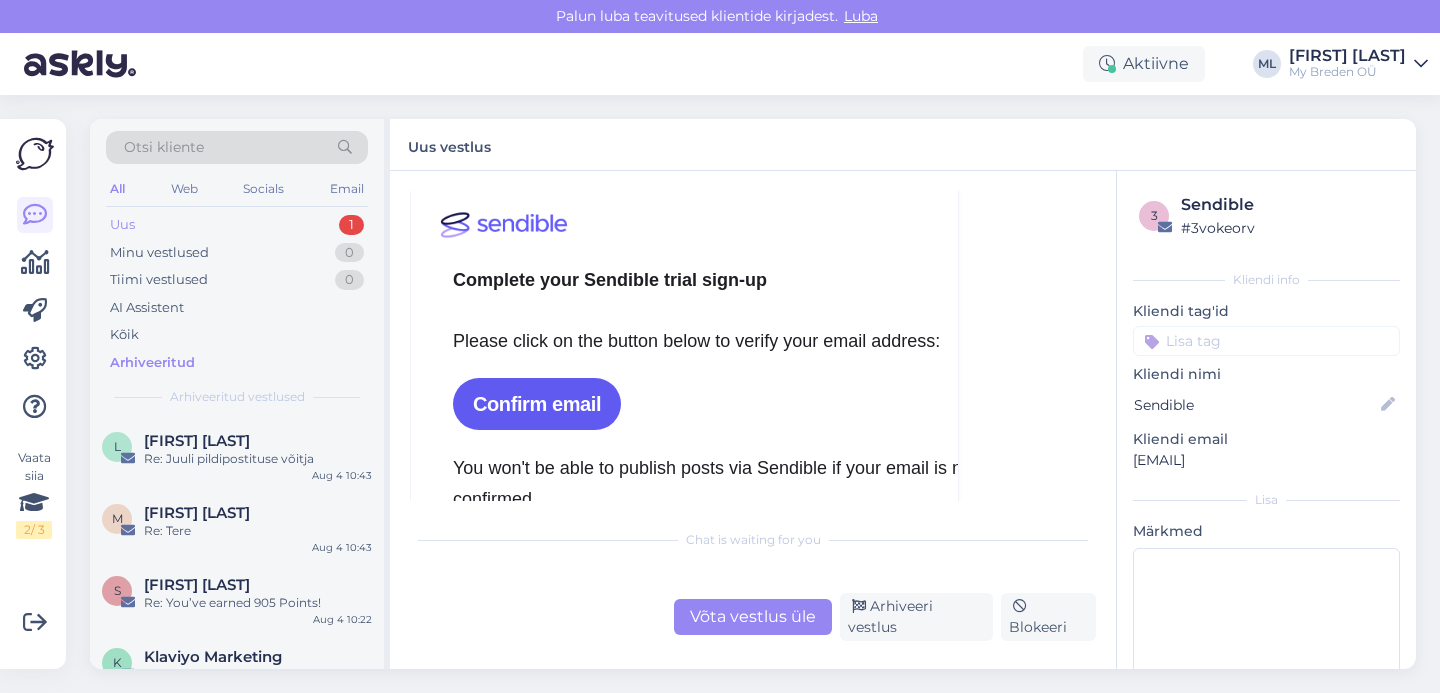 click on "Uus 1" at bounding box center [237, 225] 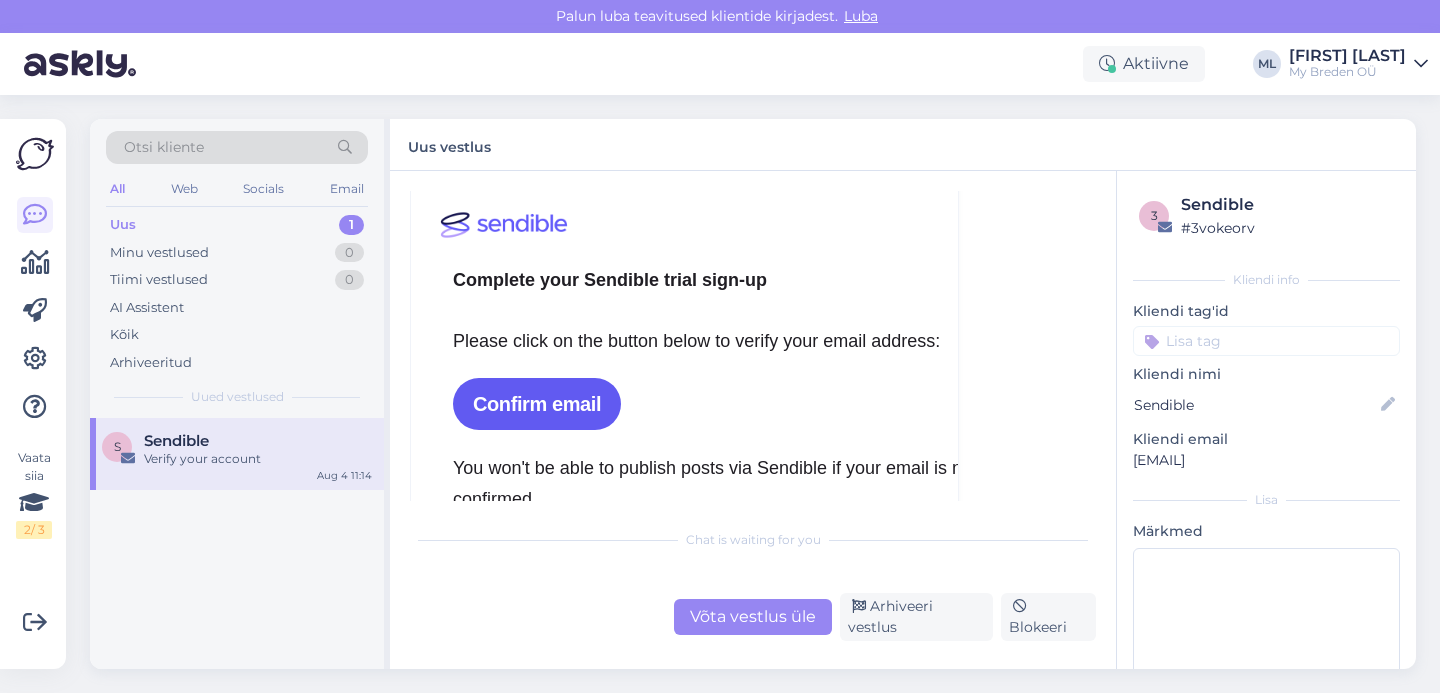 click on "Uus 1" at bounding box center (237, 225) 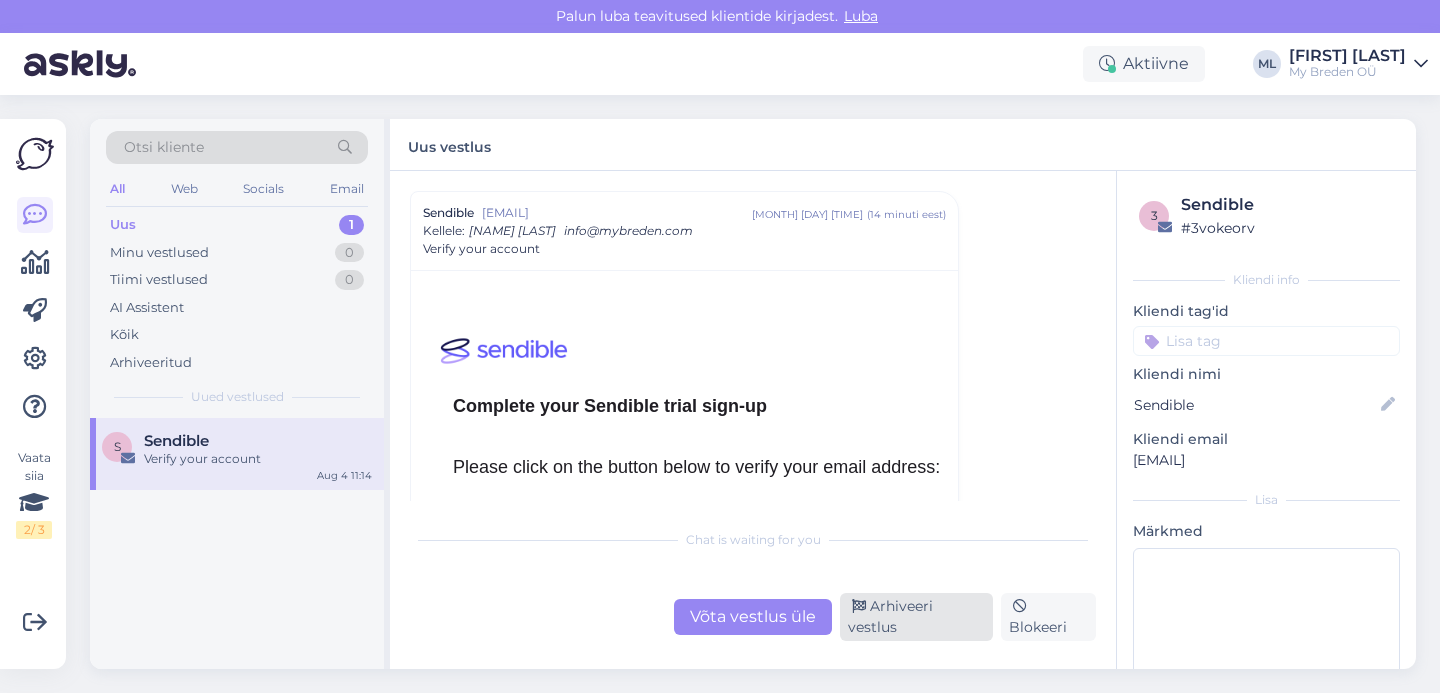drag, startPoint x: 895, startPoint y: 645, endPoint x: 899, endPoint y: 633, distance: 12.649111 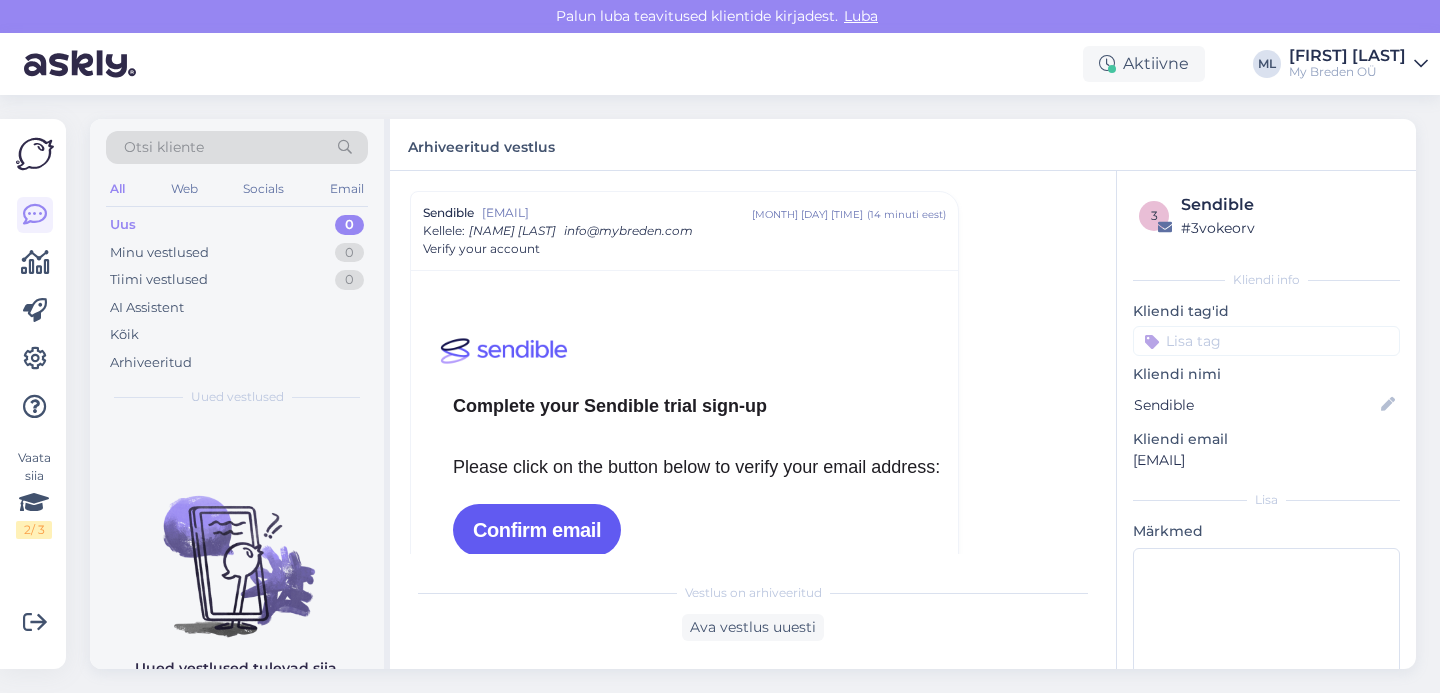 click on "Uus 0" at bounding box center [237, 225] 